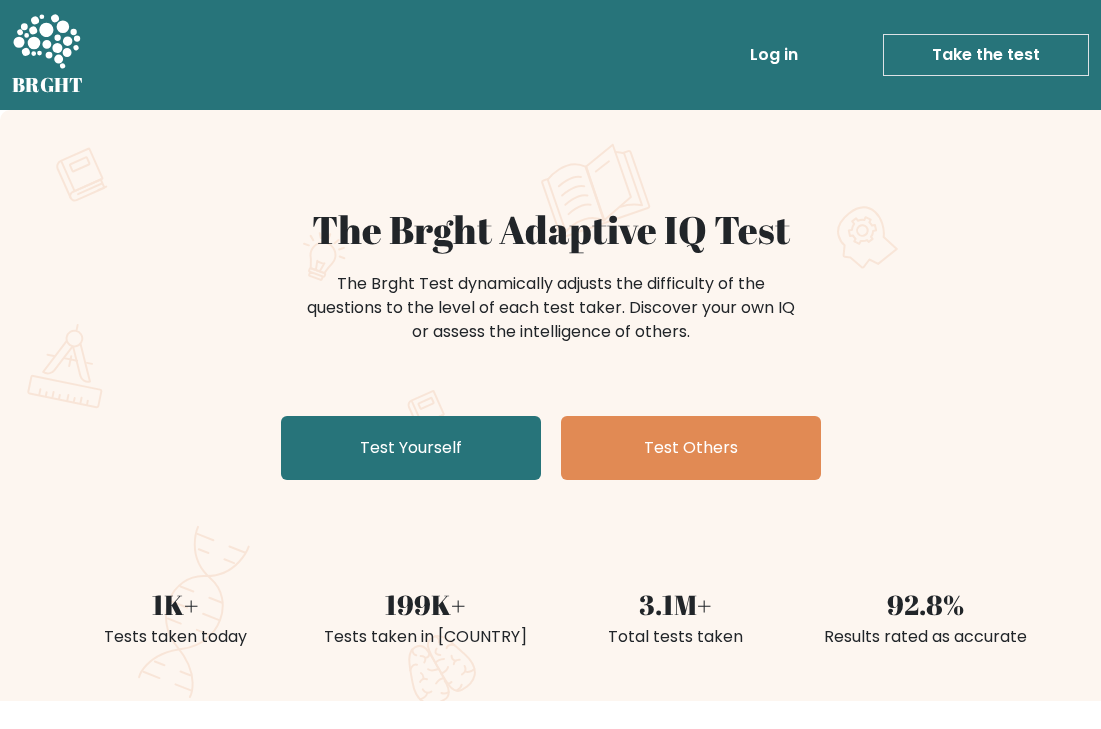 scroll, scrollTop: 0, scrollLeft: 0, axis: both 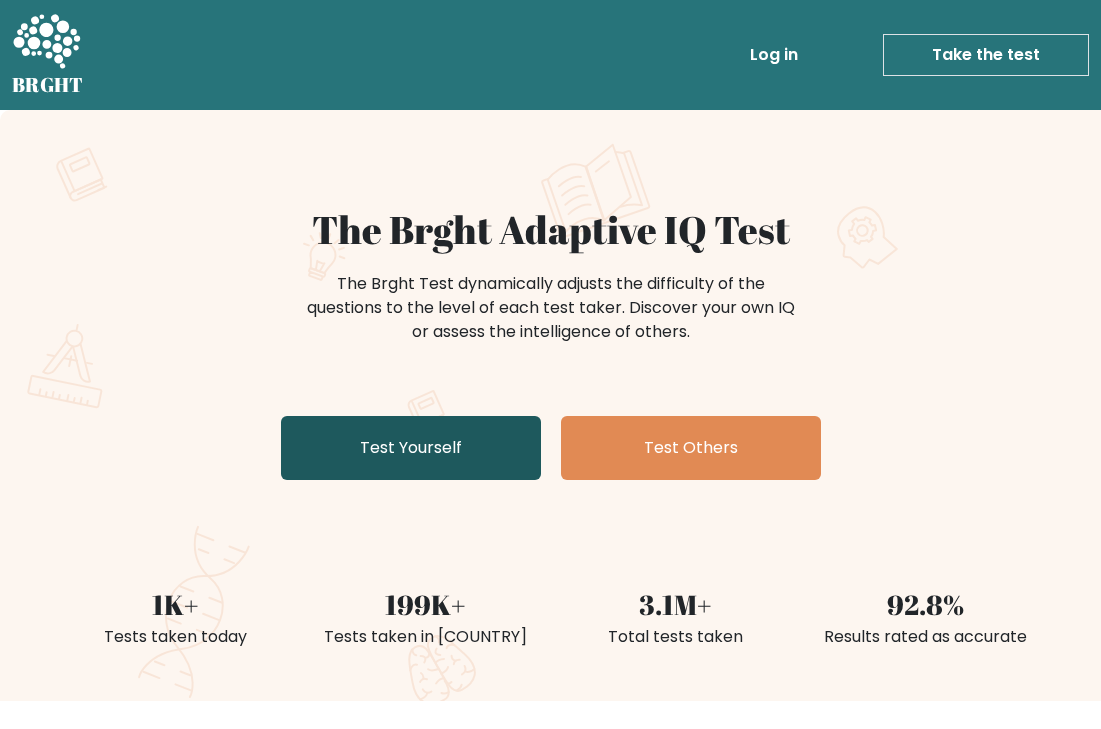 click on "Test Yourself" at bounding box center [411, 448] 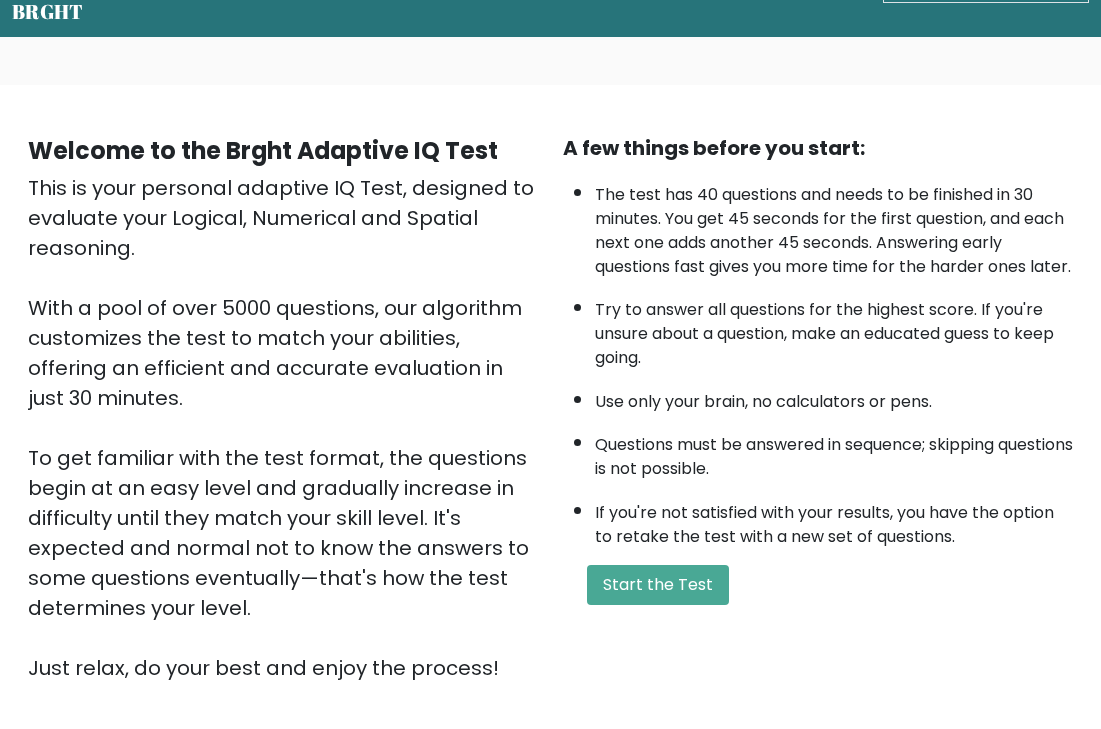 scroll, scrollTop: 117, scrollLeft: 0, axis: vertical 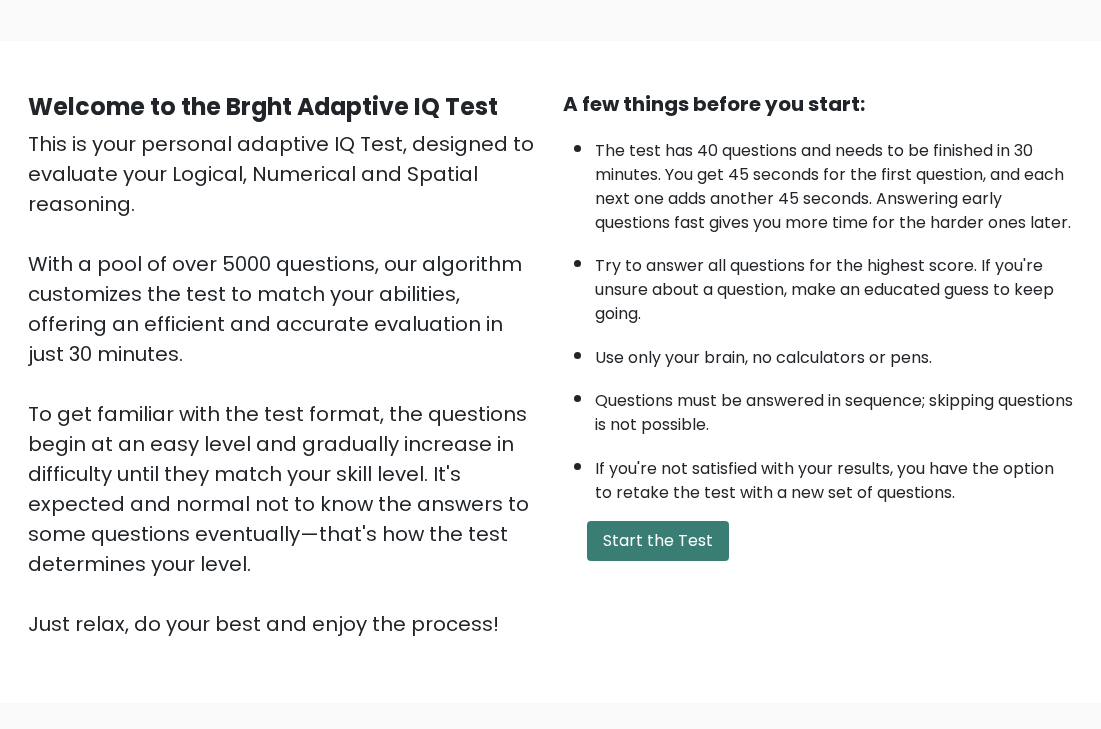 click on "Start the Test" at bounding box center (658, 541) 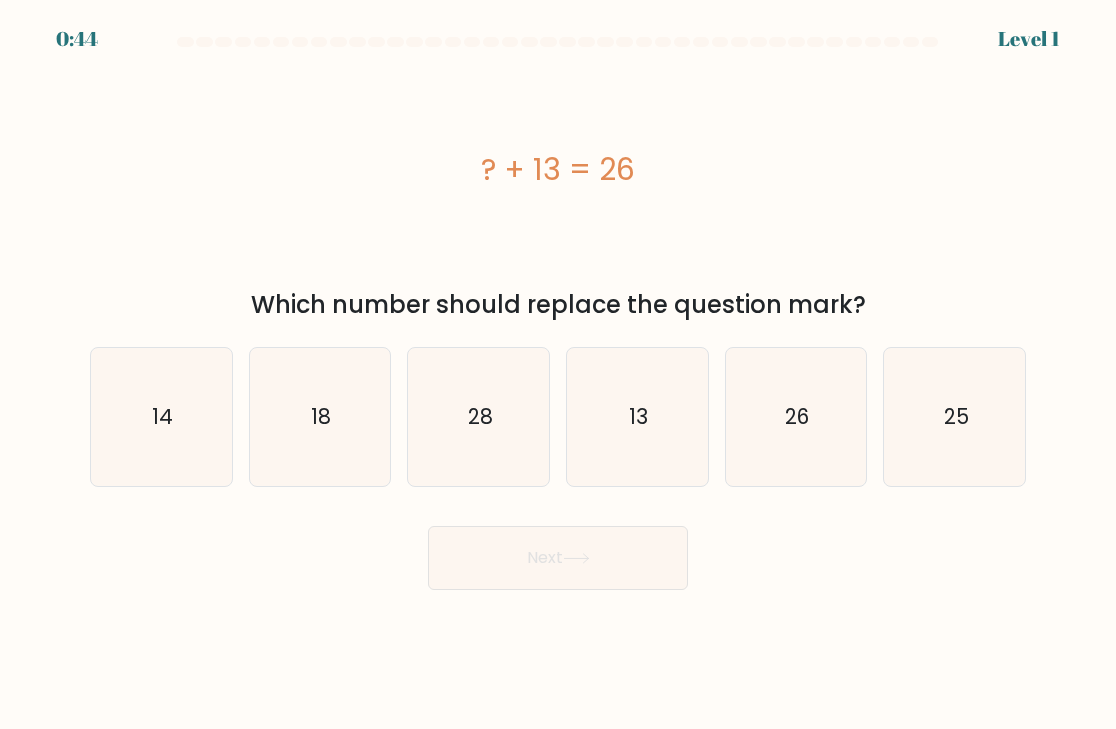 scroll, scrollTop: 0, scrollLeft: 0, axis: both 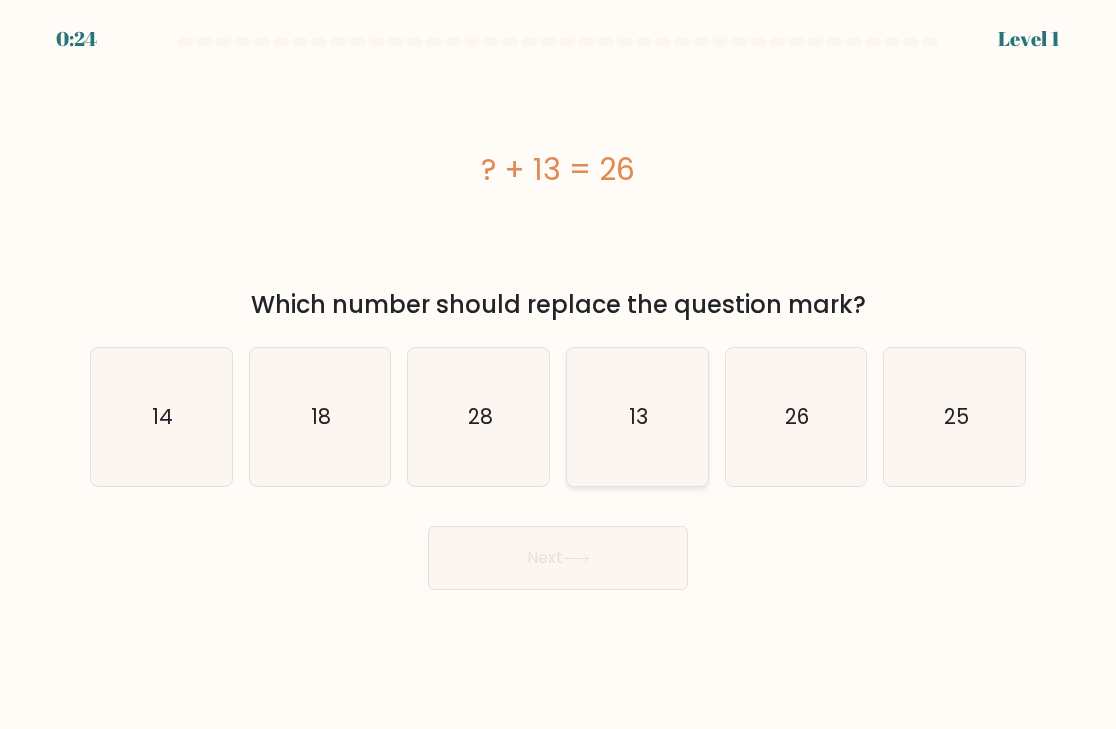 click on "13" 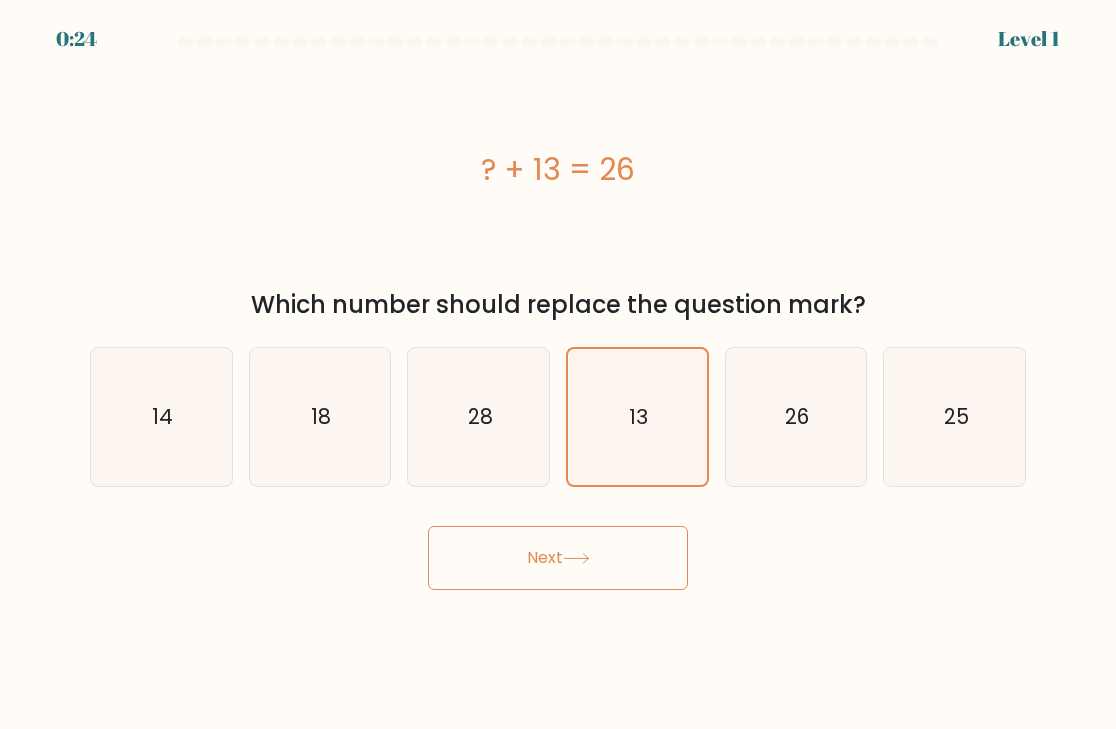 click on "Next" at bounding box center [558, 558] 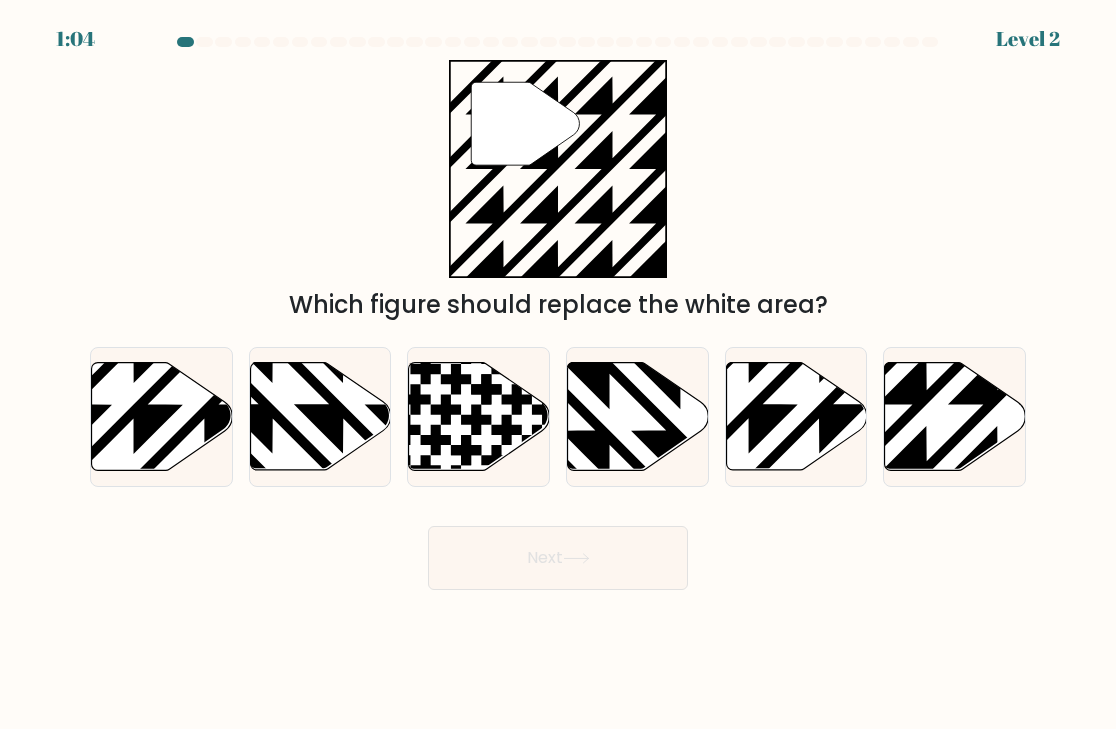 drag, startPoint x: 300, startPoint y: 433, endPoint x: 339, endPoint y: 568, distance: 140.52046 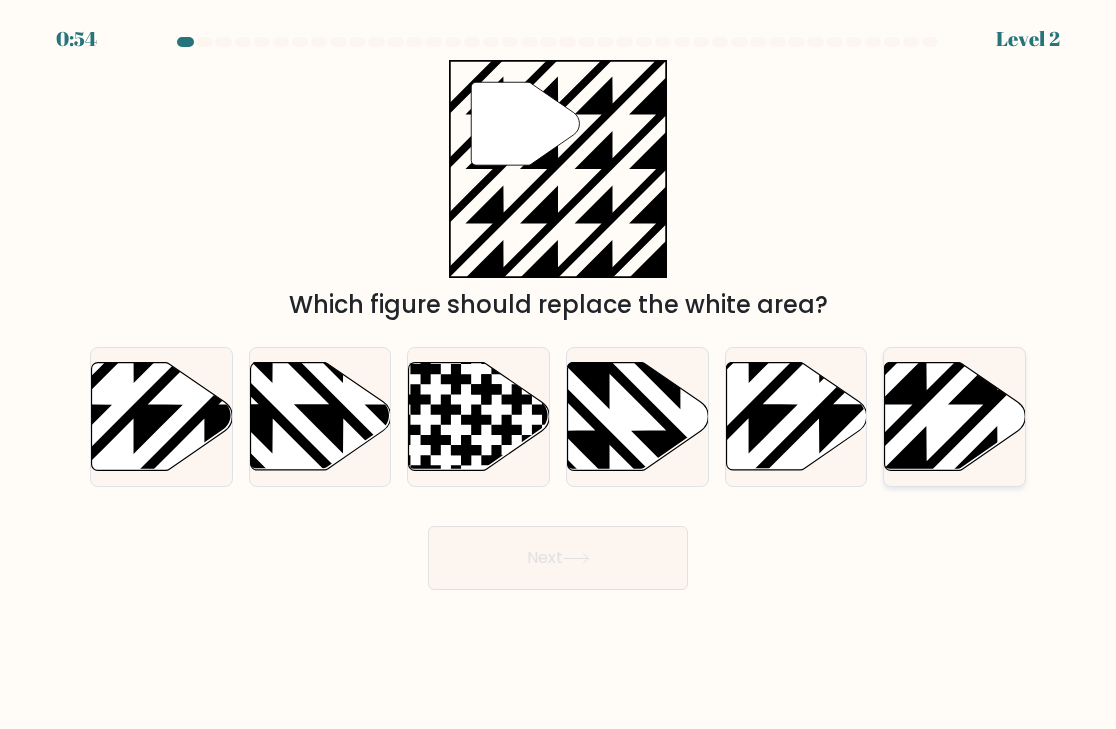 click 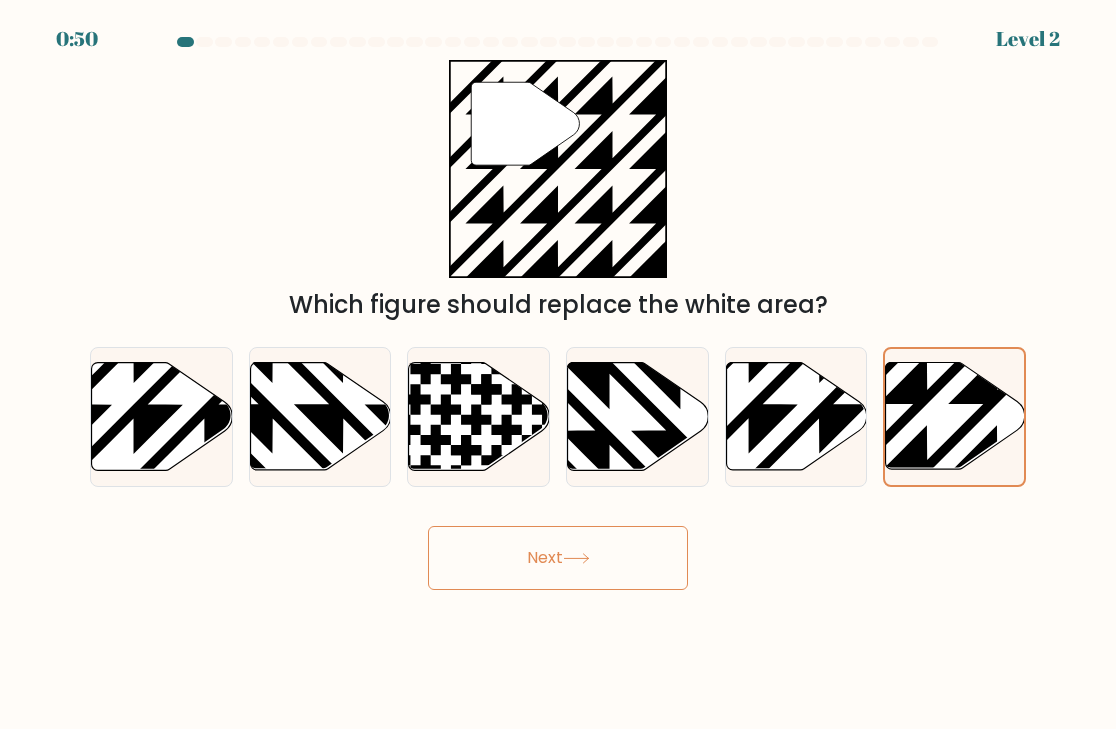 click on "Next" at bounding box center (558, 558) 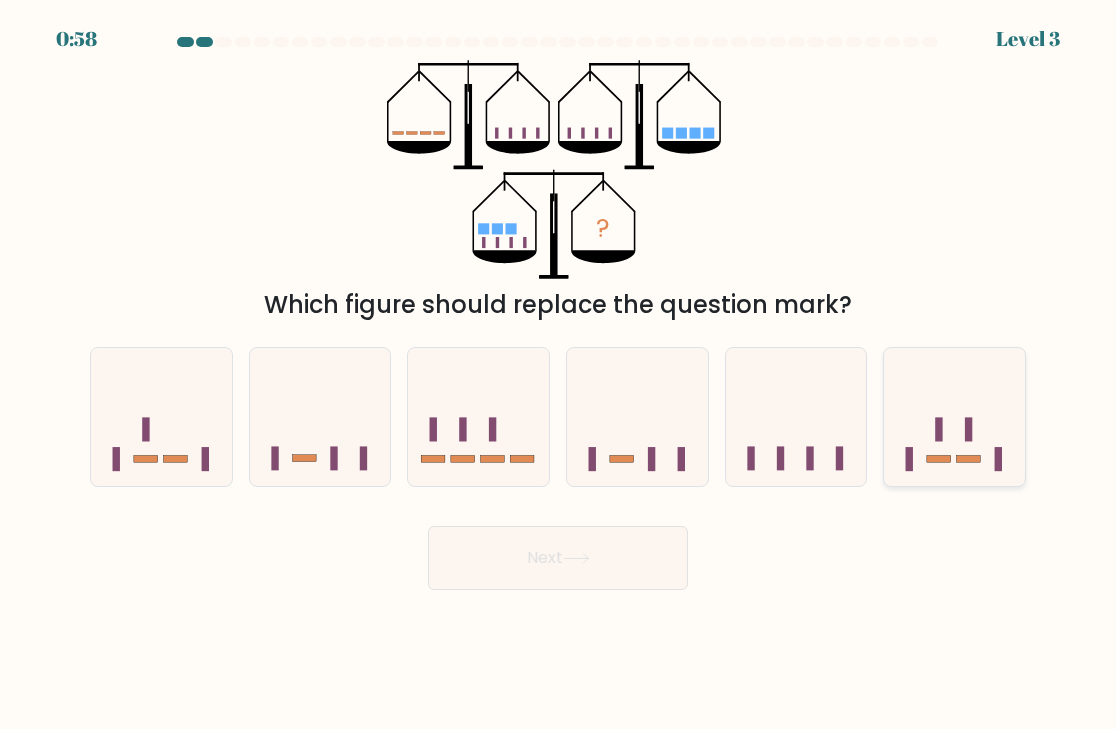 click 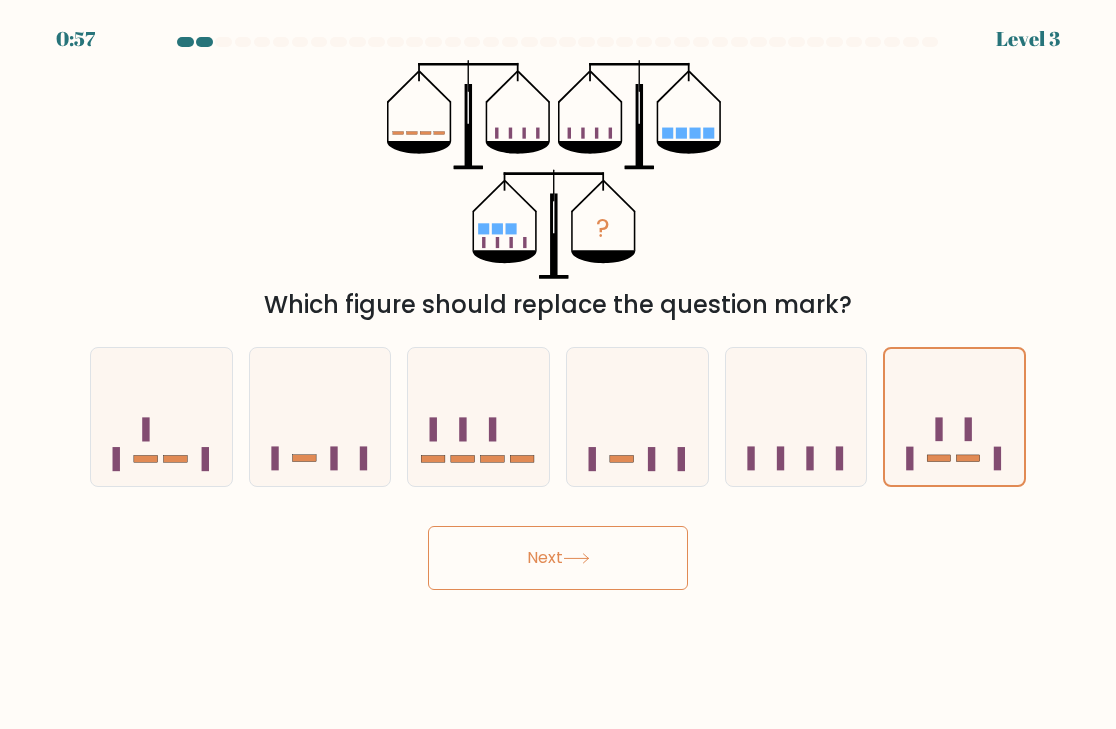 click on "Next" at bounding box center (558, 558) 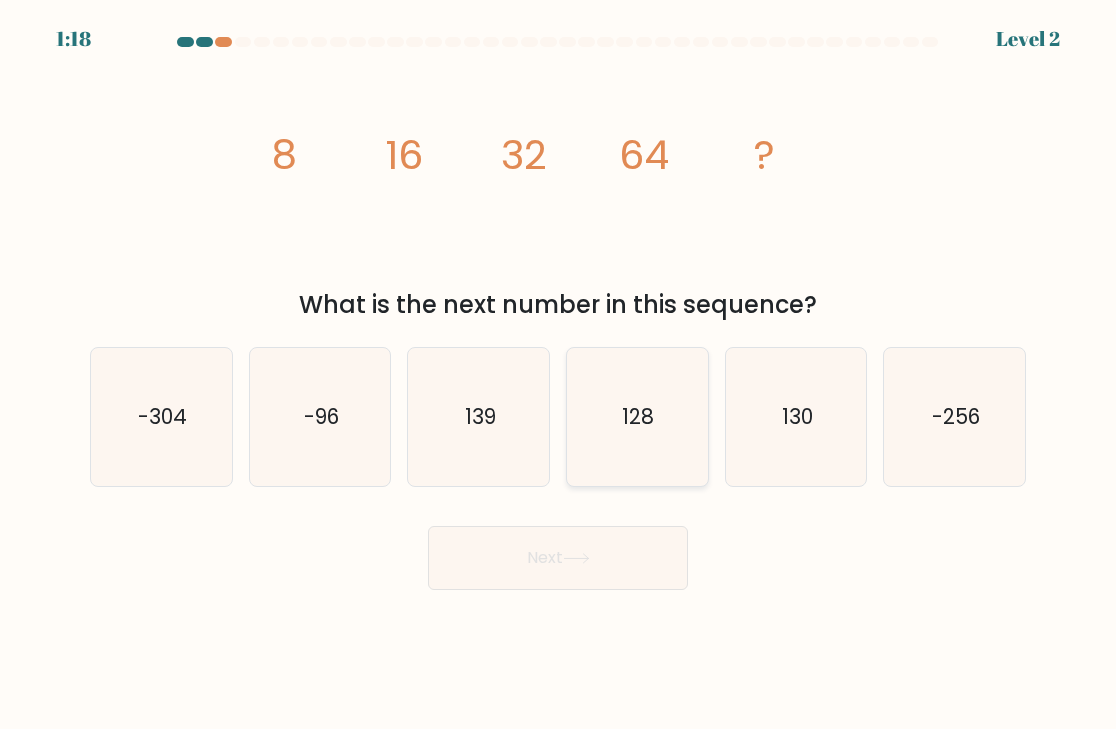 click on "128" 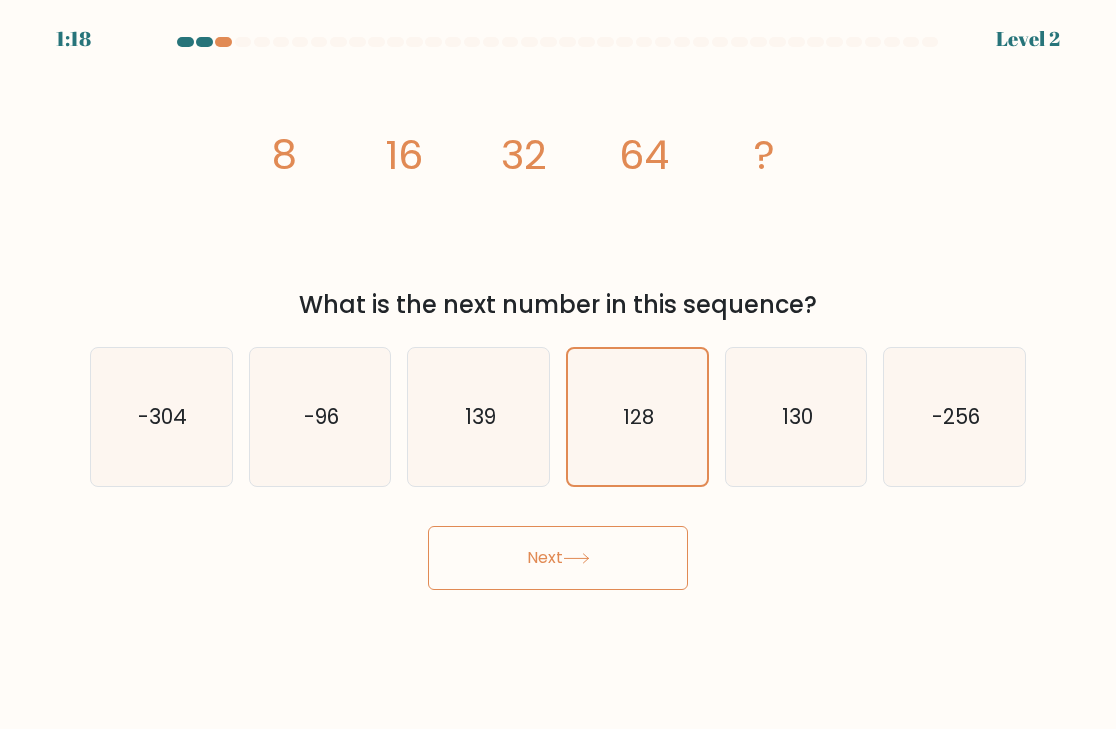click 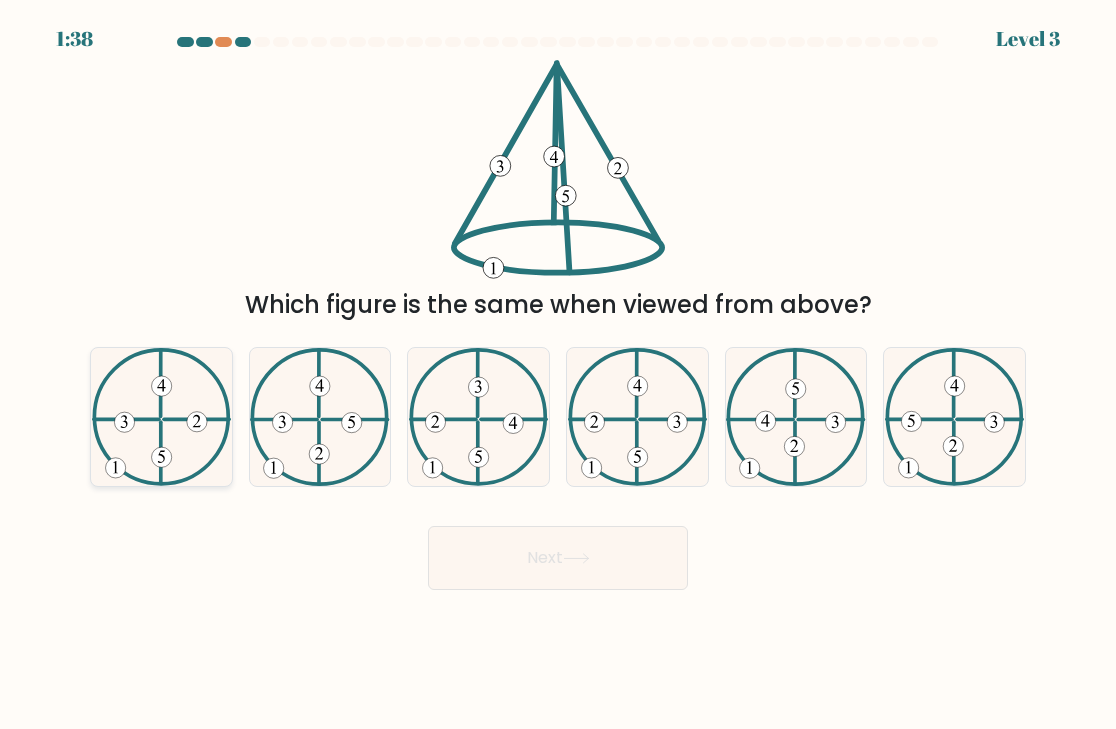 click 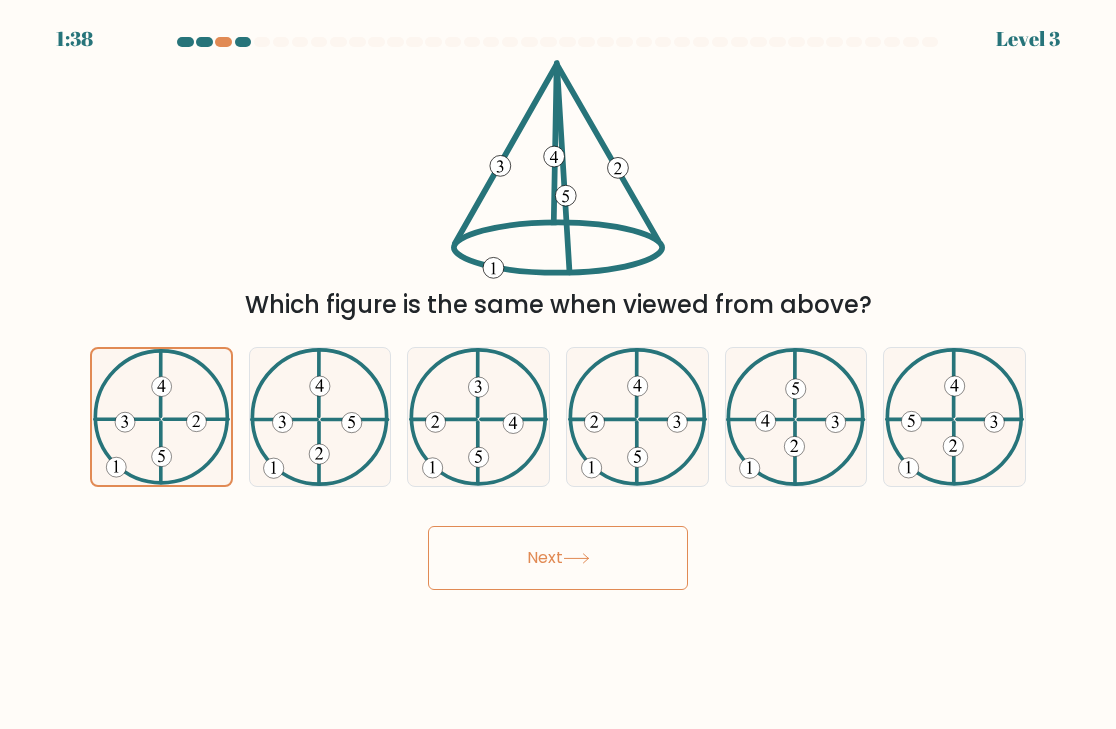click 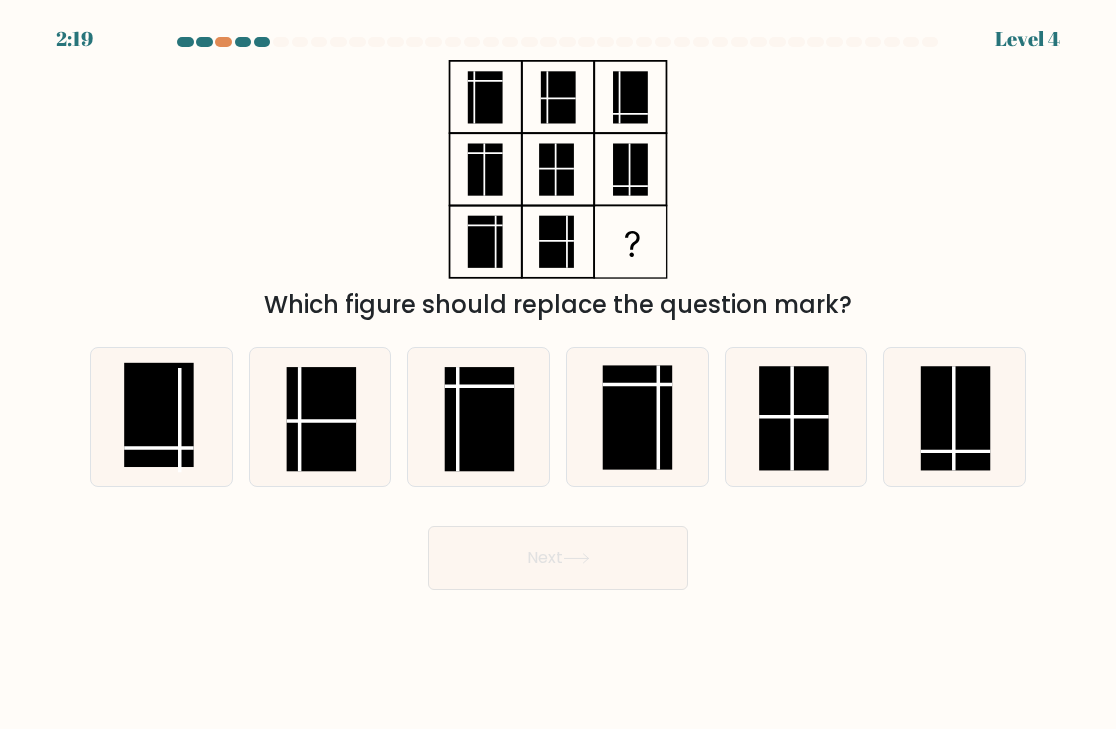 click on "2:19
Level 4" at bounding box center (558, 364) 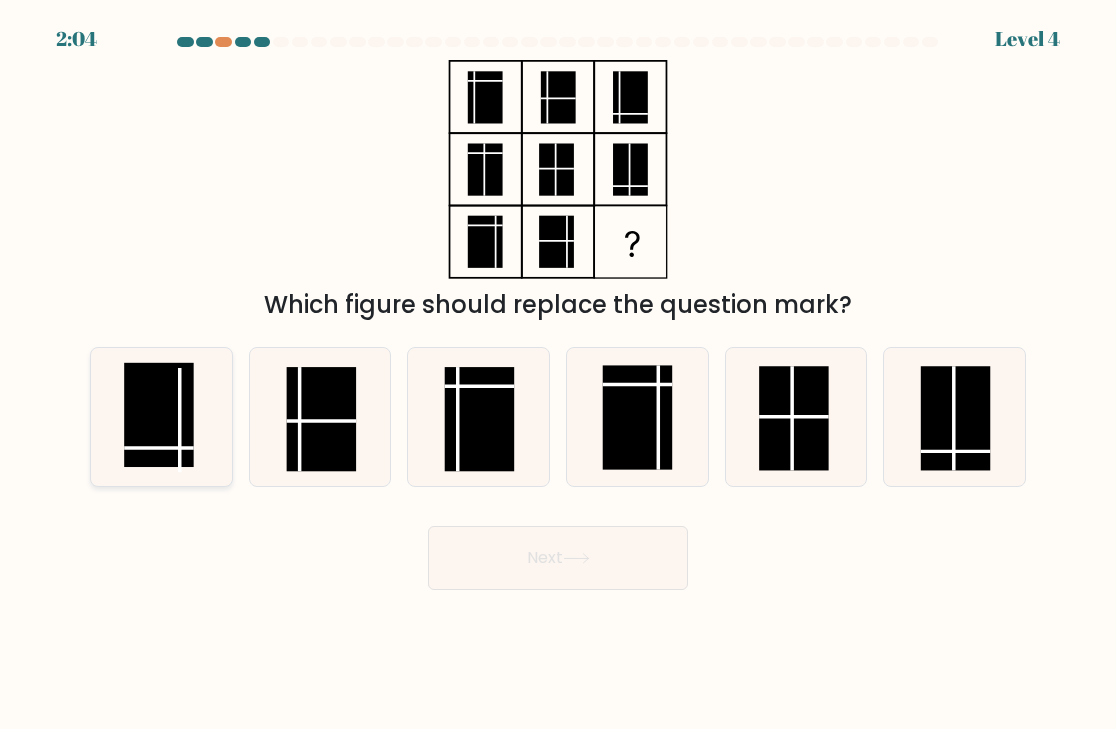 click 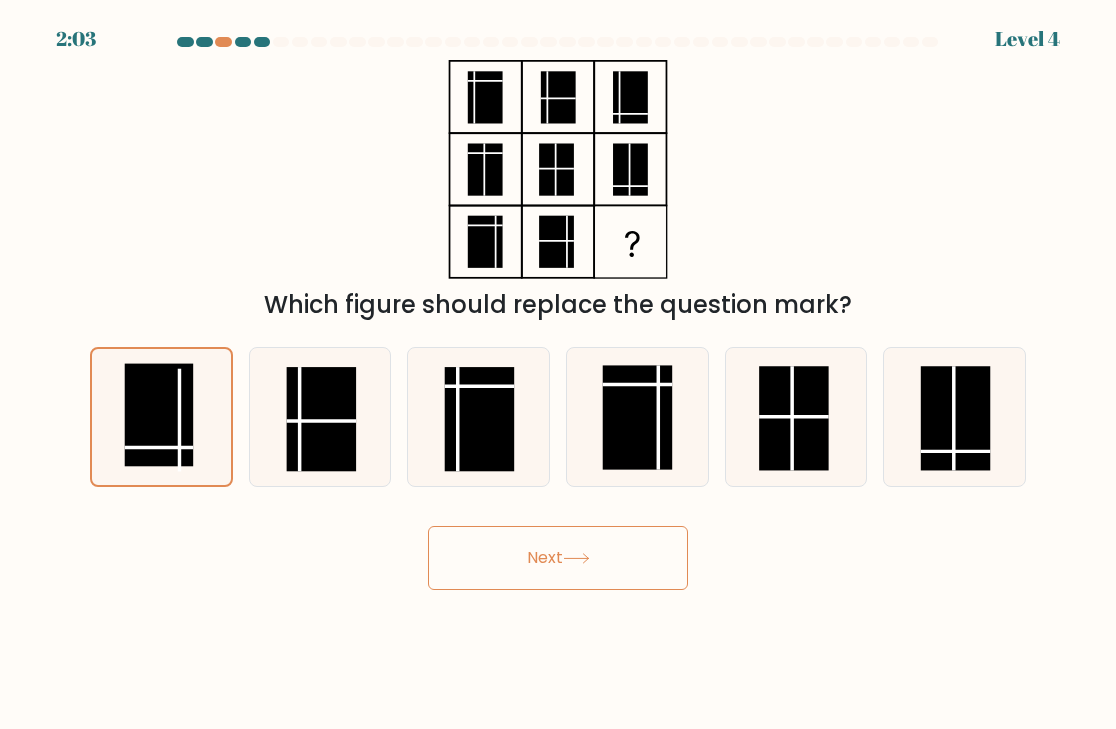 click 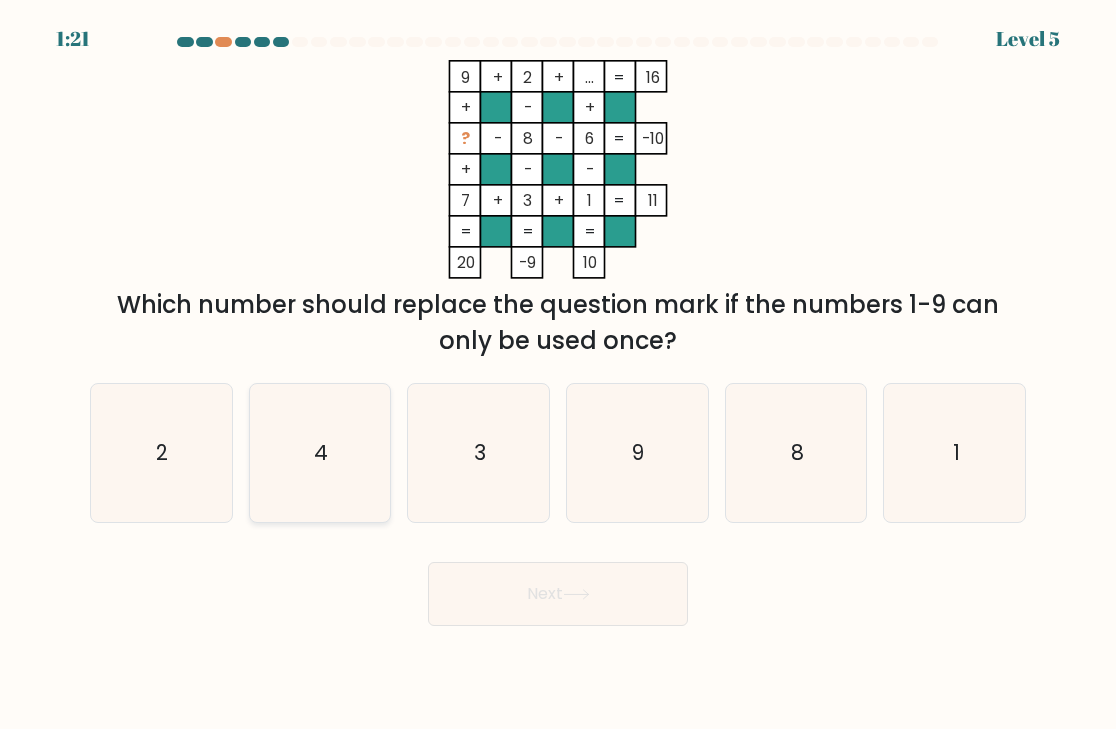 click on "4" 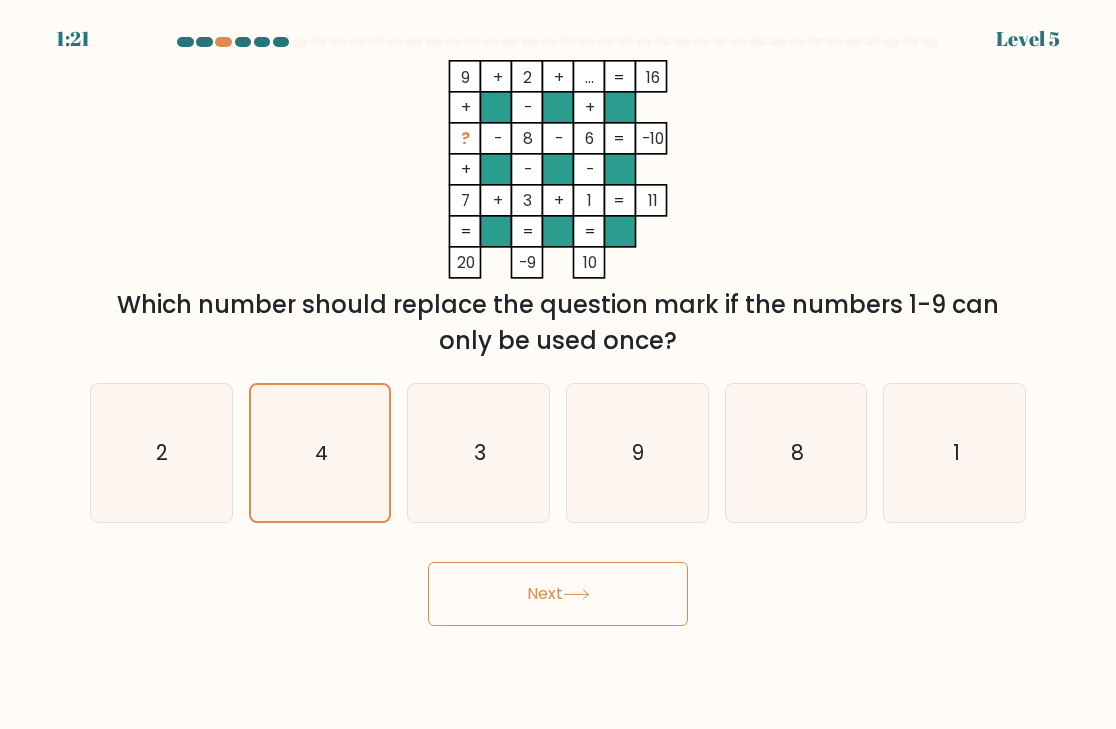 click on "Next" at bounding box center (558, 594) 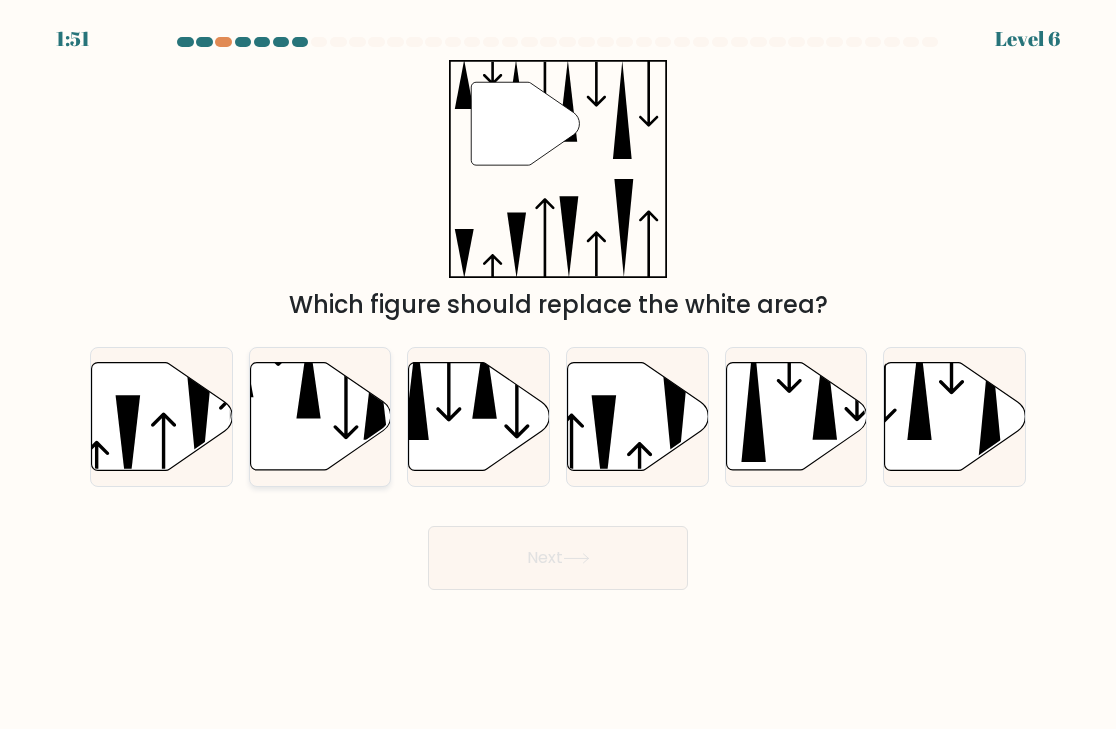 click 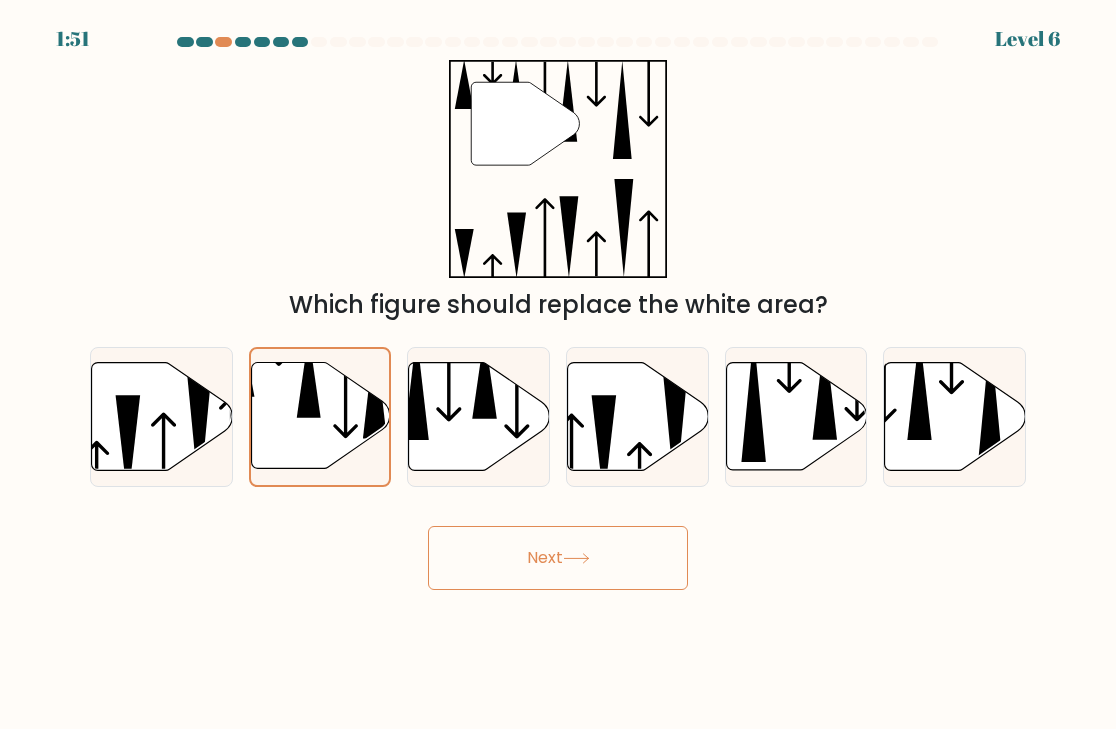 click on "Next" at bounding box center (558, 558) 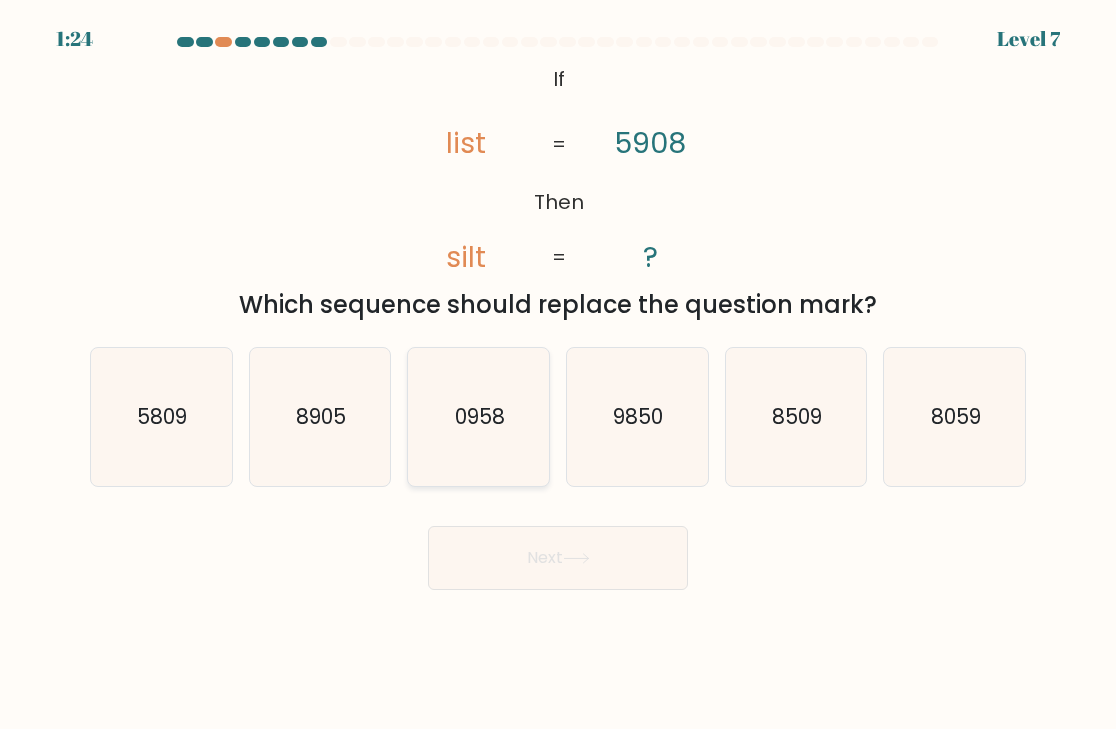 click on "0958" 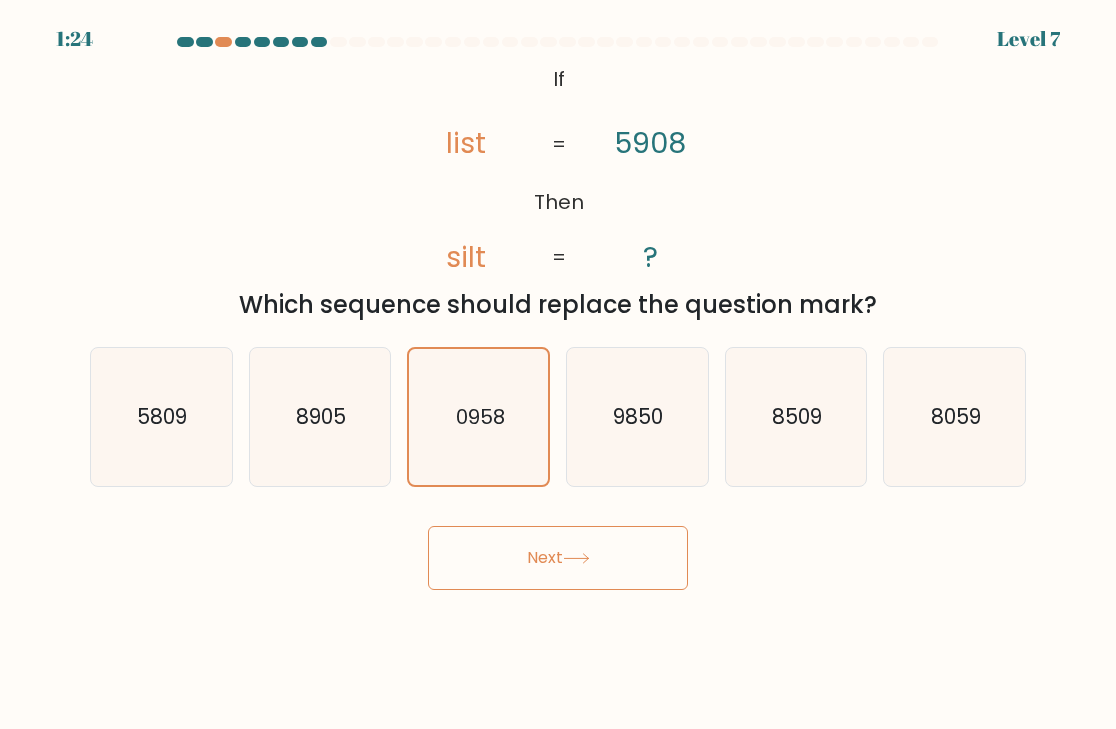 click on "Next" at bounding box center [558, 558] 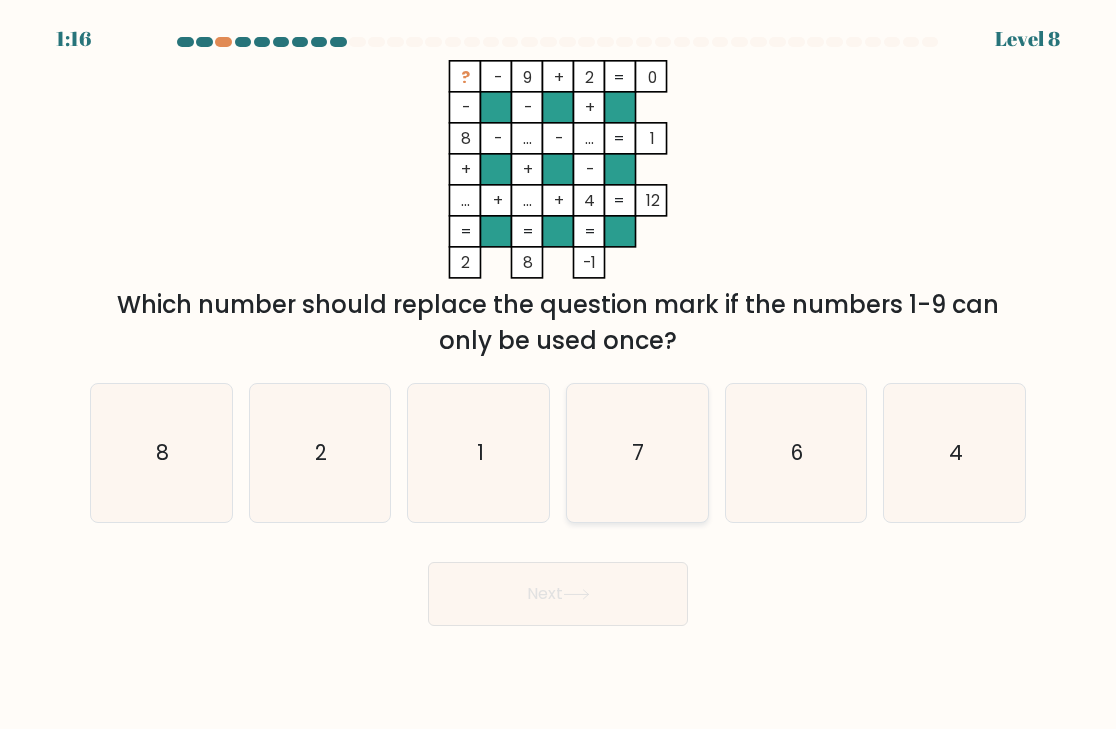 click on "7" 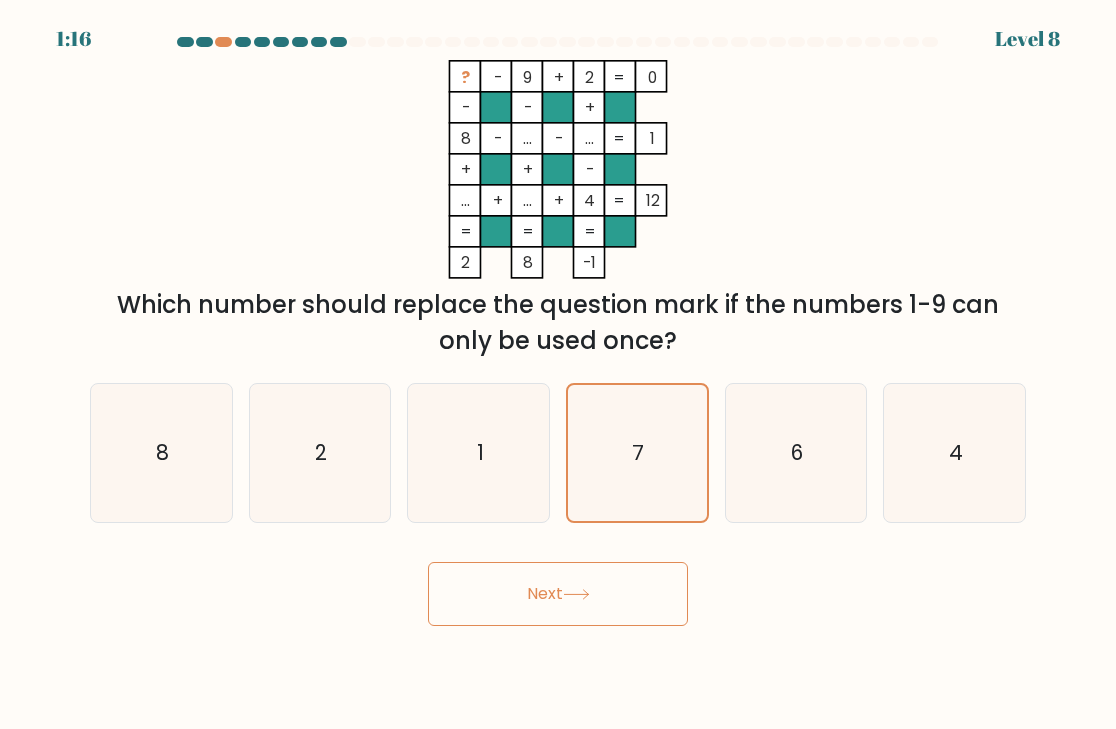 click on "Next" at bounding box center (558, 594) 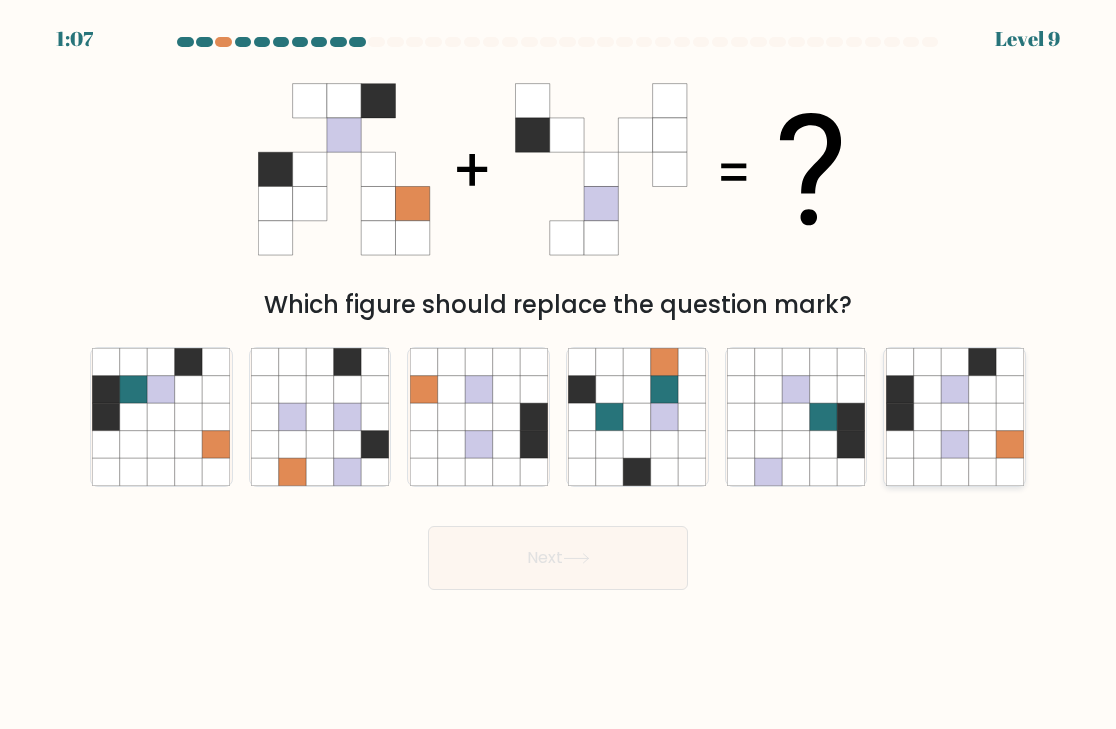 click 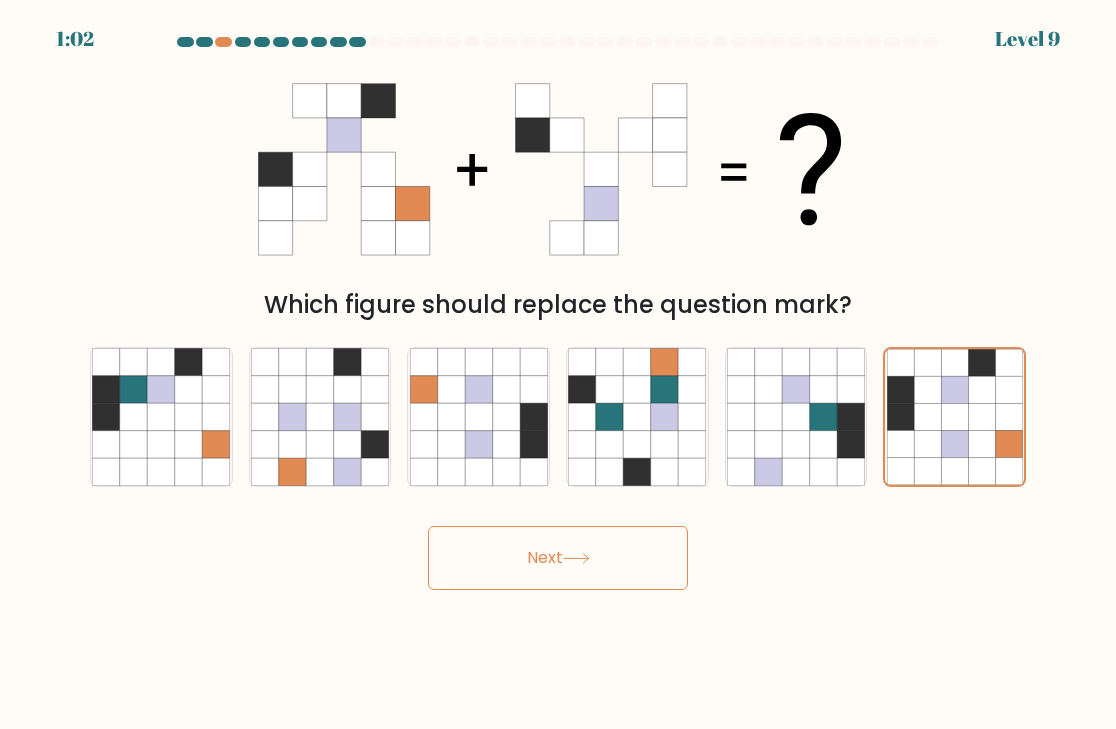 click on "Next" at bounding box center (558, 558) 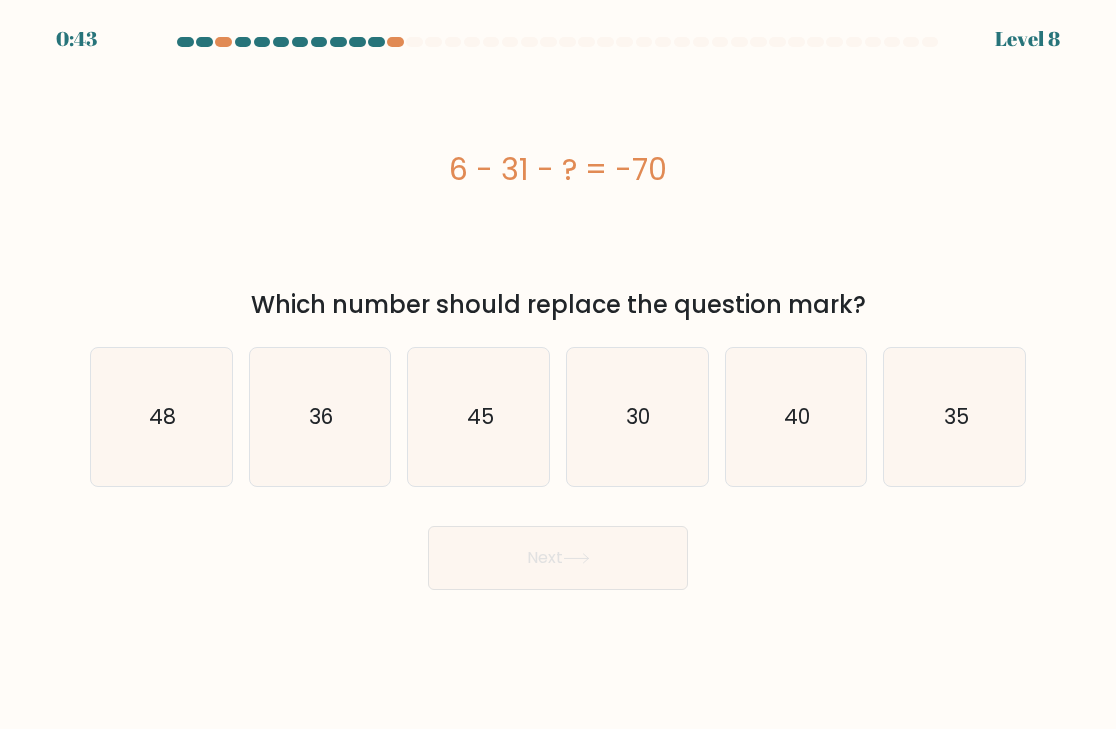 scroll, scrollTop: 0, scrollLeft: 0, axis: both 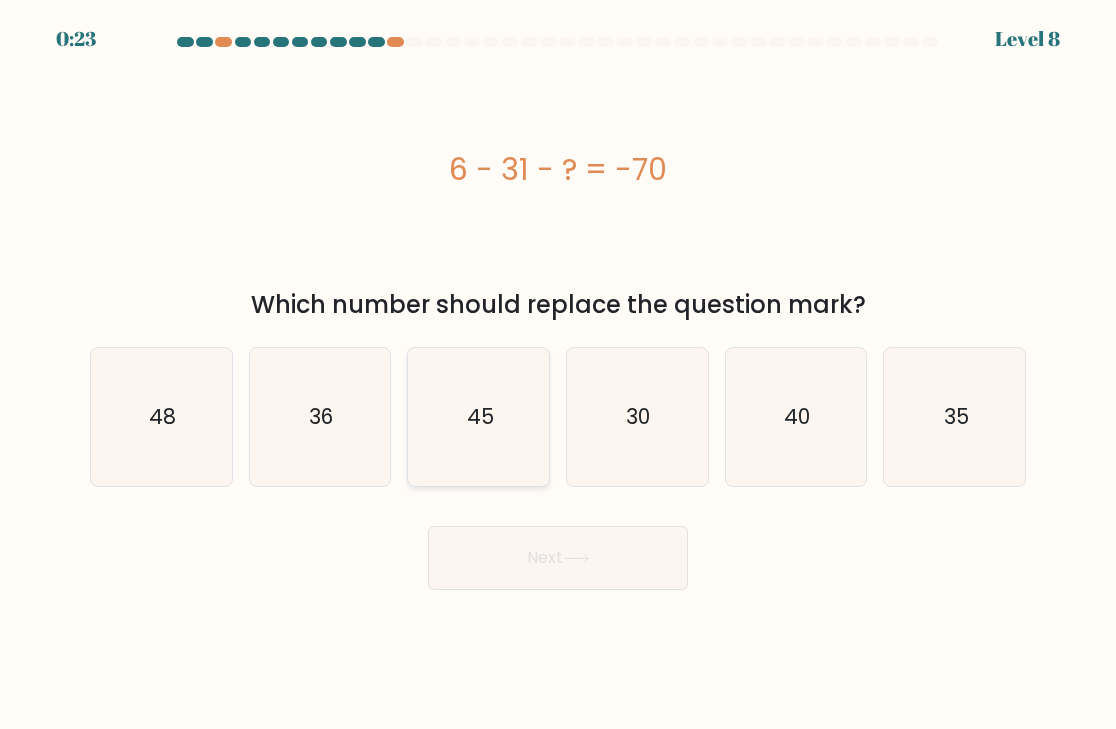 click on "45" 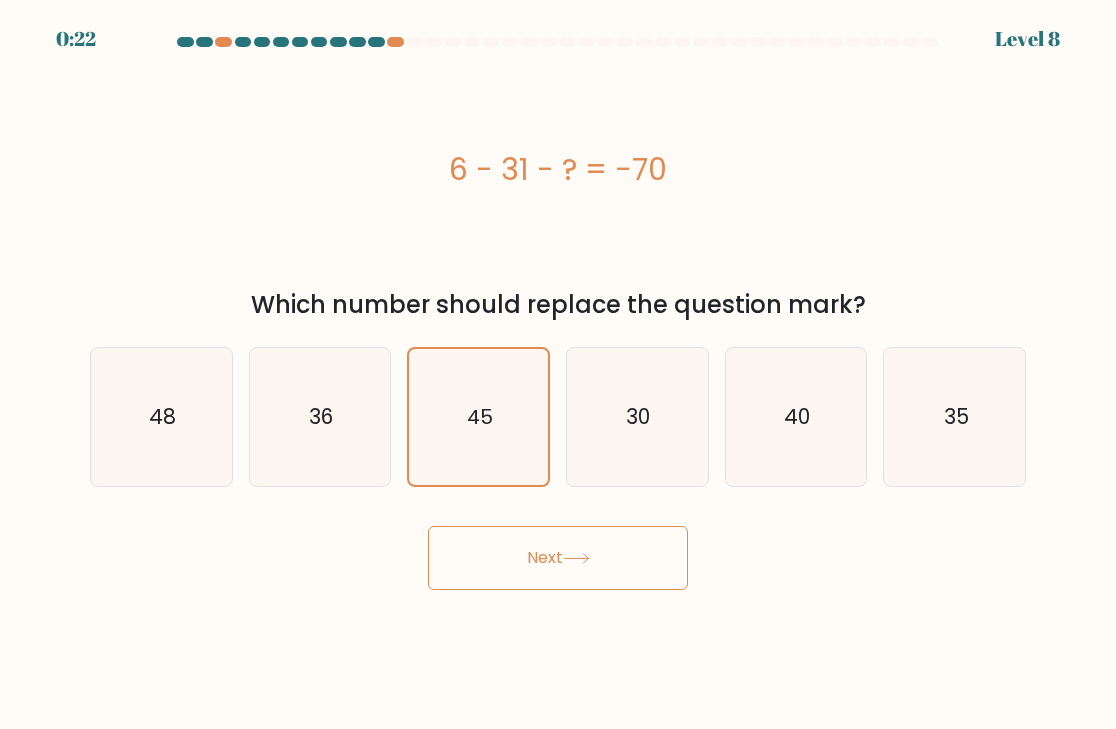 click on "Next" at bounding box center [558, 558] 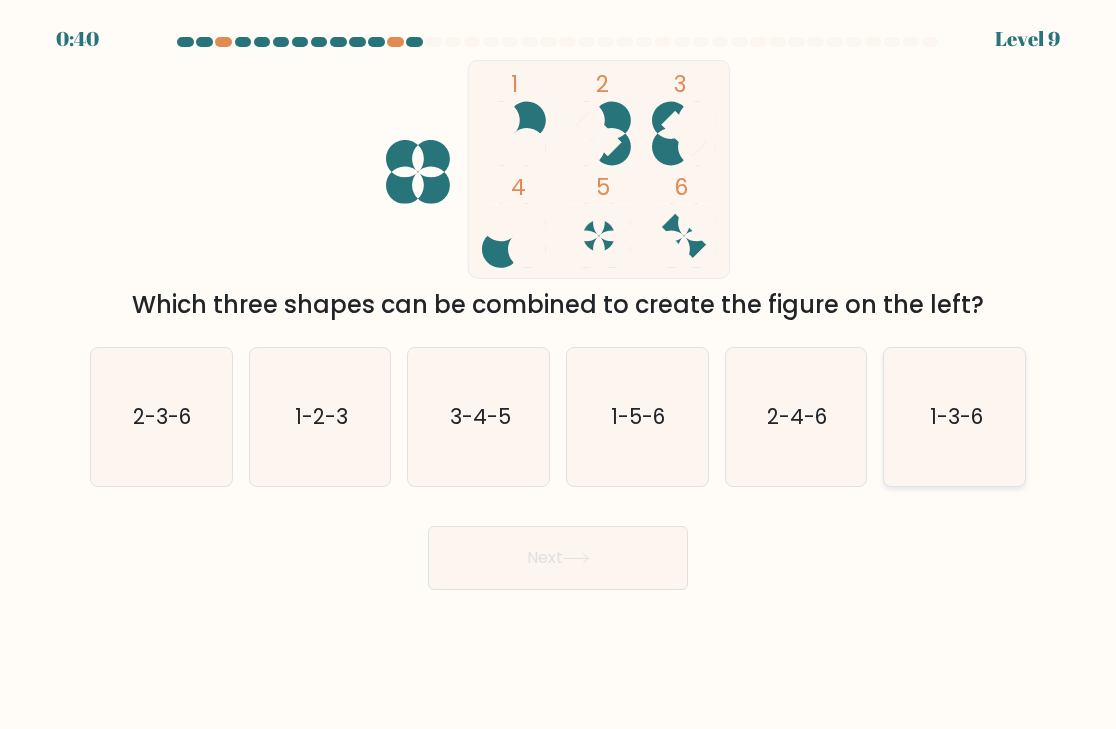 click on "1-3-6" 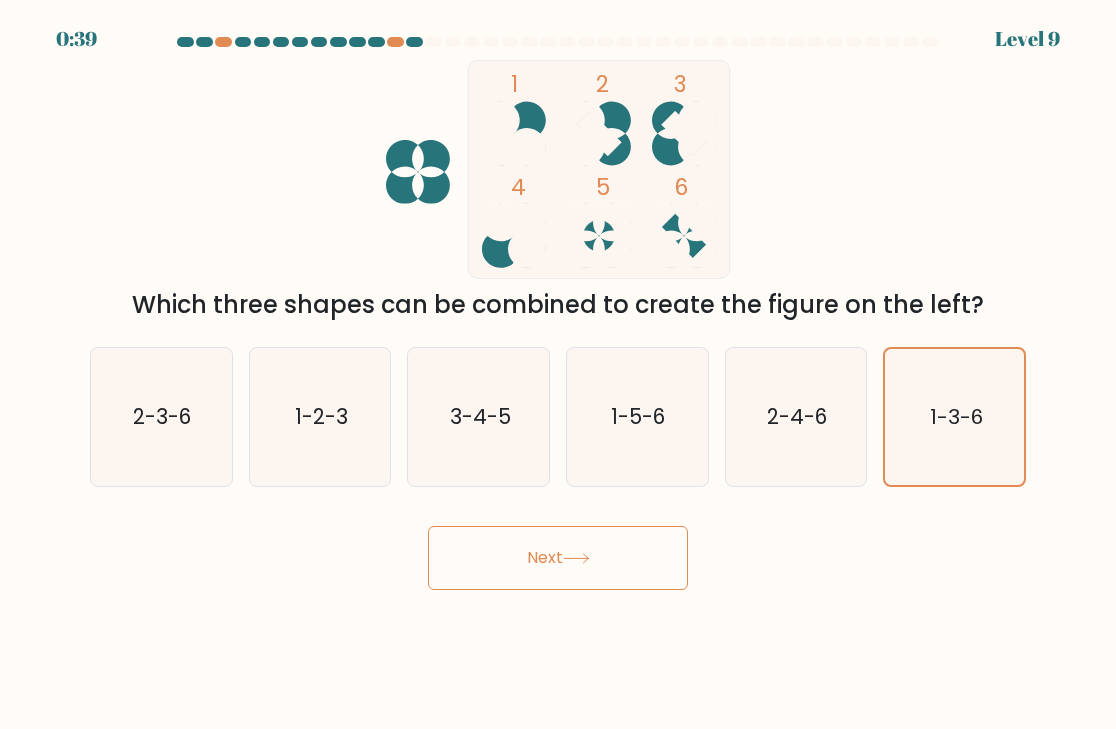 click on "Next" at bounding box center (558, 558) 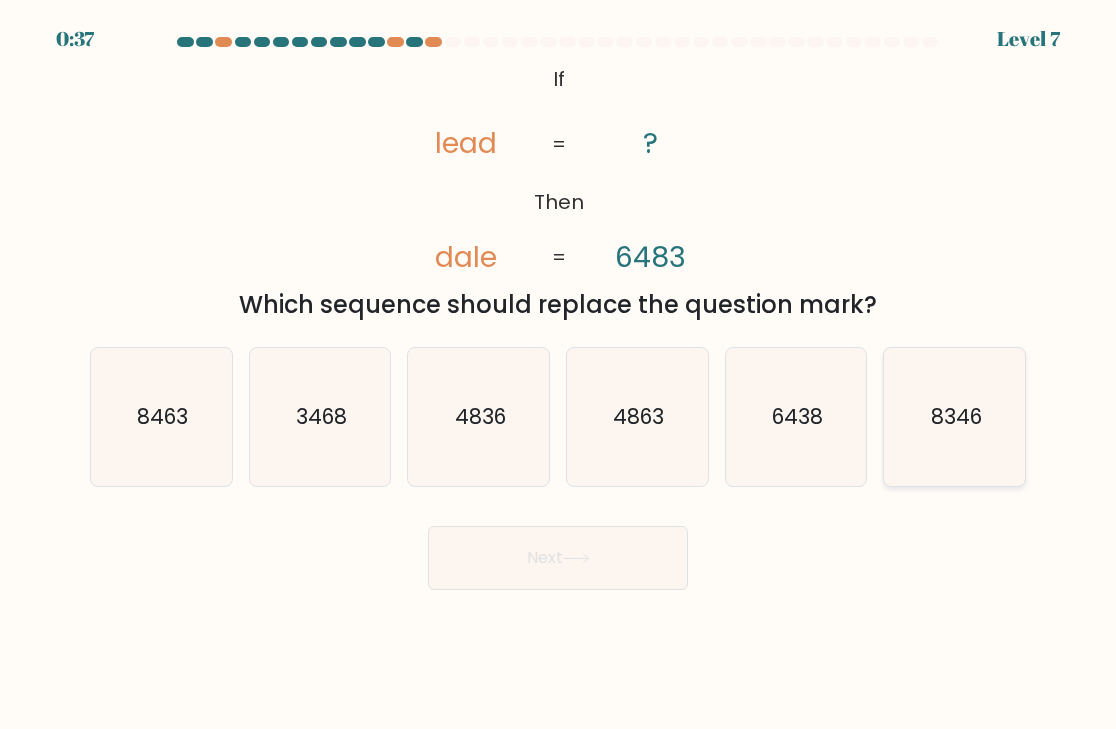 click on "8346" 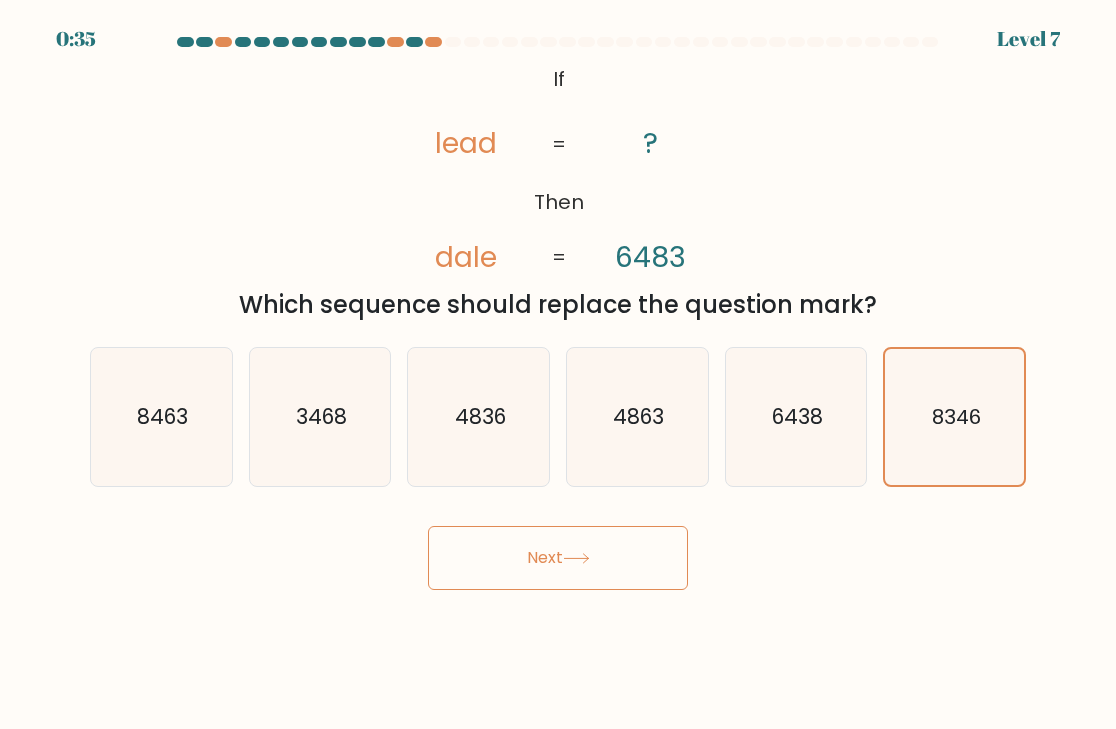 click on "Next" at bounding box center (558, 558) 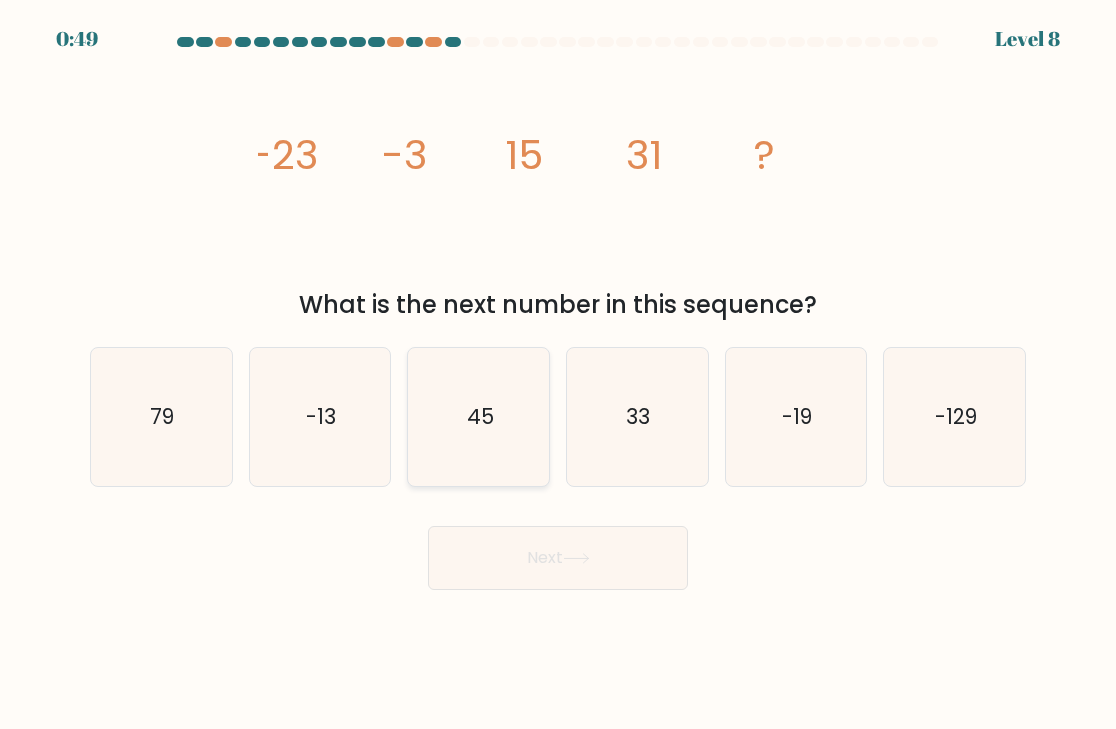 click on "45" 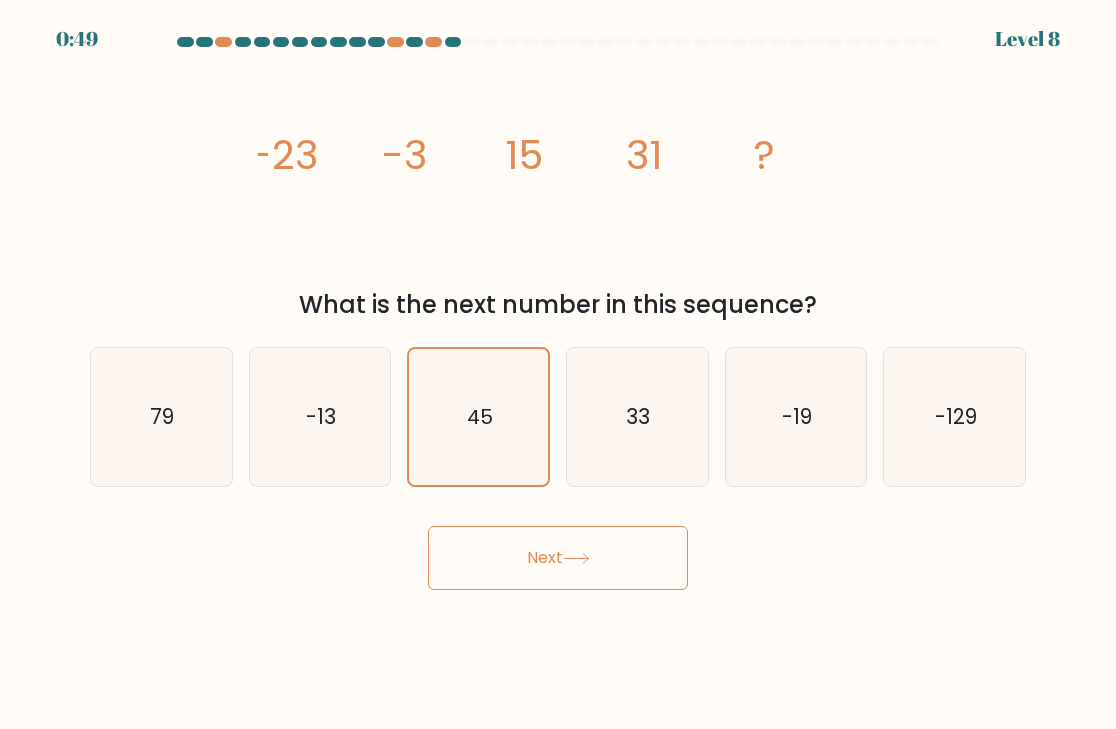 click on "Next" at bounding box center [558, 558] 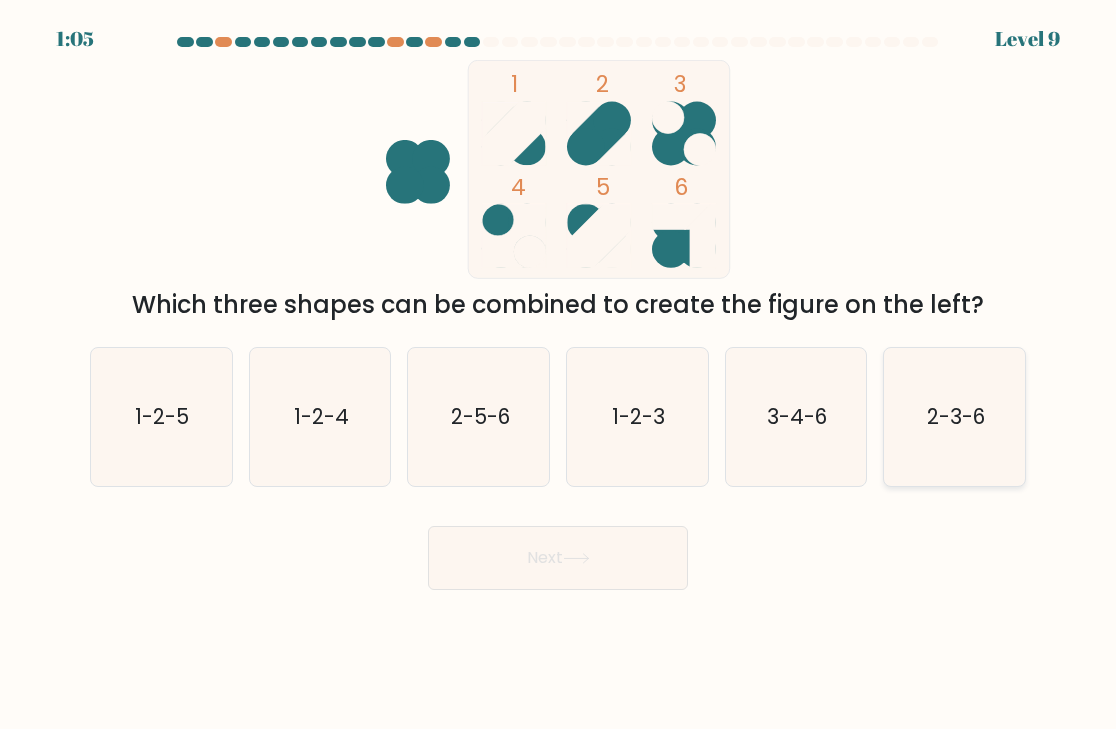 click on "2-3-6" 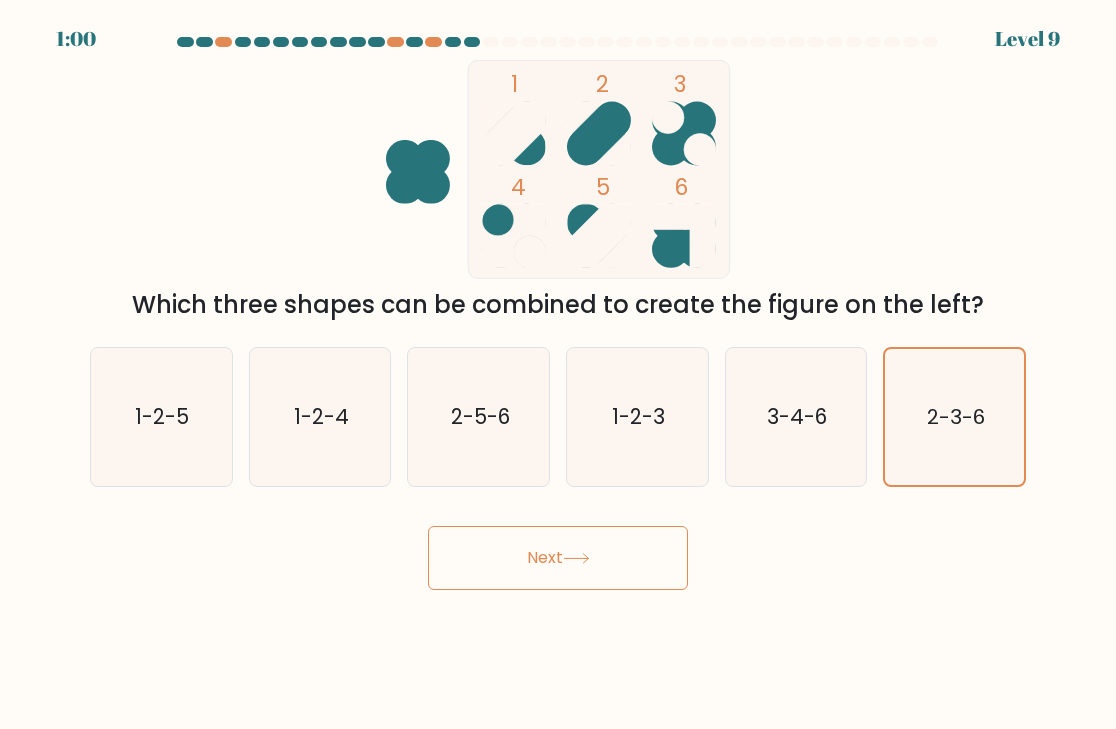 click on "Next" at bounding box center [558, 558] 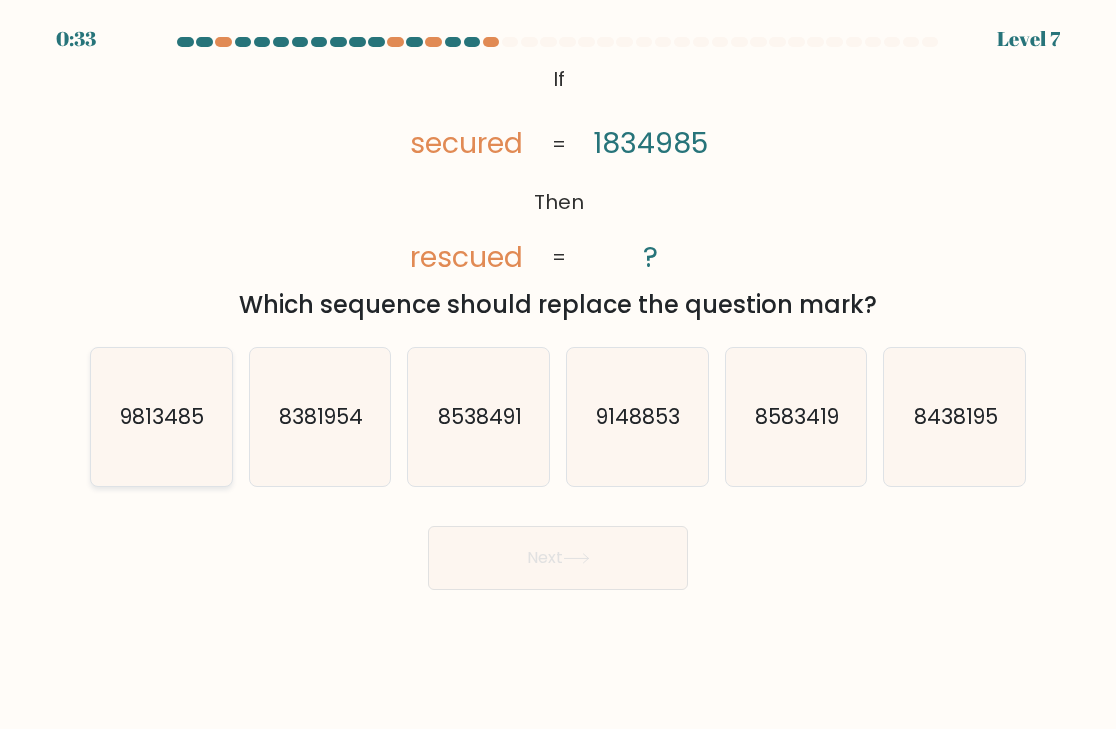 click on "9813485" 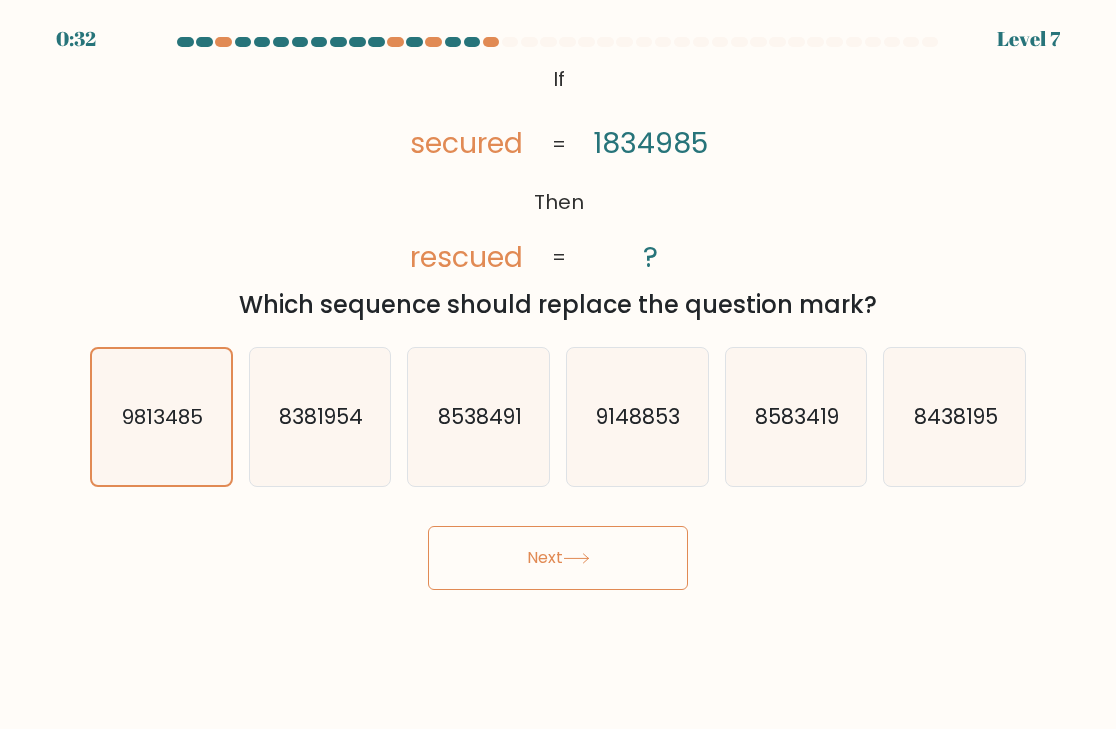 click on "Next" at bounding box center [558, 558] 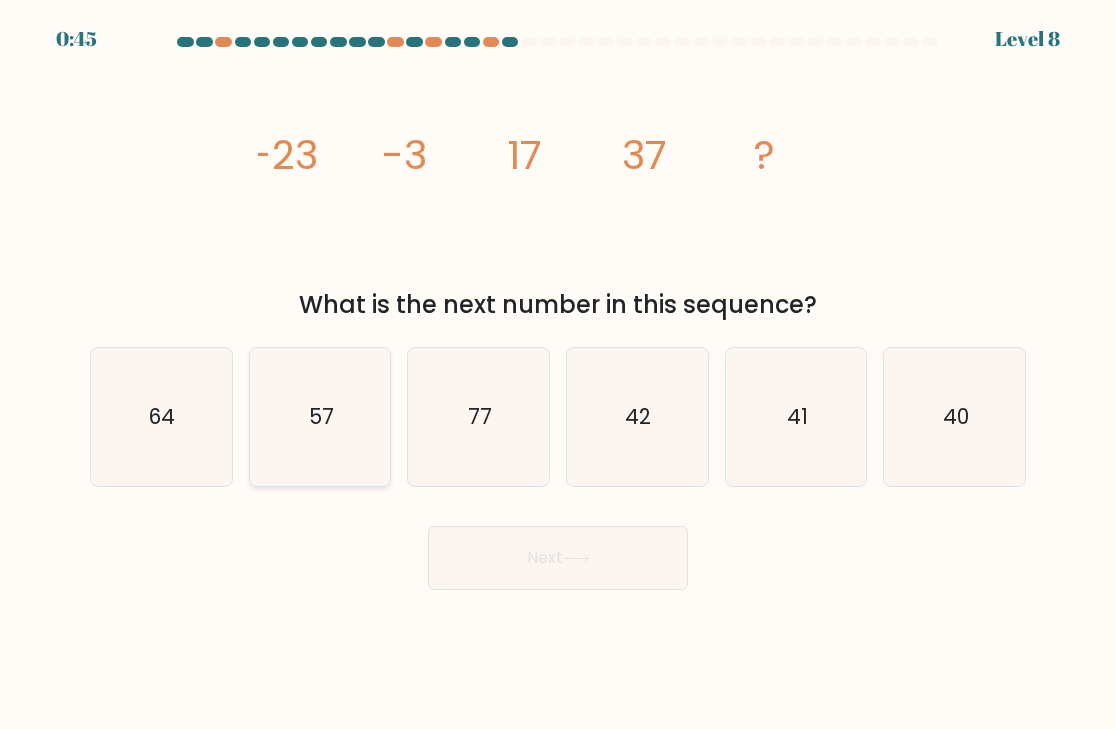 click on "57" 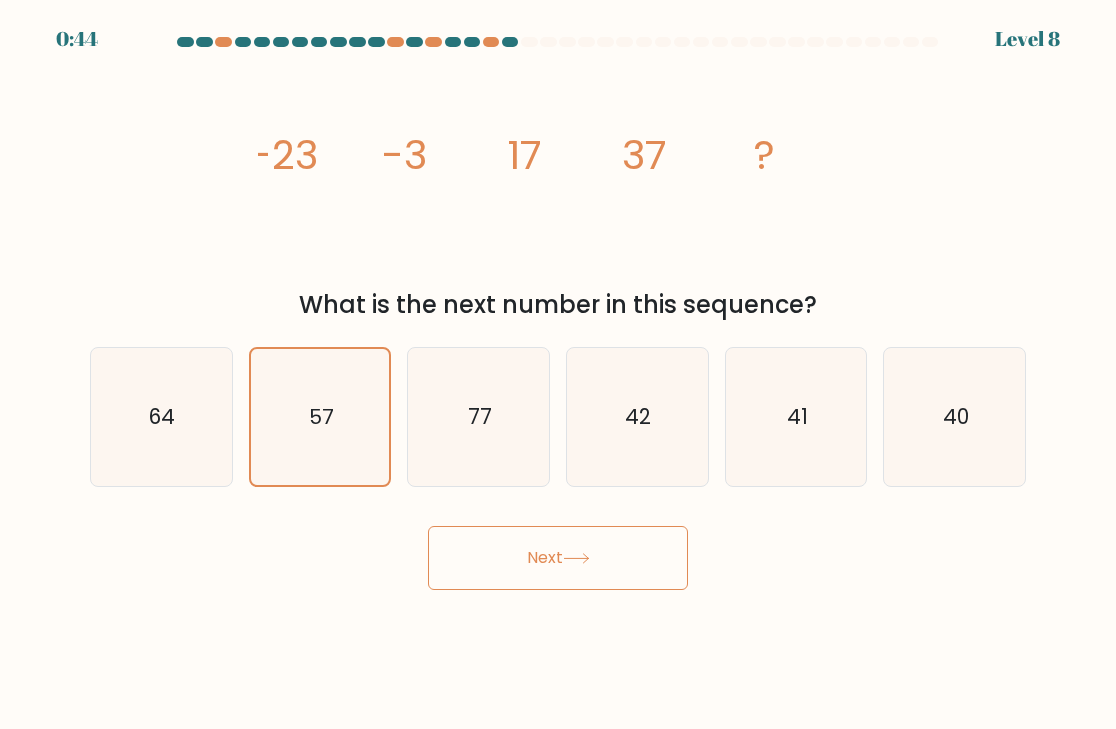 click on "Next" at bounding box center [558, 558] 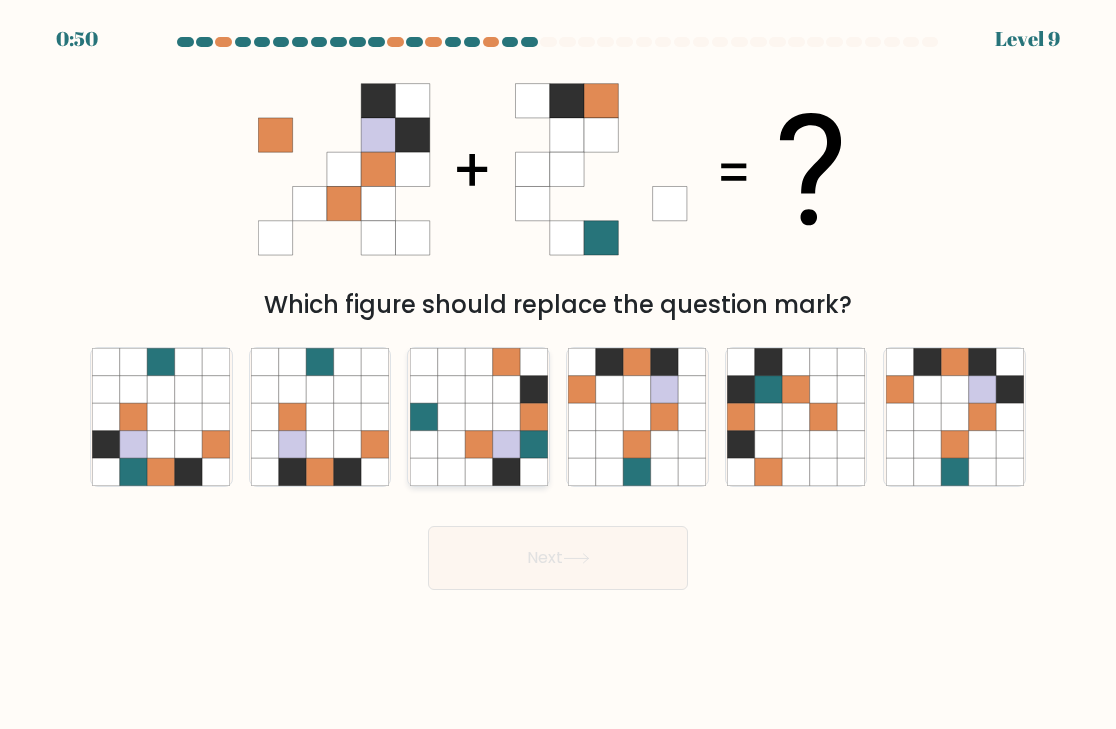 click 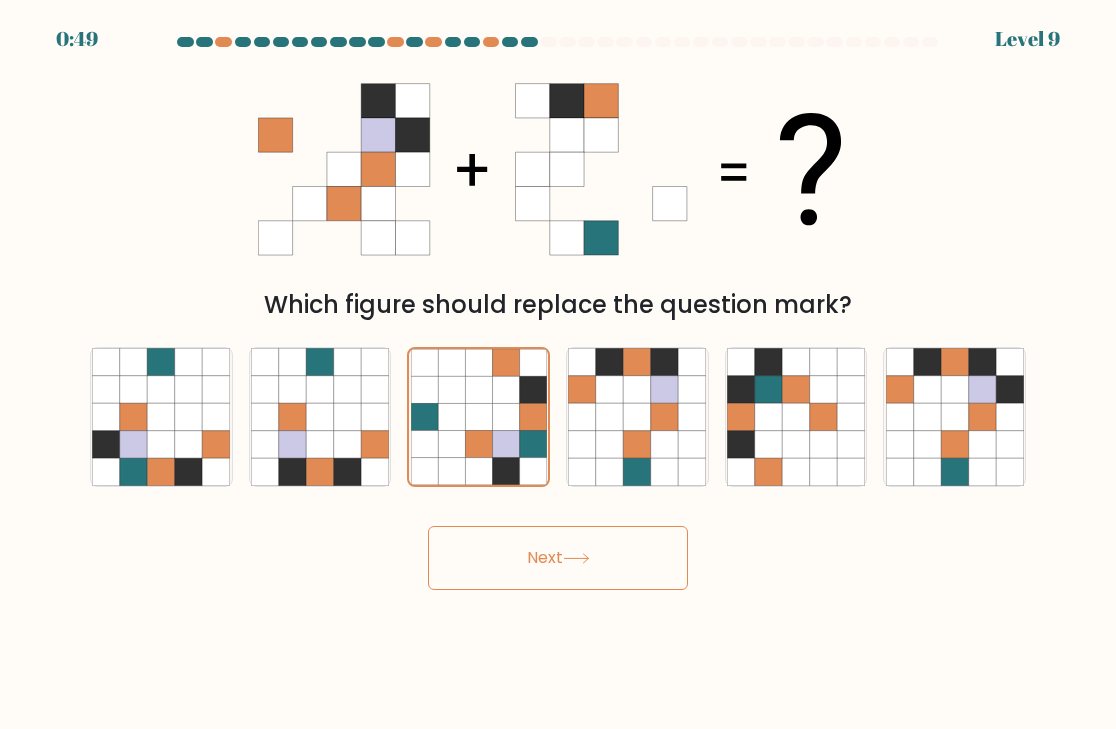 click on "Next" at bounding box center [558, 558] 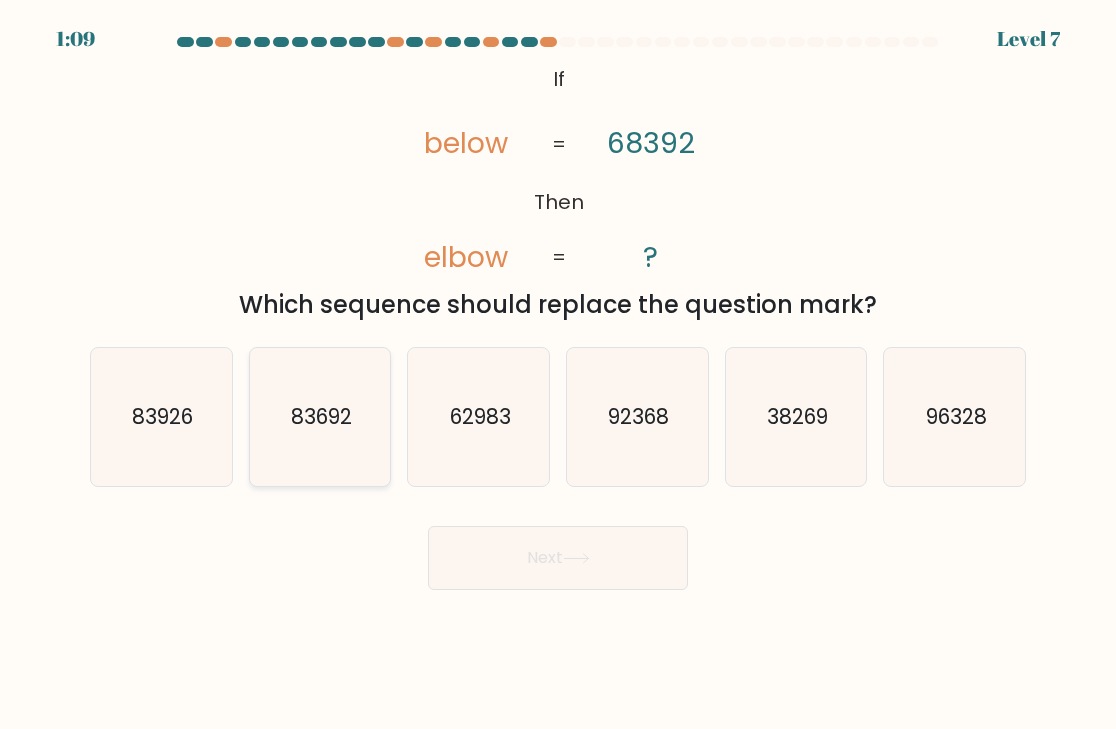 click on "83692" 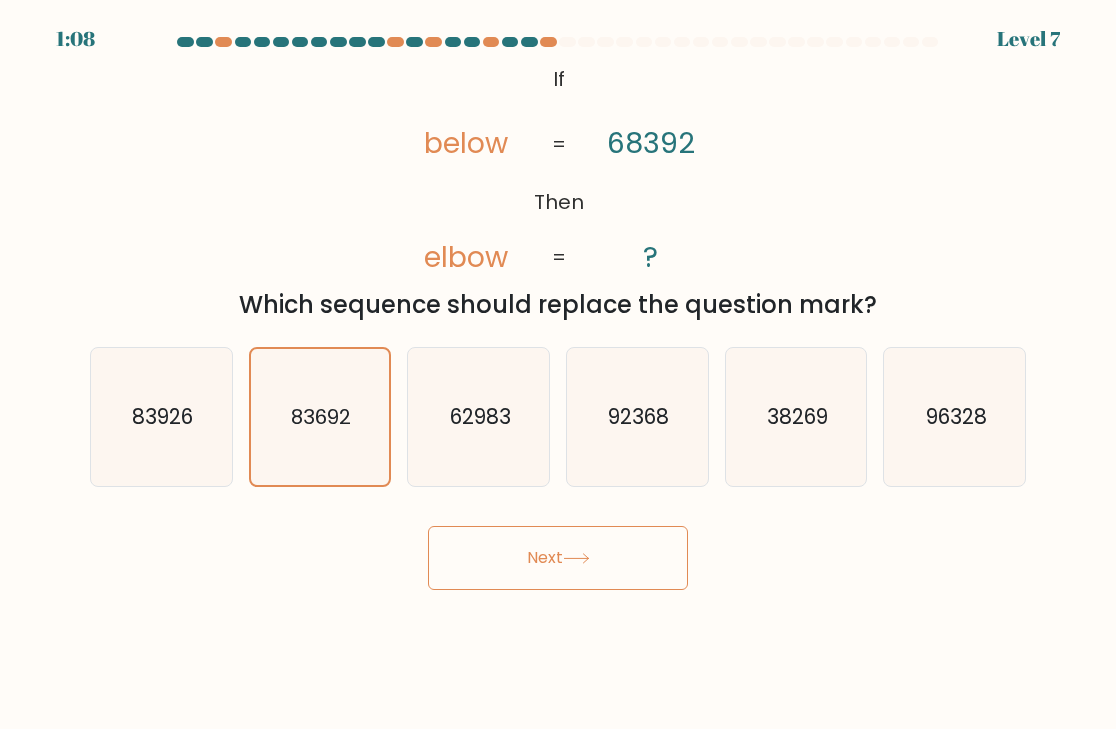 click 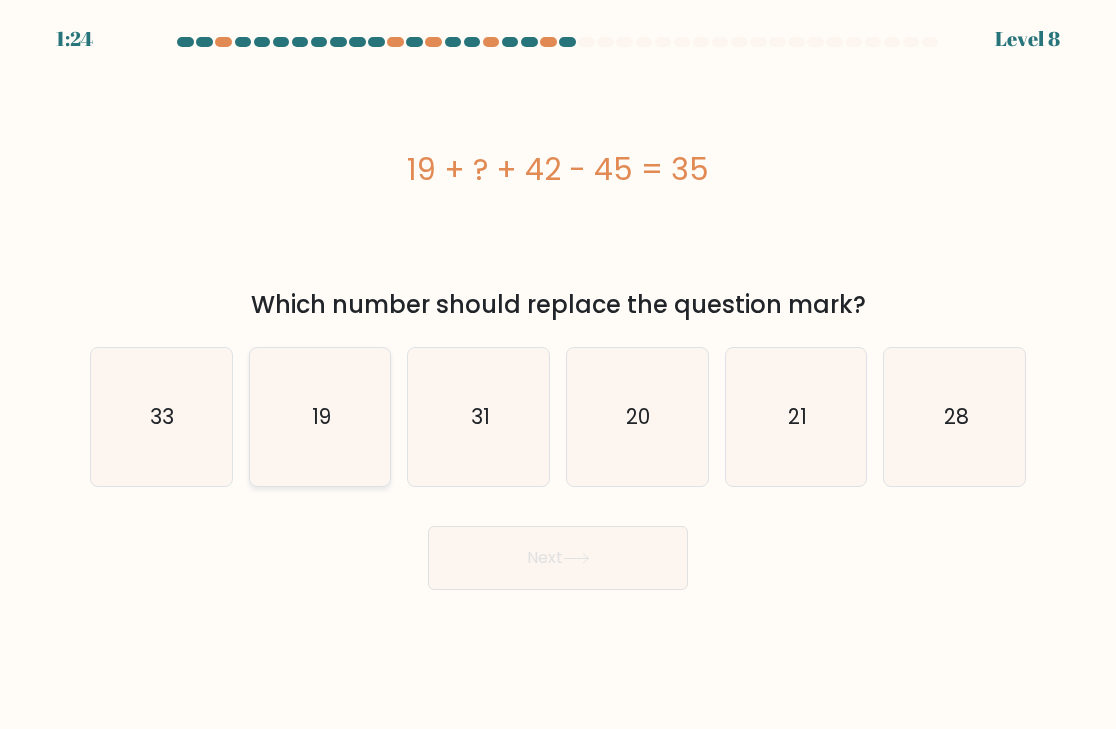 click on "19" 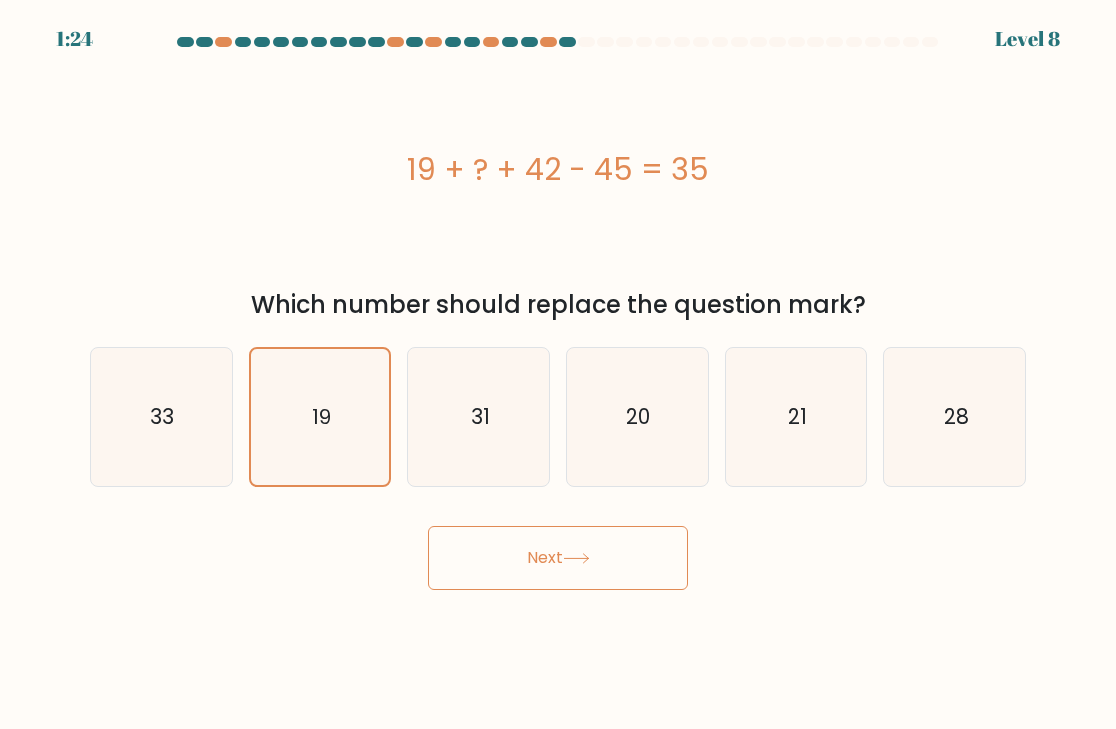 click on "Next" at bounding box center [558, 558] 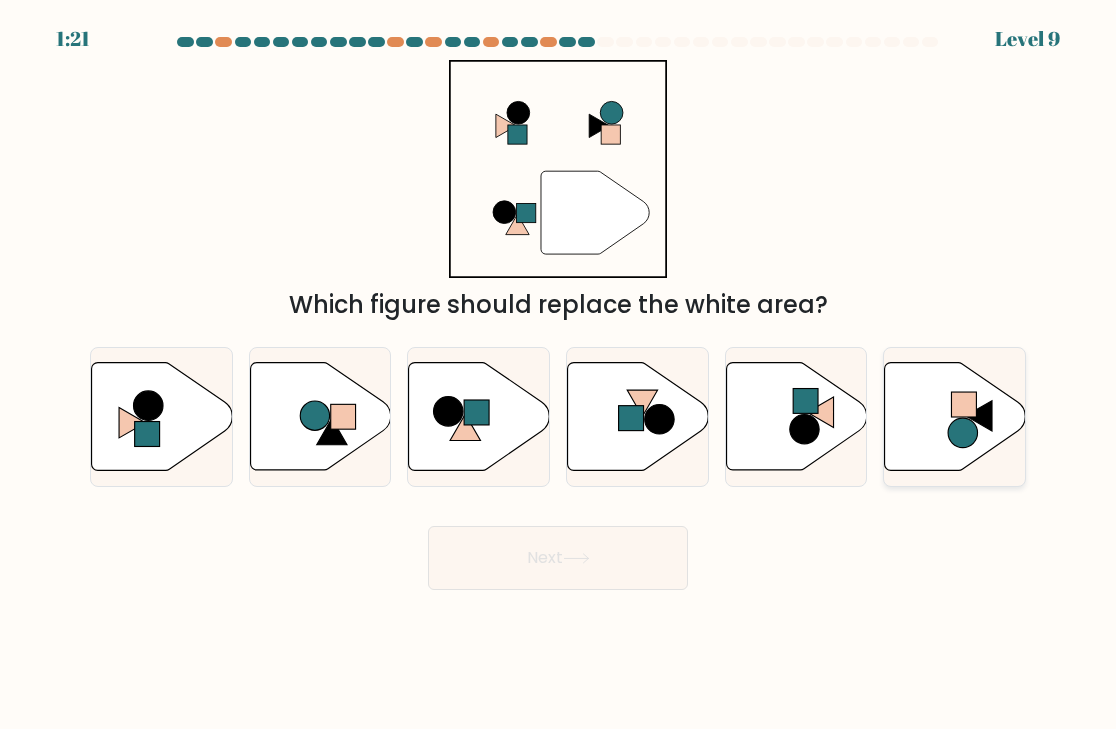 click 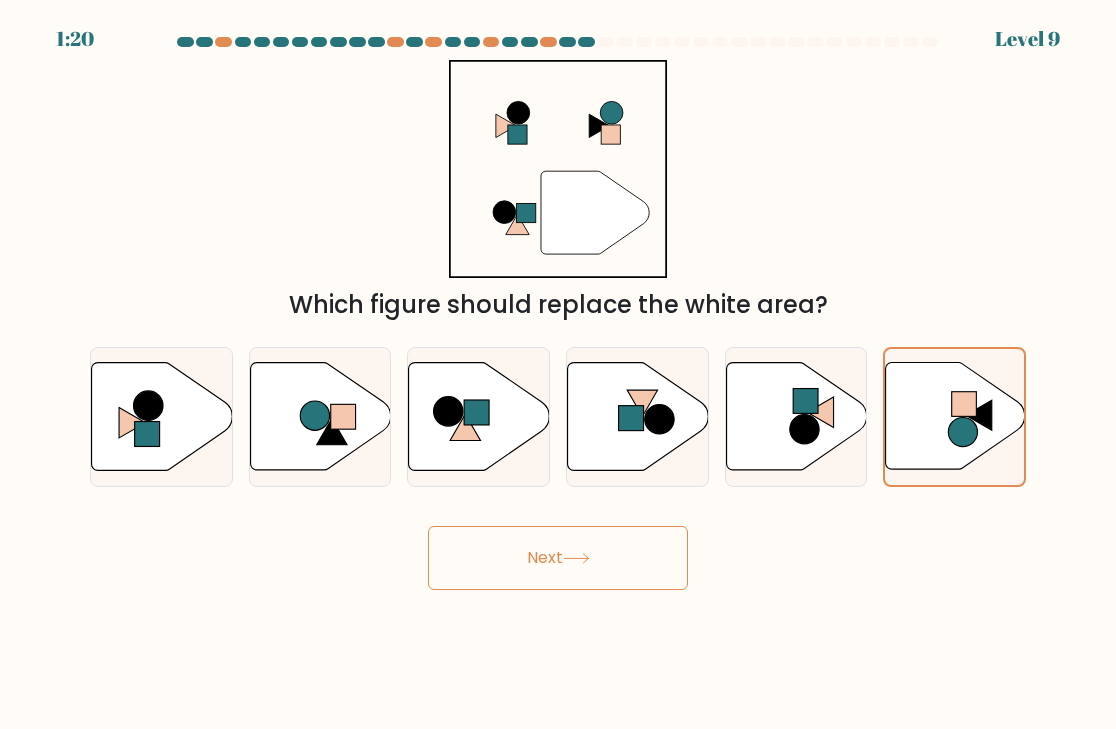 click 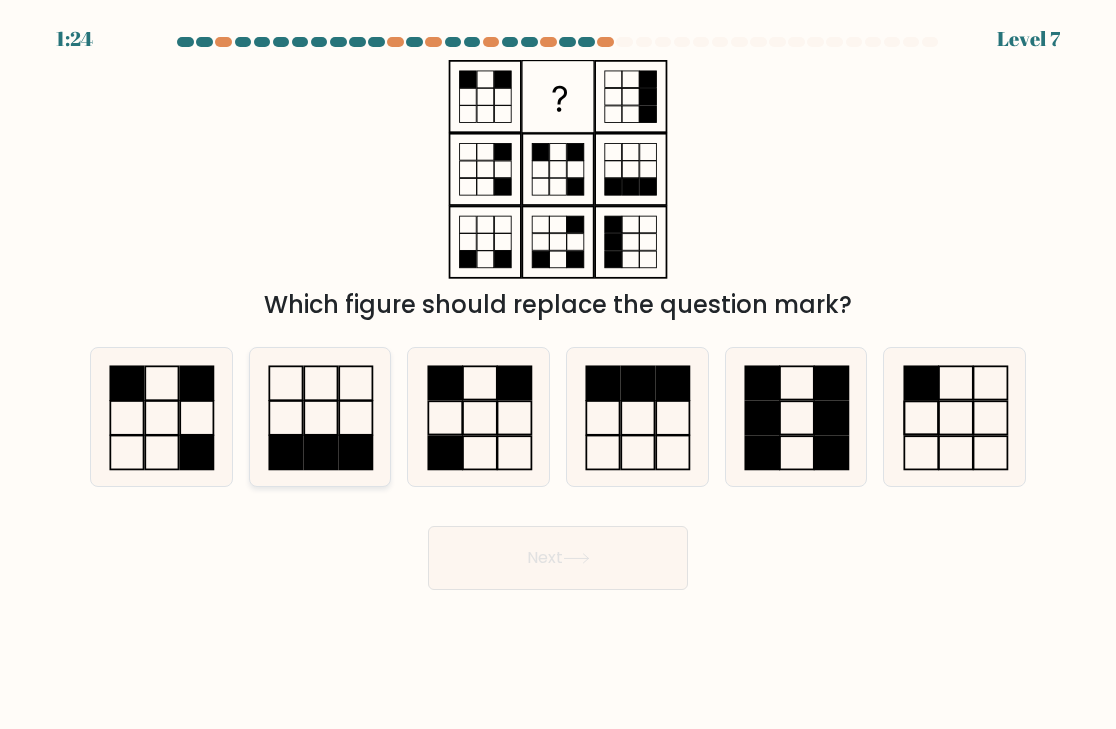 click 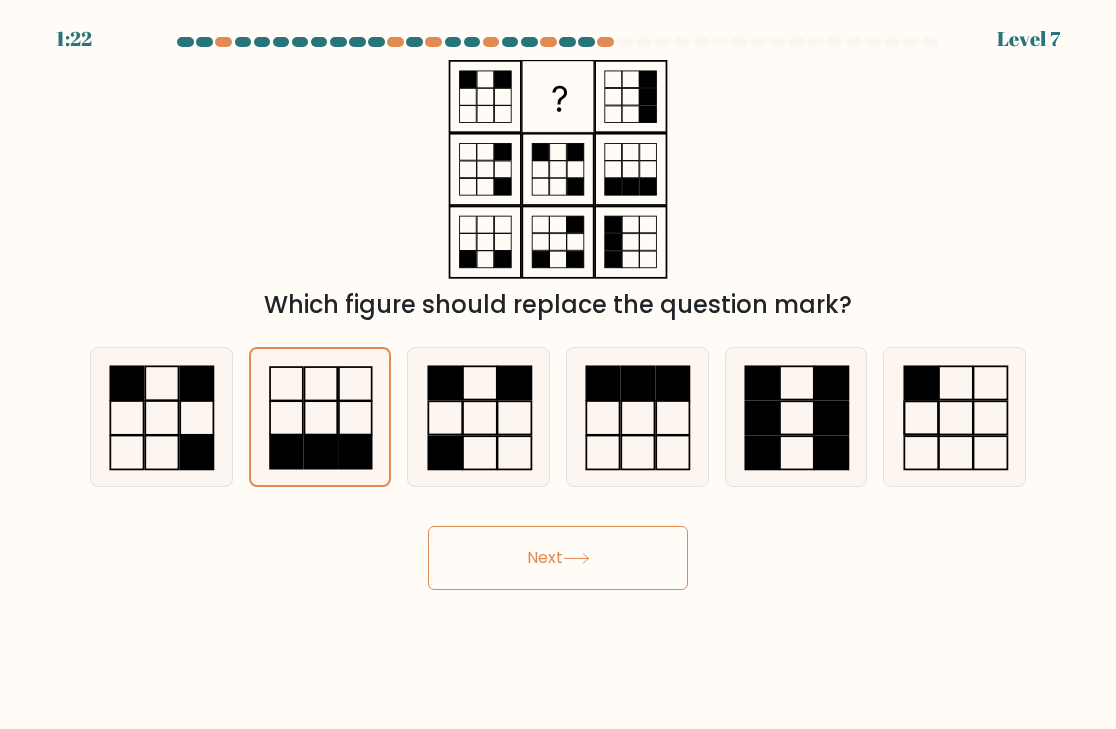 click on "Next" at bounding box center [558, 558] 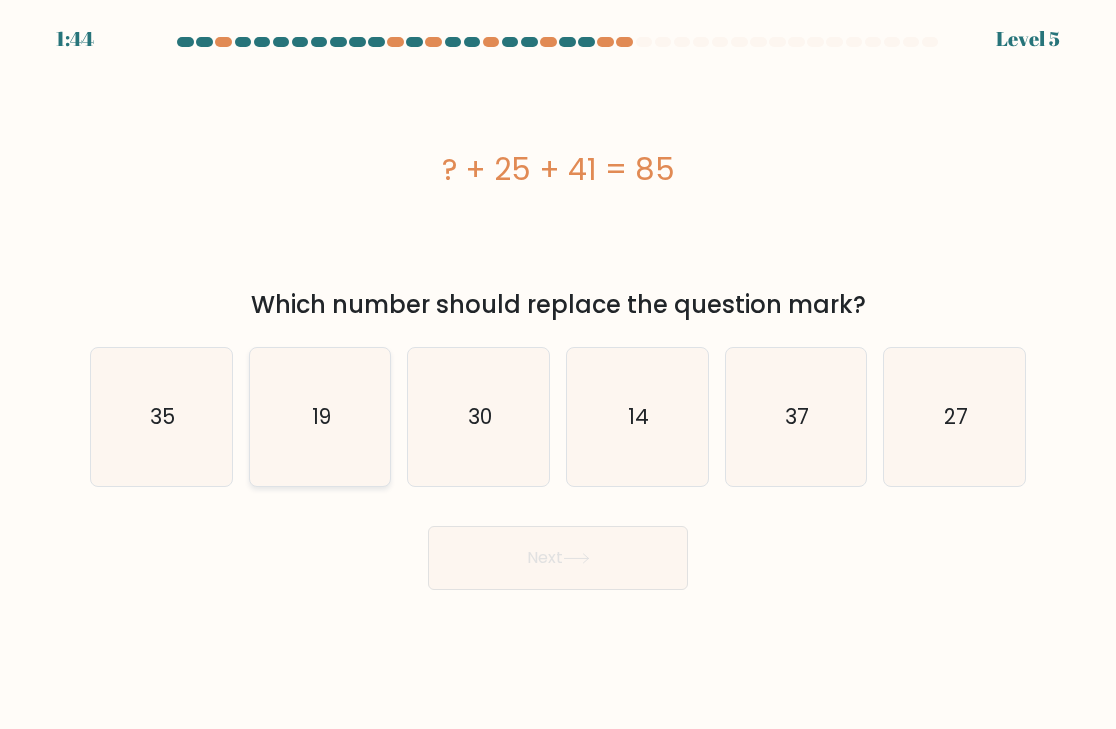click on "19" 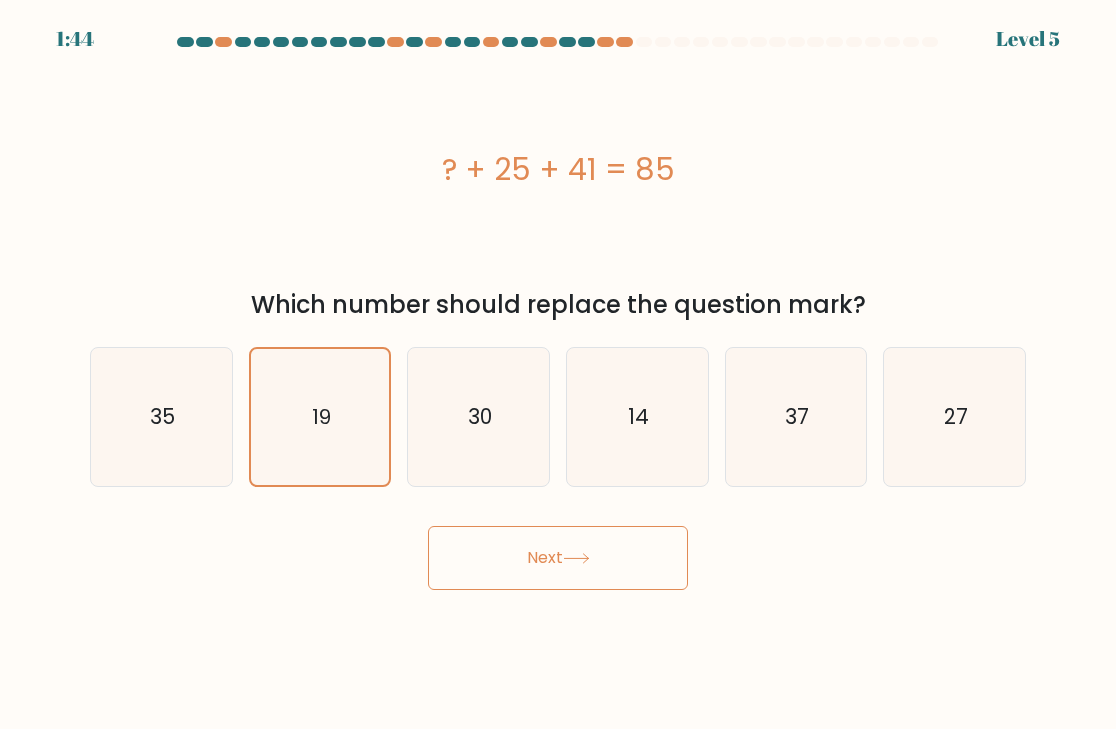 click on "Next" at bounding box center (558, 558) 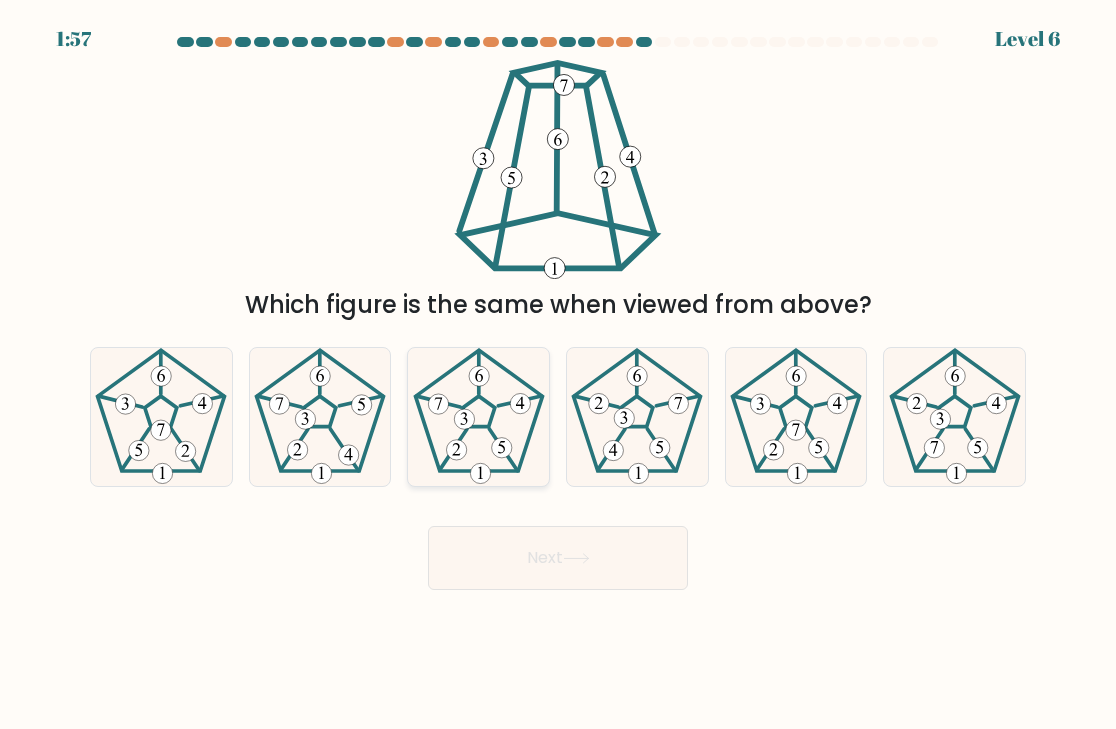 click 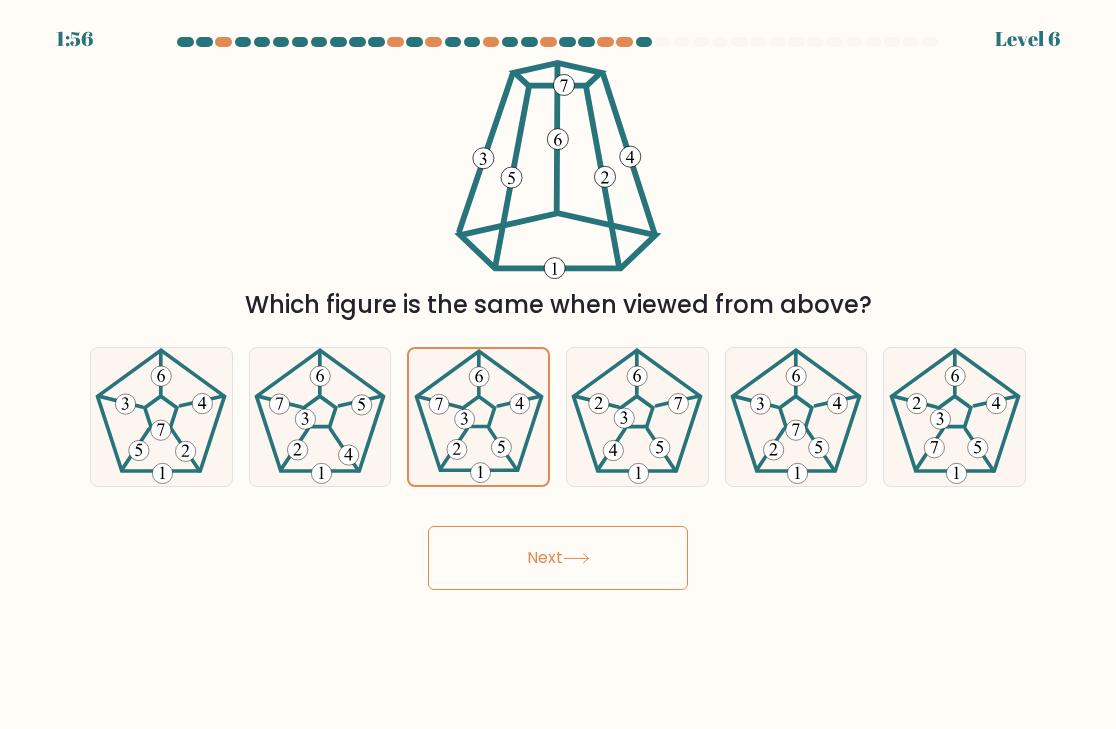click on "Next" at bounding box center (558, 558) 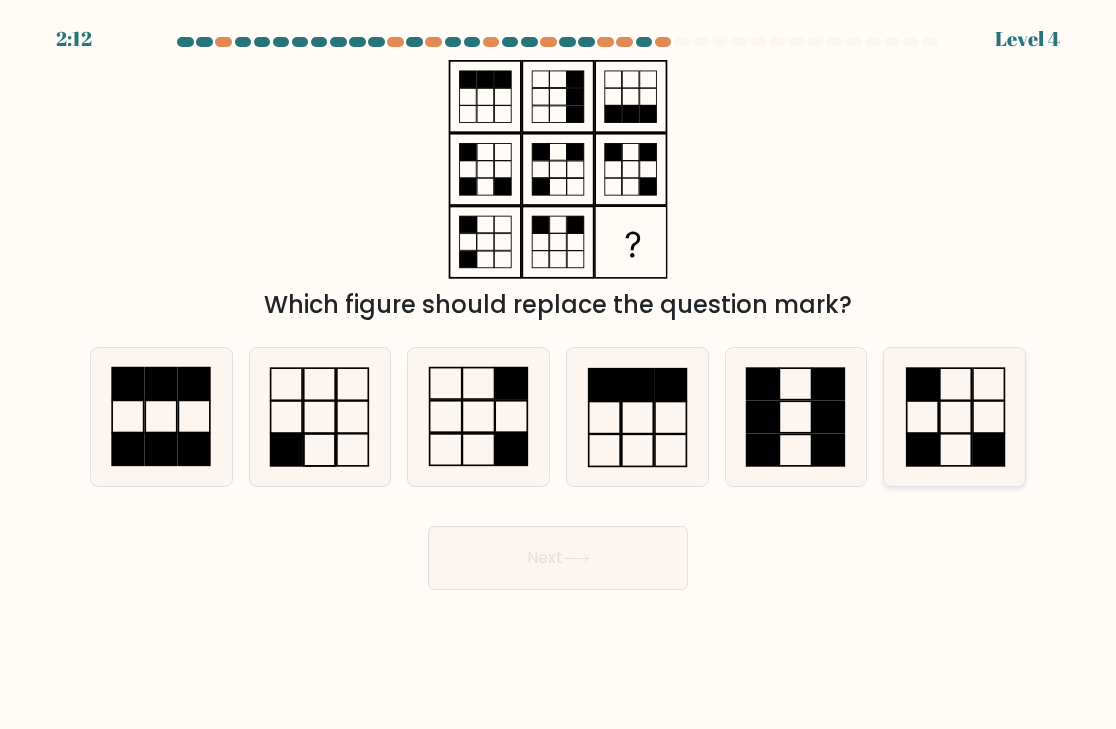click 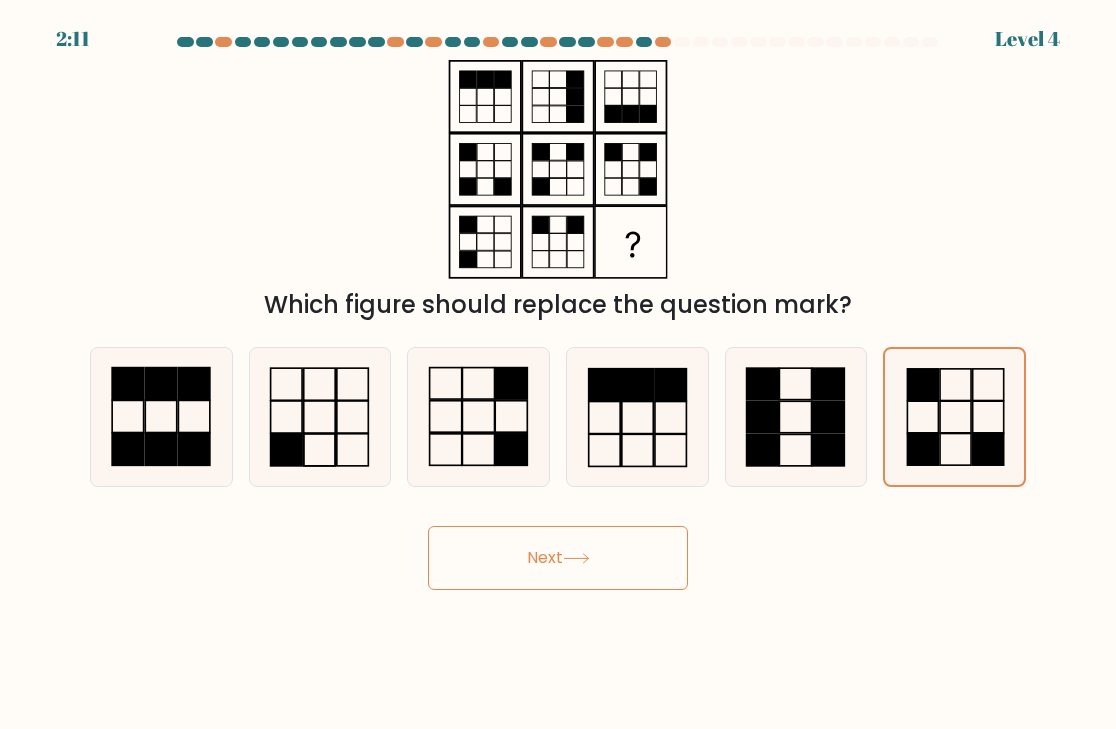 click 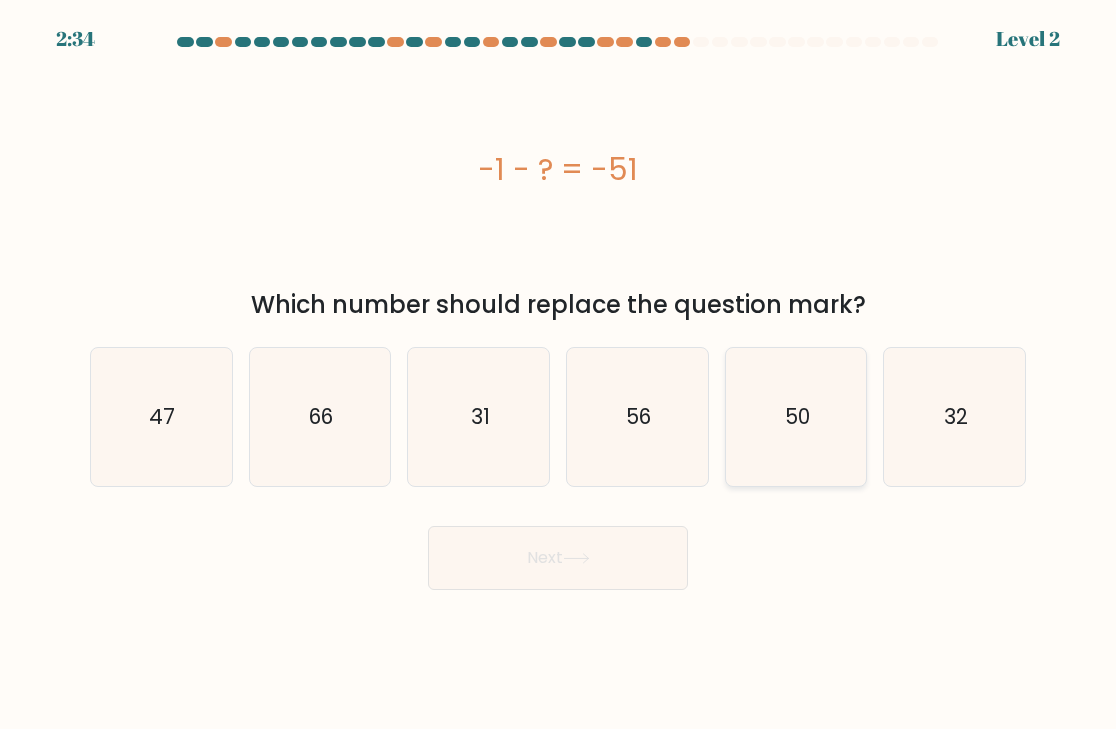 click on "50" 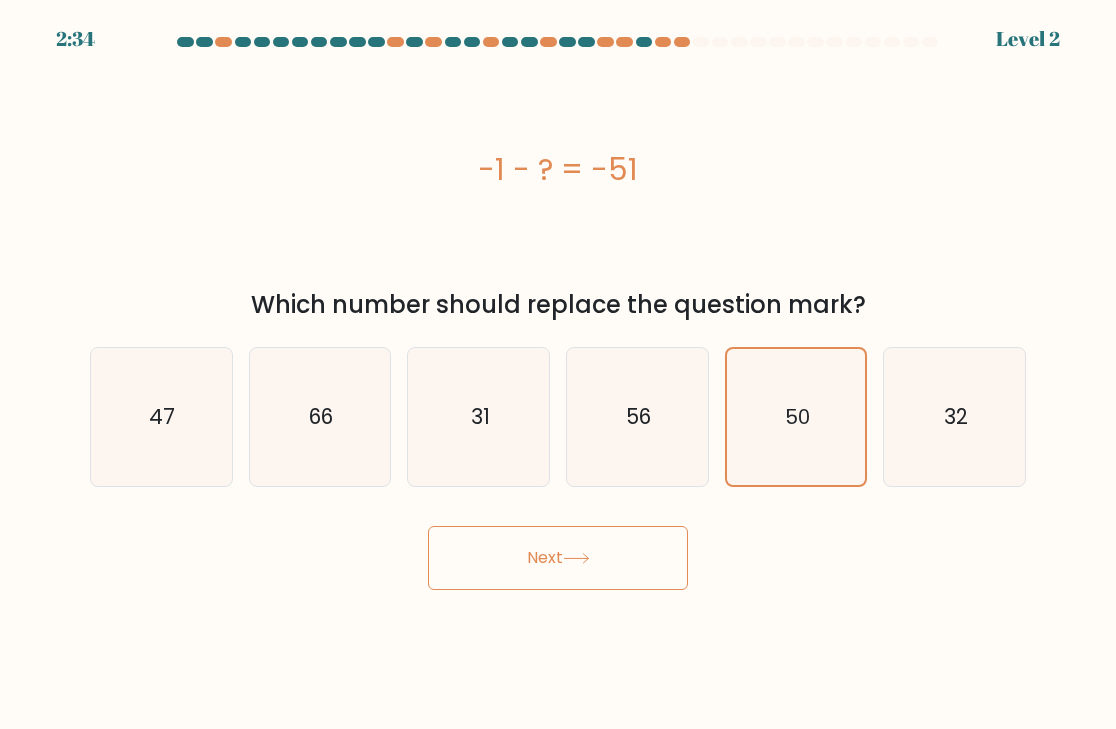 click on "Next" at bounding box center (558, 558) 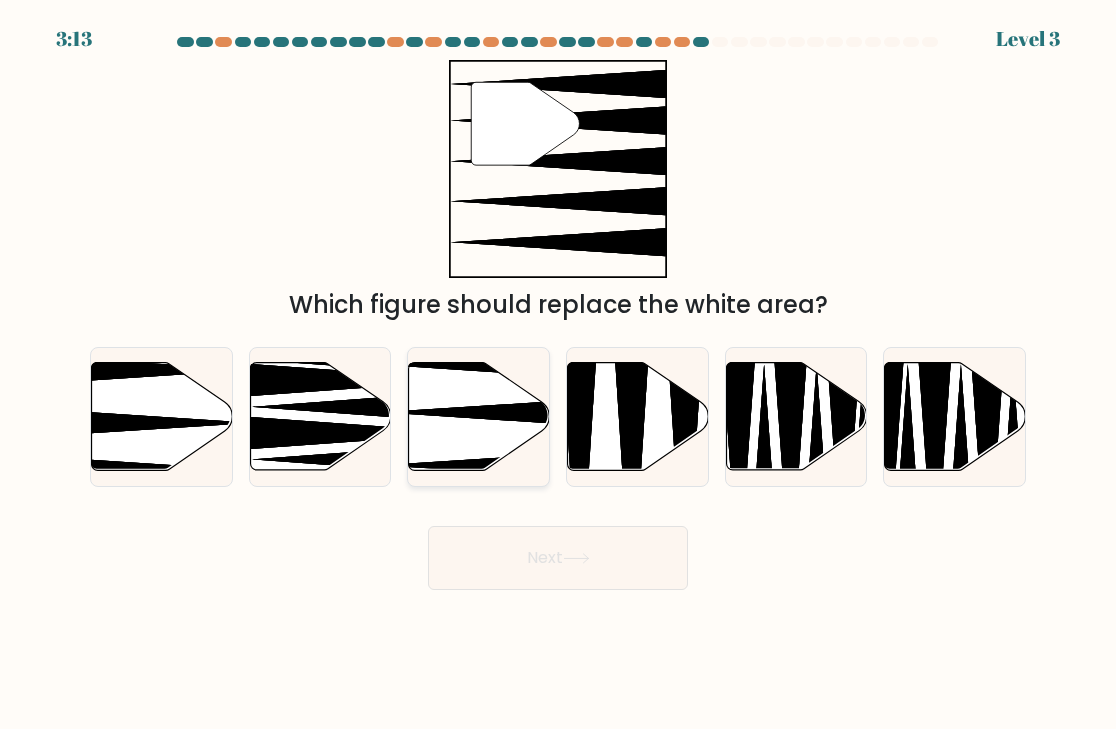 click 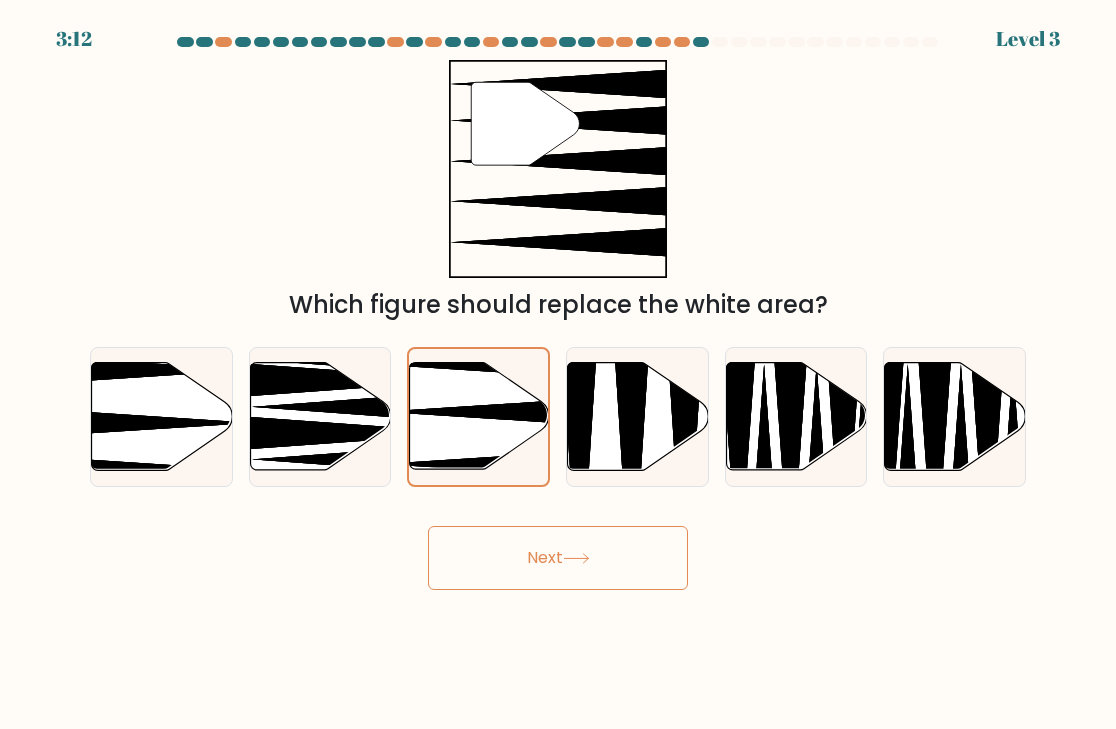 click 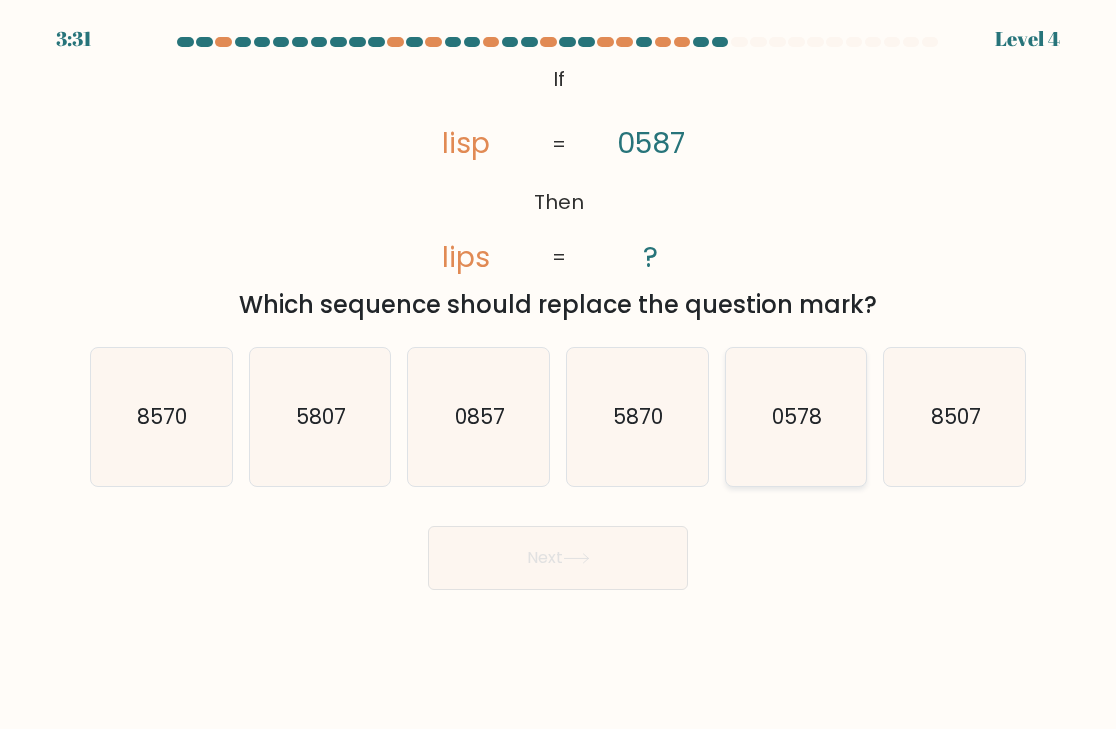 click on "0578" 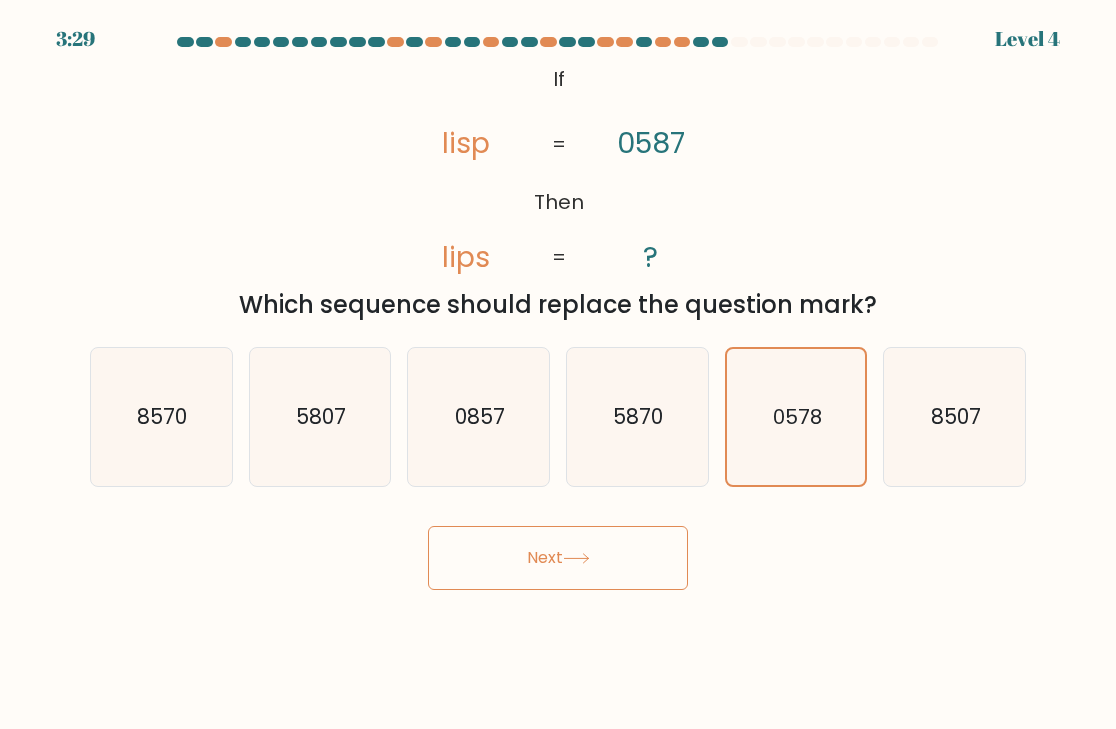 click on "Next" at bounding box center (558, 558) 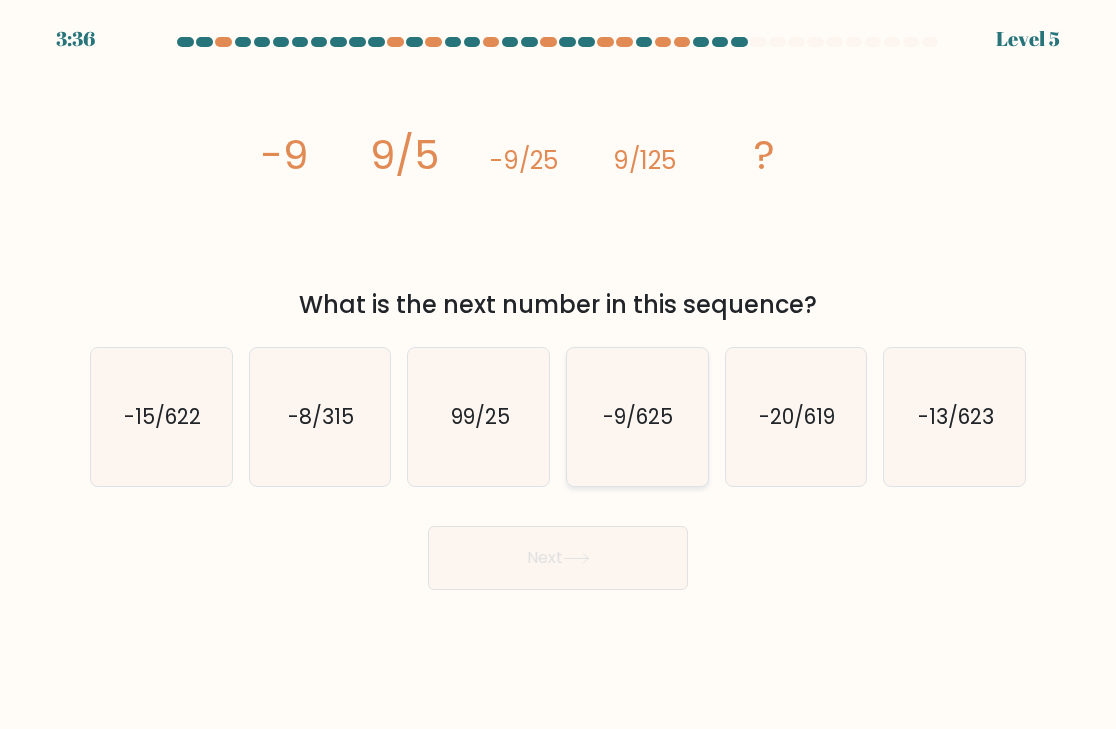 click on "-9/625" 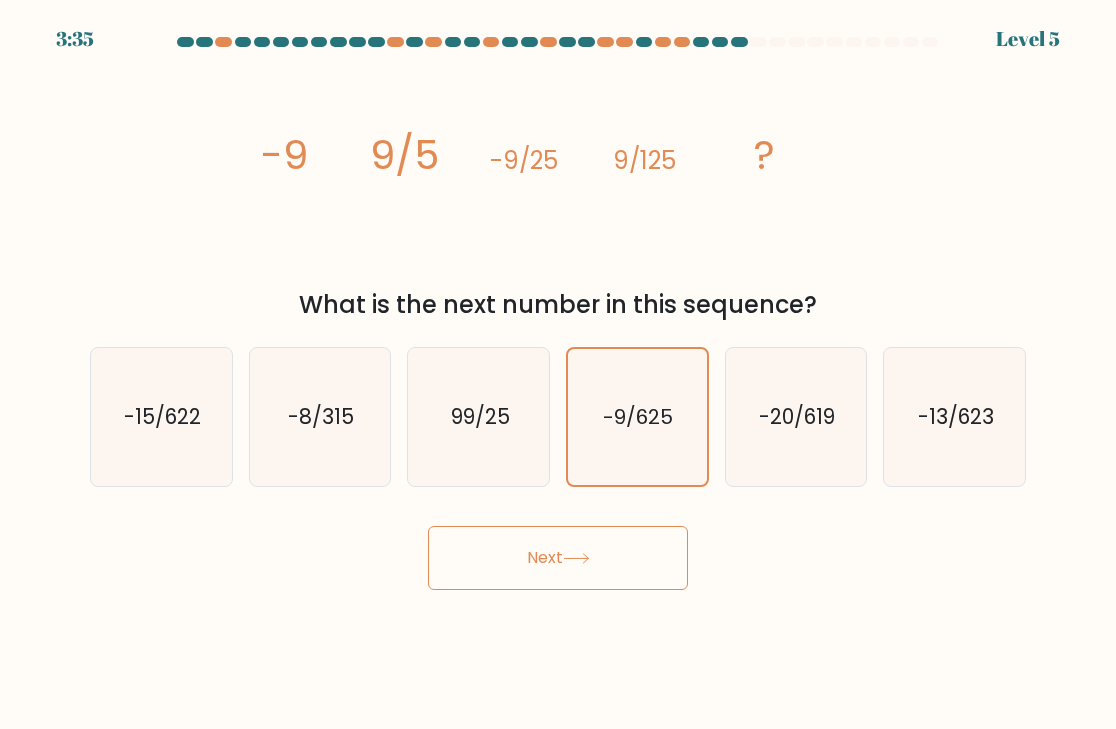 click on "Next" at bounding box center (558, 558) 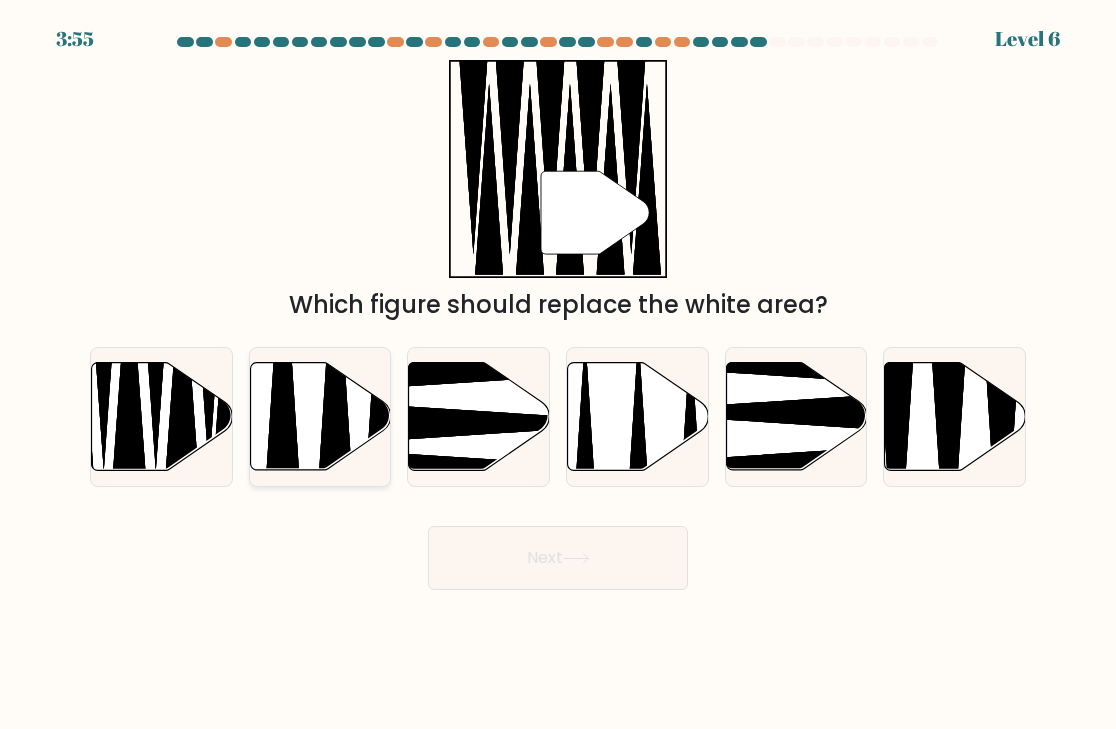 click 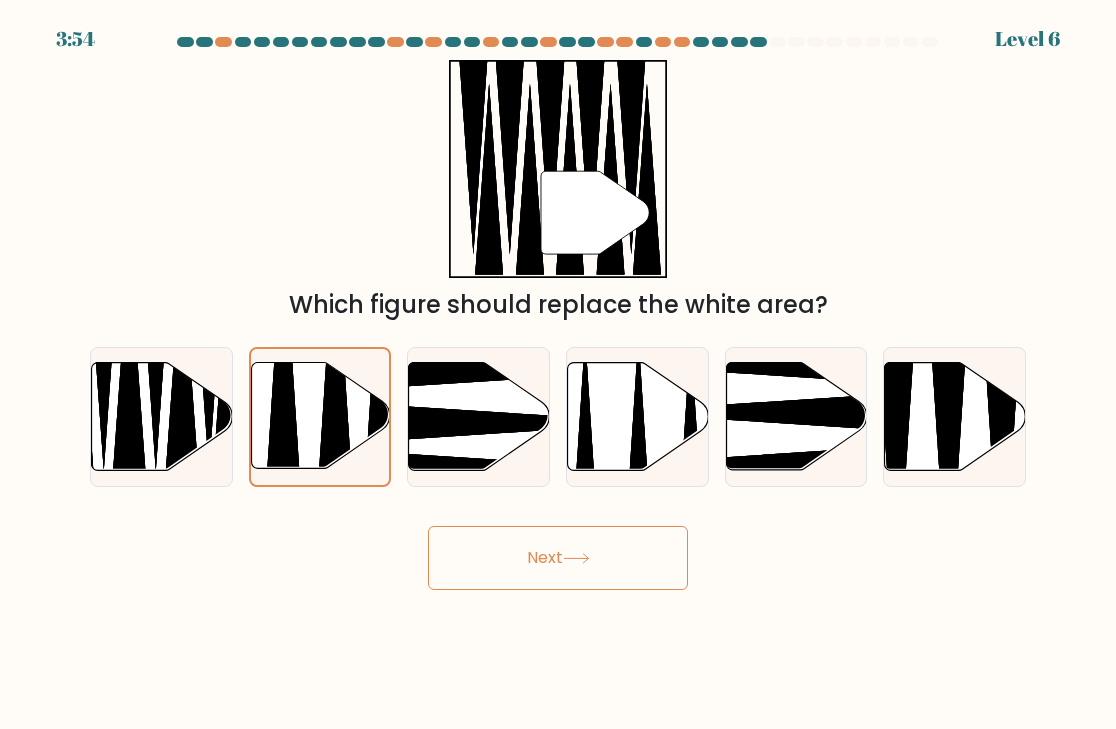 click on "Next" at bounding box center (558, 558) 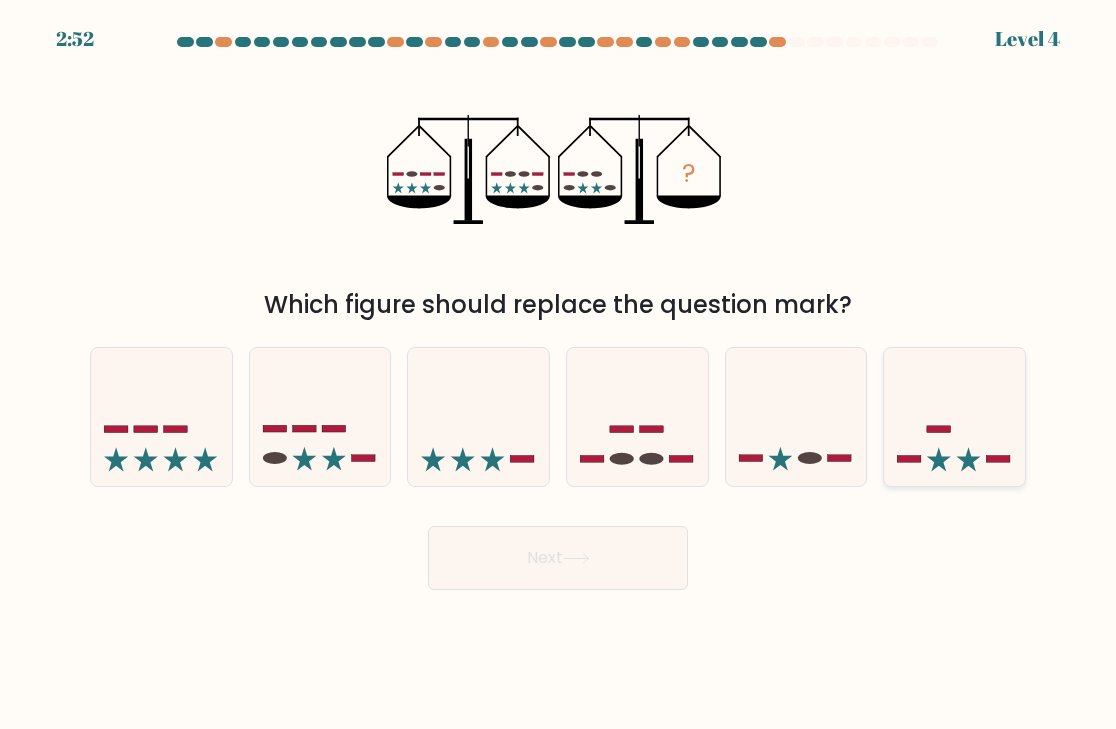 click 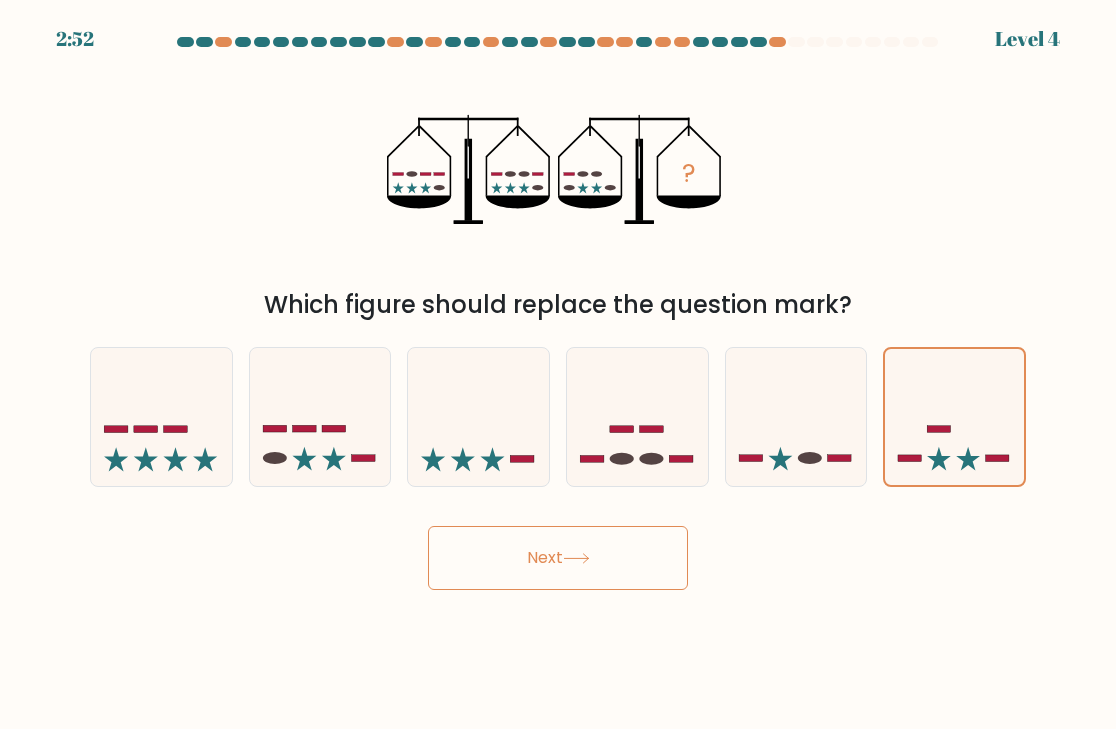 click on "Next" at bounding box center [558, 558] 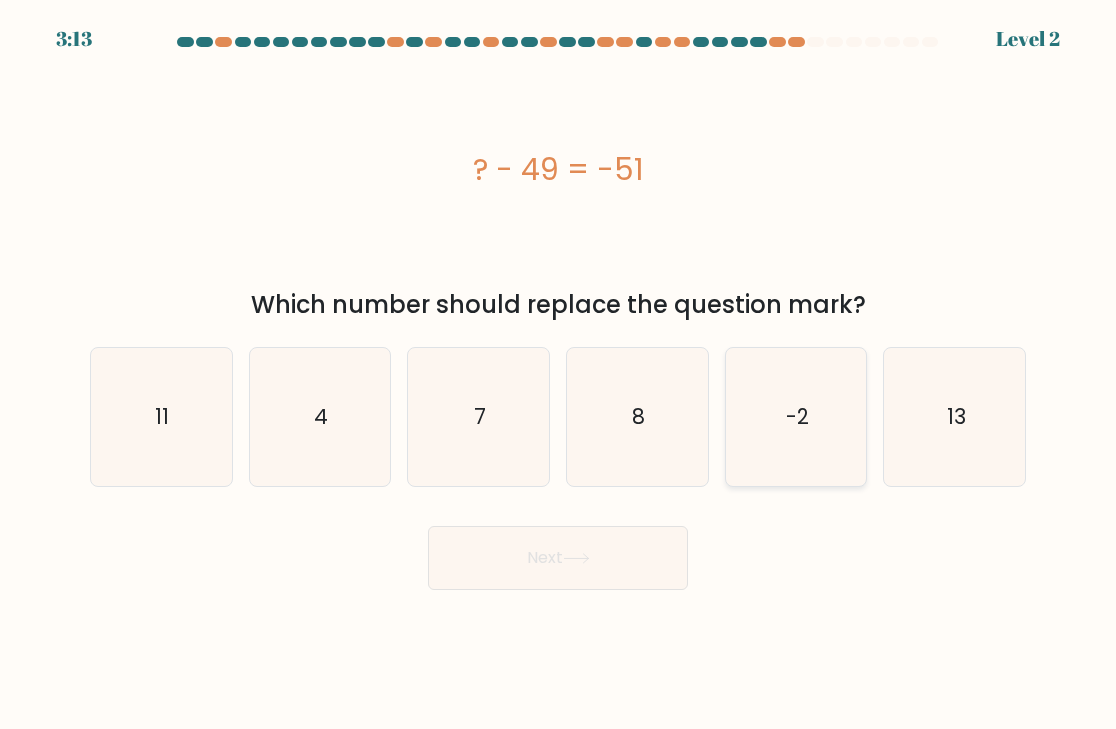 click on "-2" 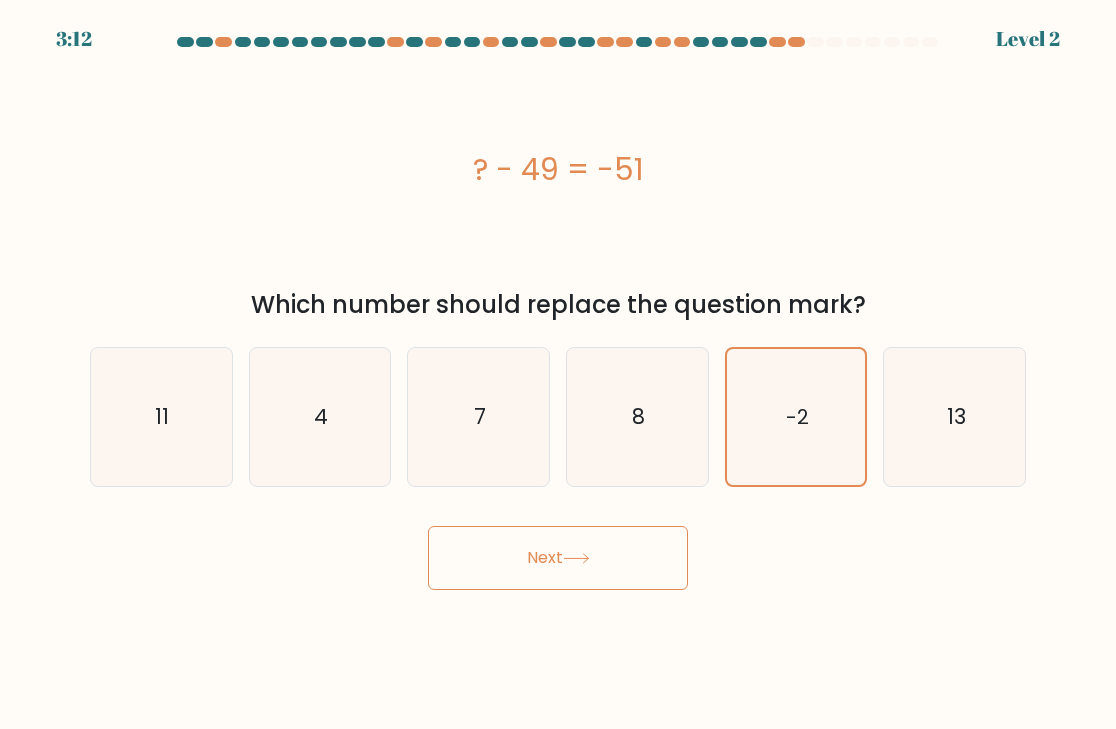 click on "Next" at bounding box center (558, 558) 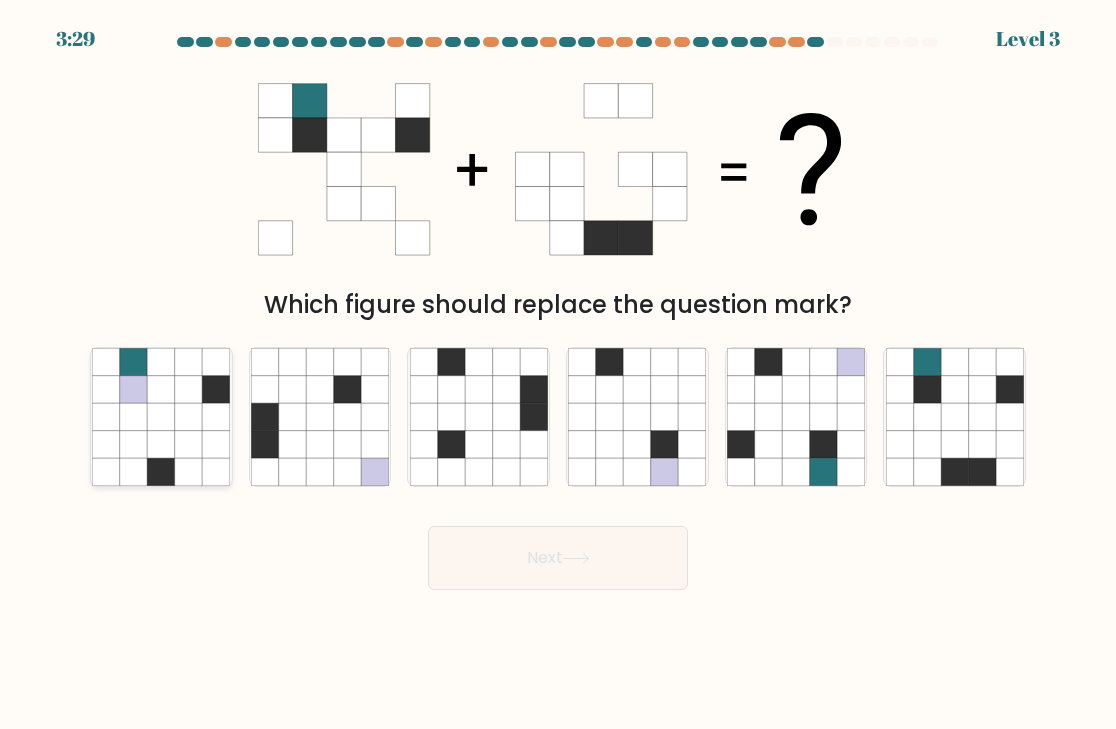click 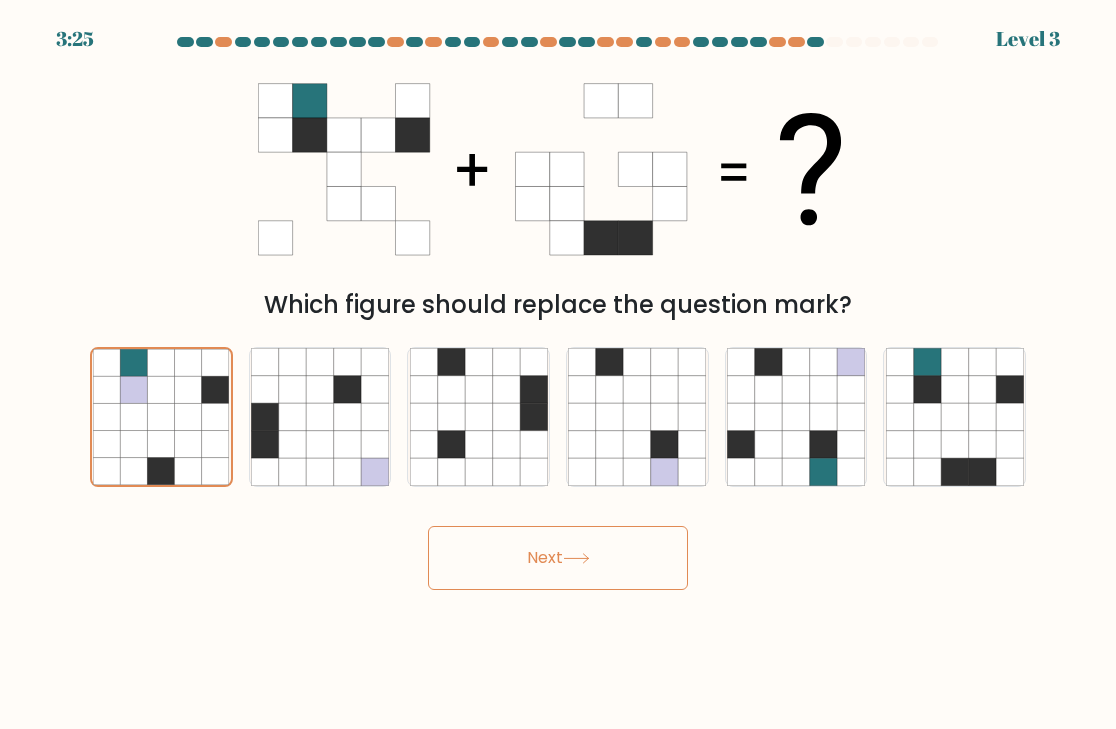 click on "3:25
Level 3" at bounding box center (558, 364) 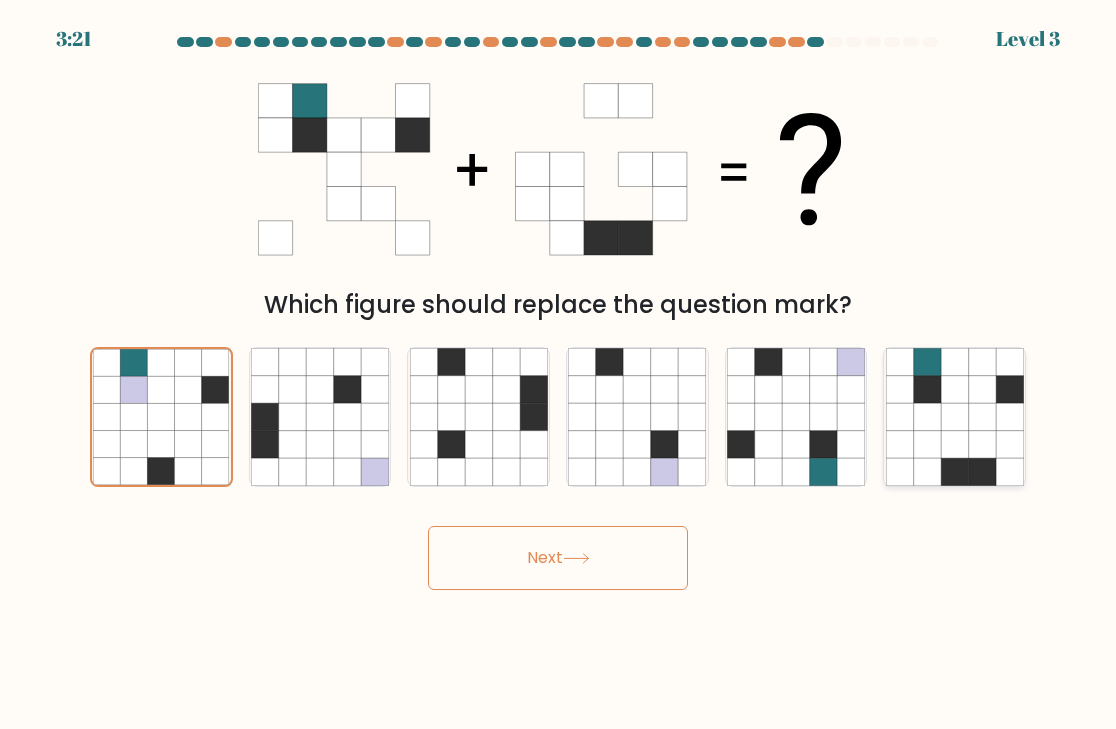 click 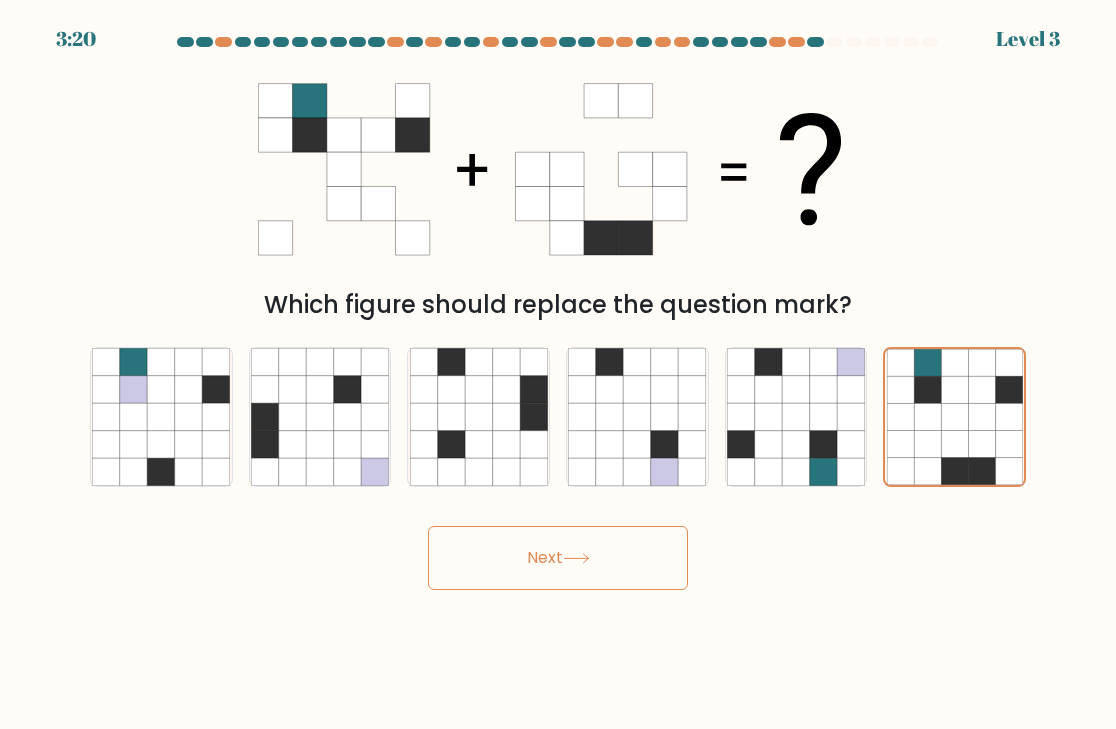 click on "Next" at bounding box center (558, 558) 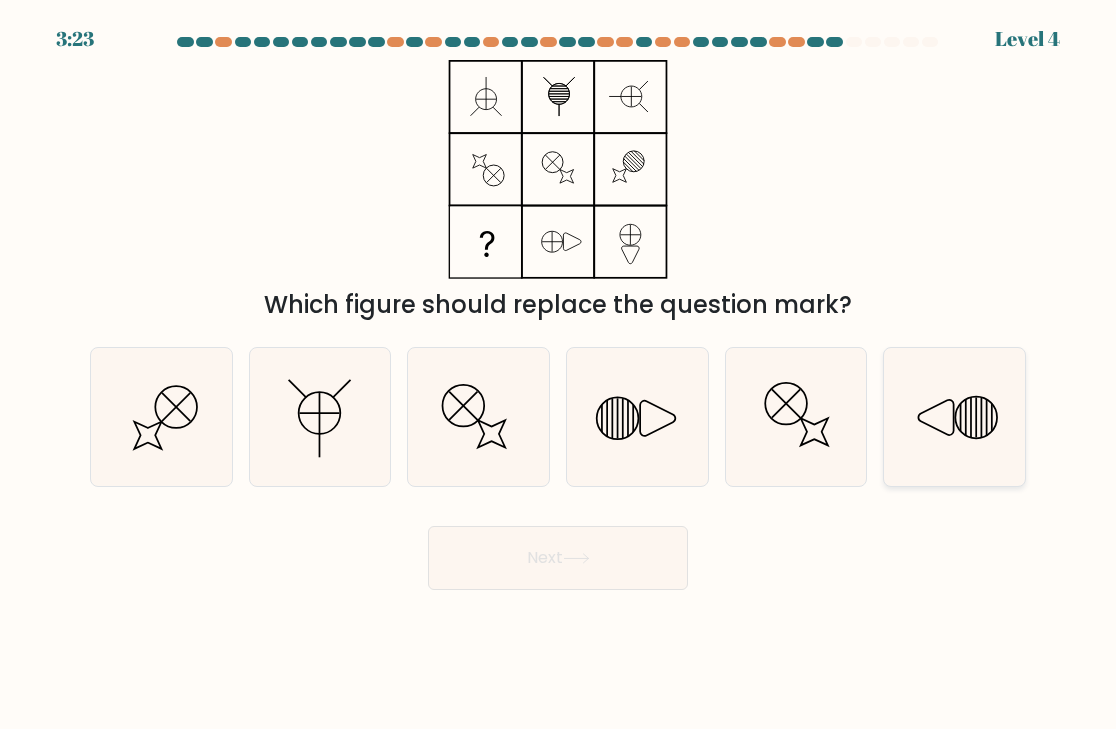 click 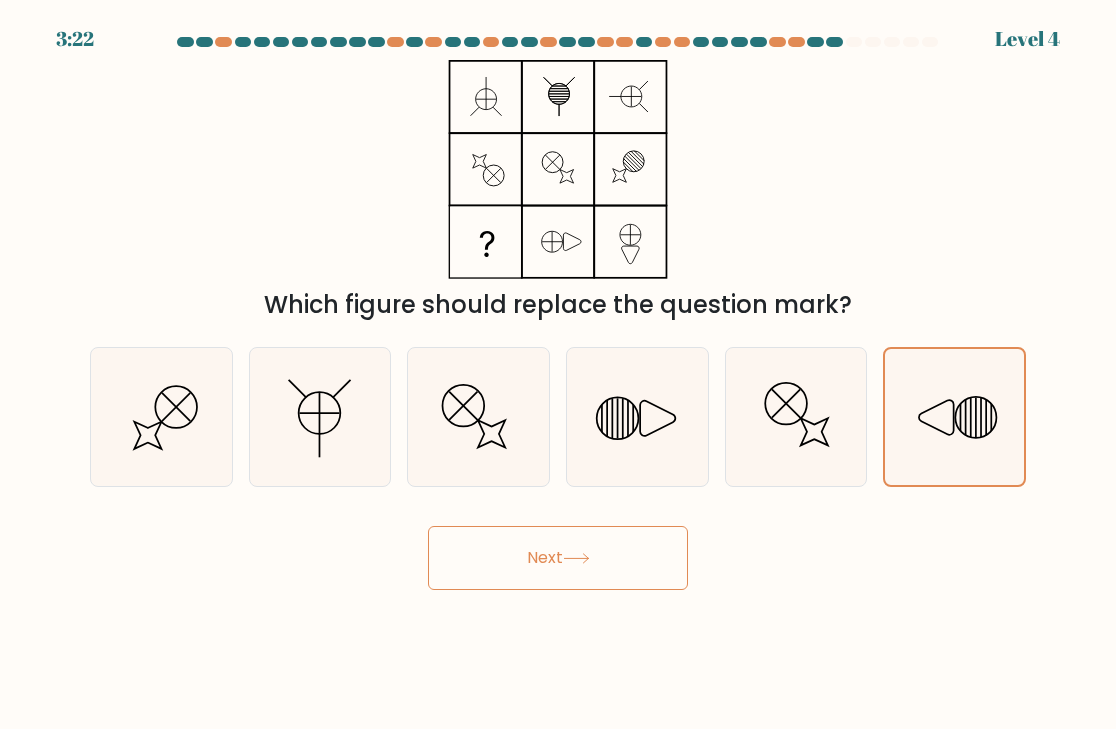 click on "Next" at bounding box center [558, 558] 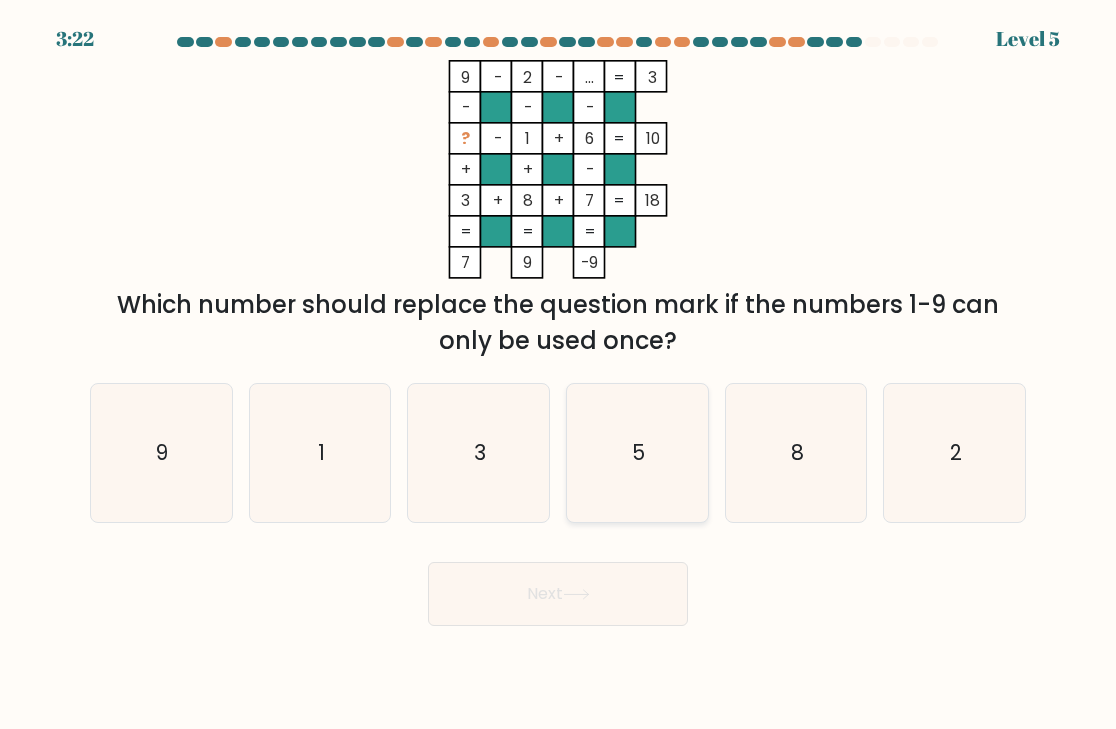 click on "5" 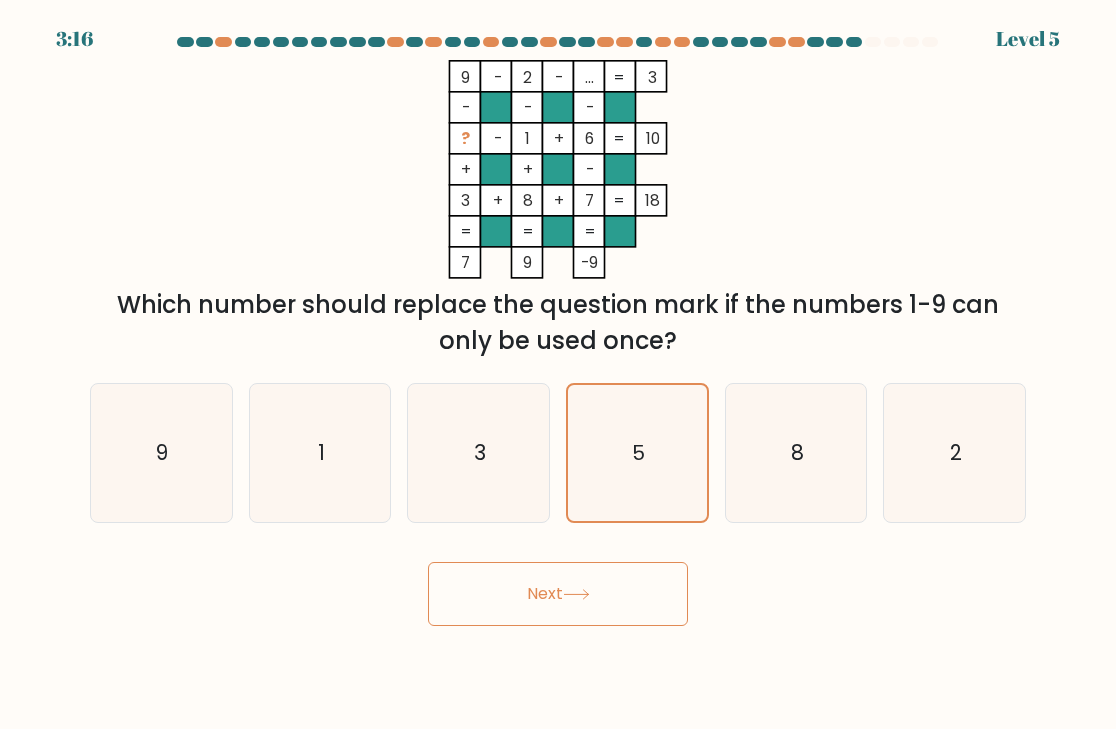 click on "Next" at bounding box center [558, 594] 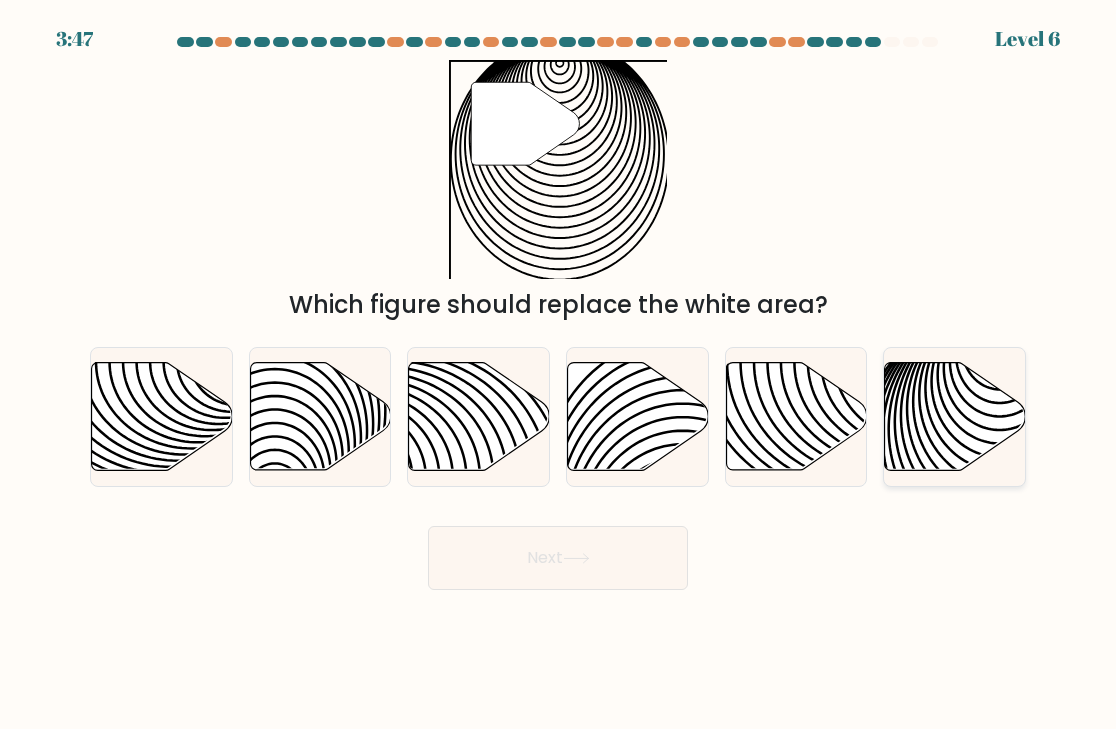 click 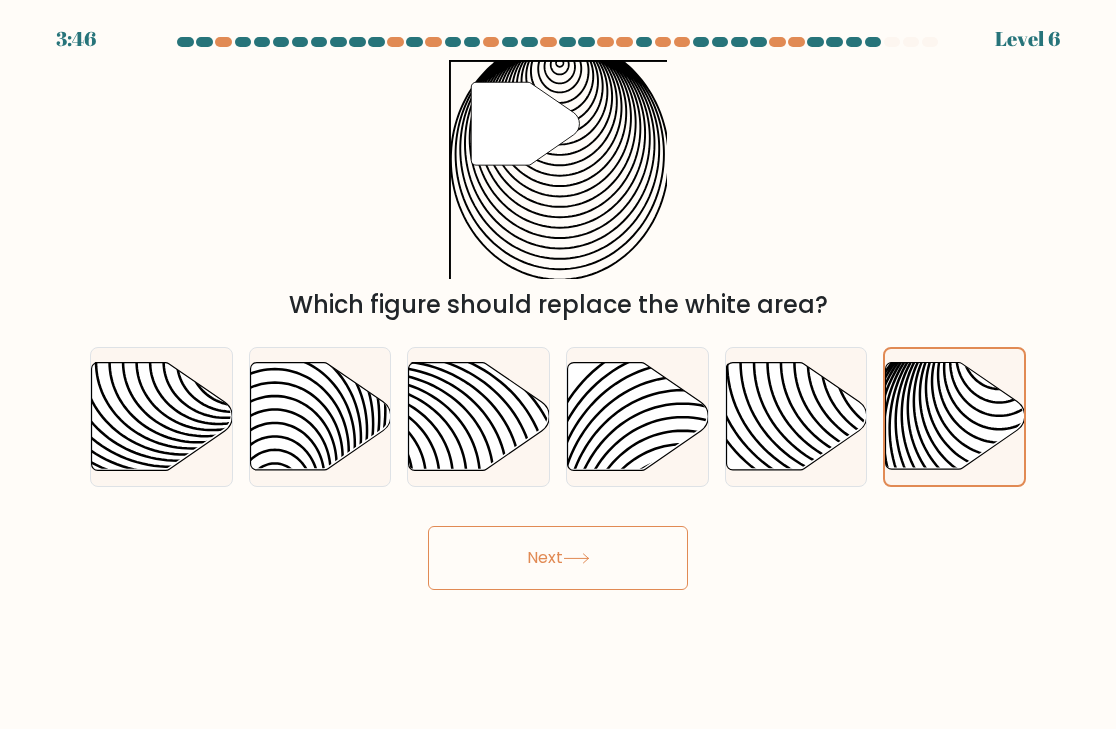 click on "Next" at bounding box center [558, 558] 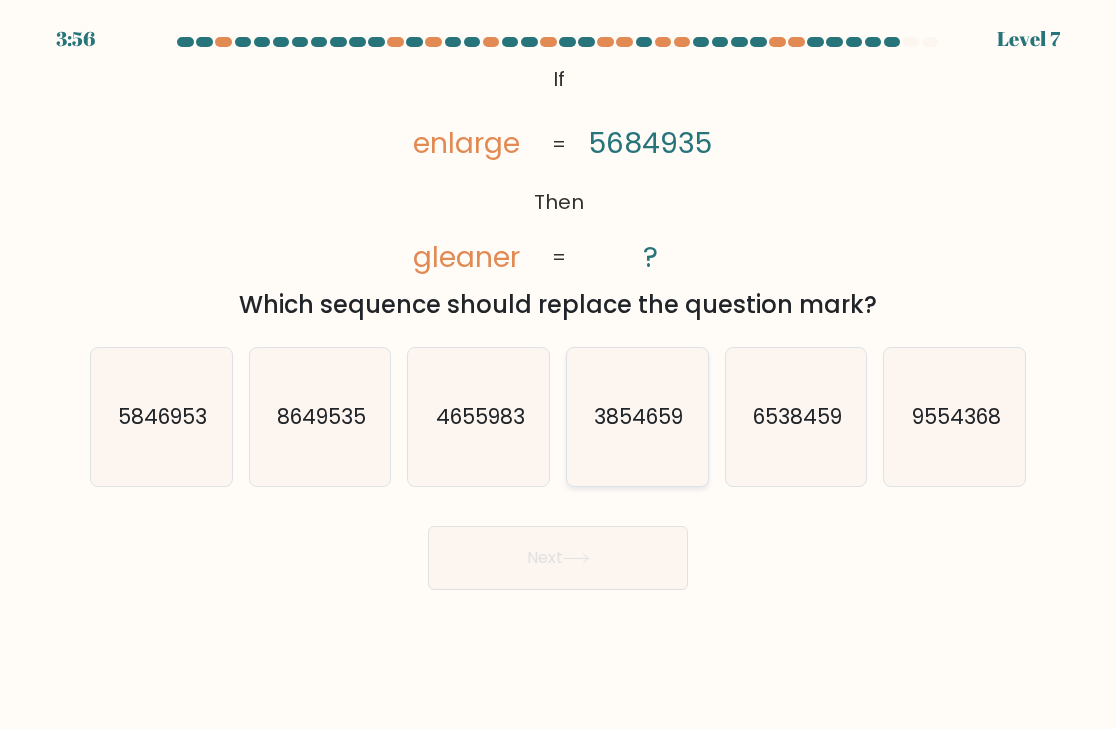 click on "3854659" 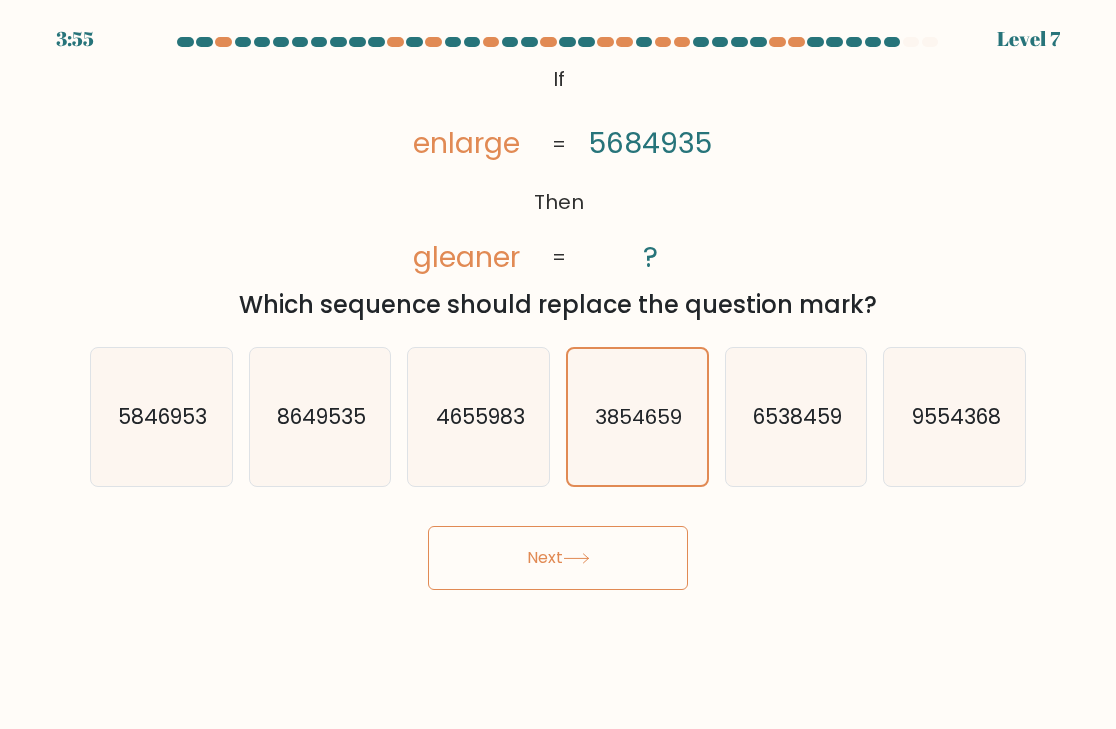 click on "Next" at bounding box center (558, 558) 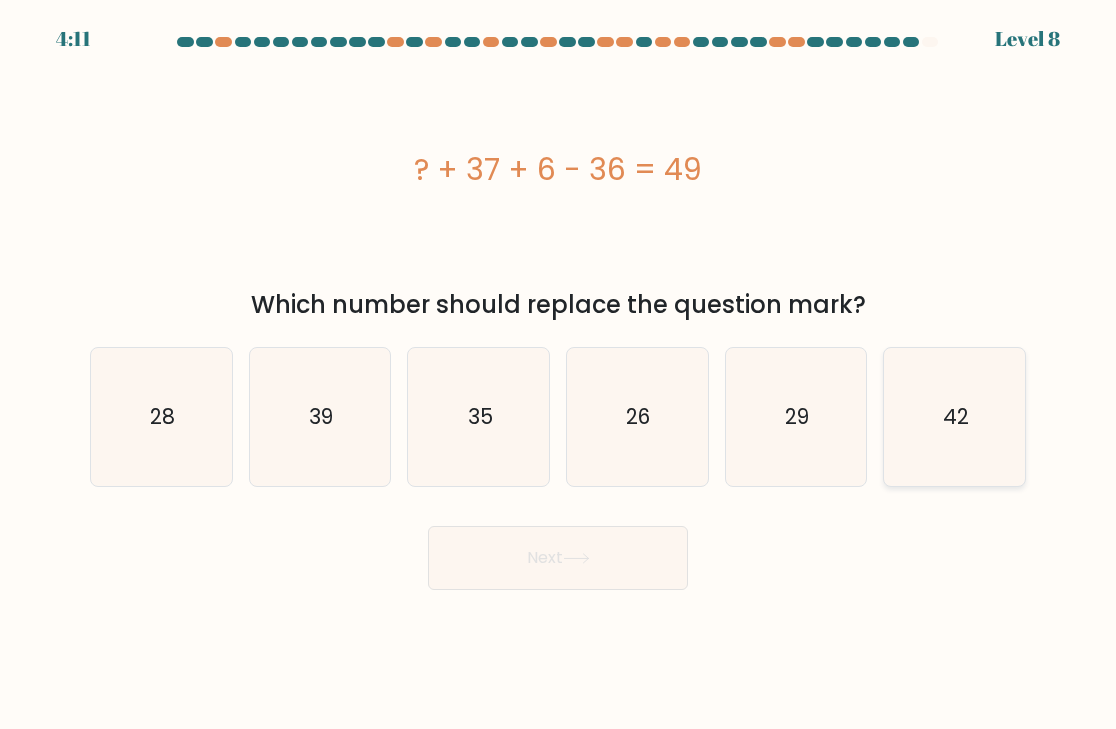 click on "42" 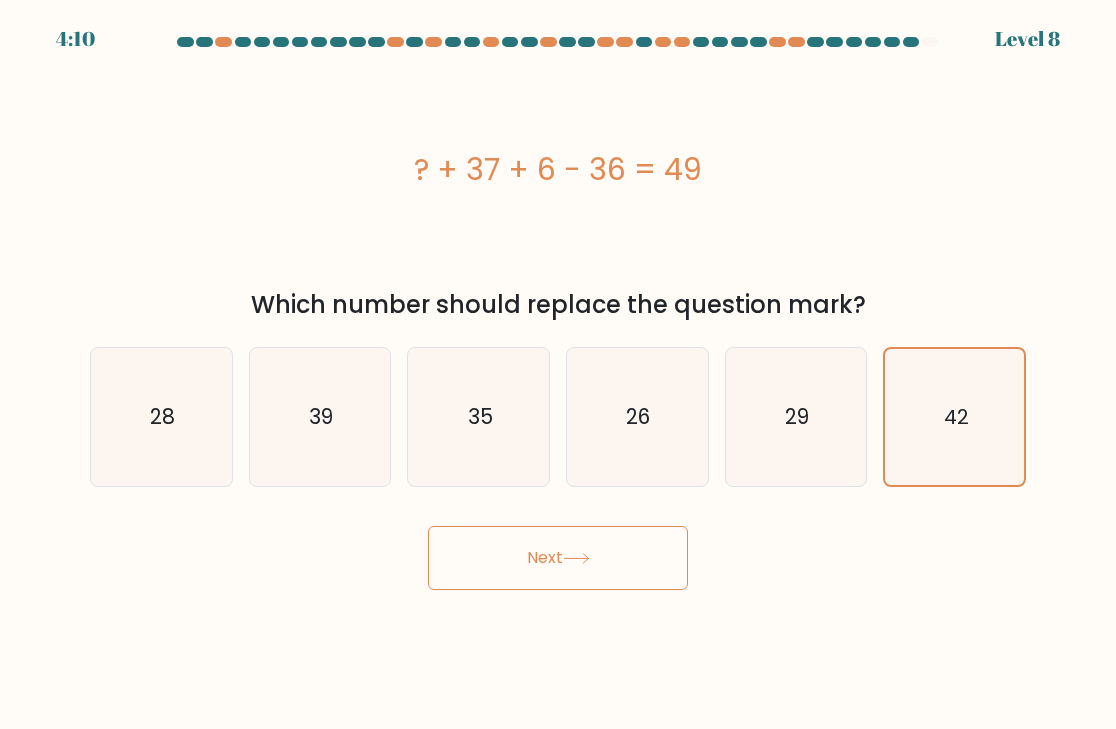click on "Next" at bounding box center (558, 558) 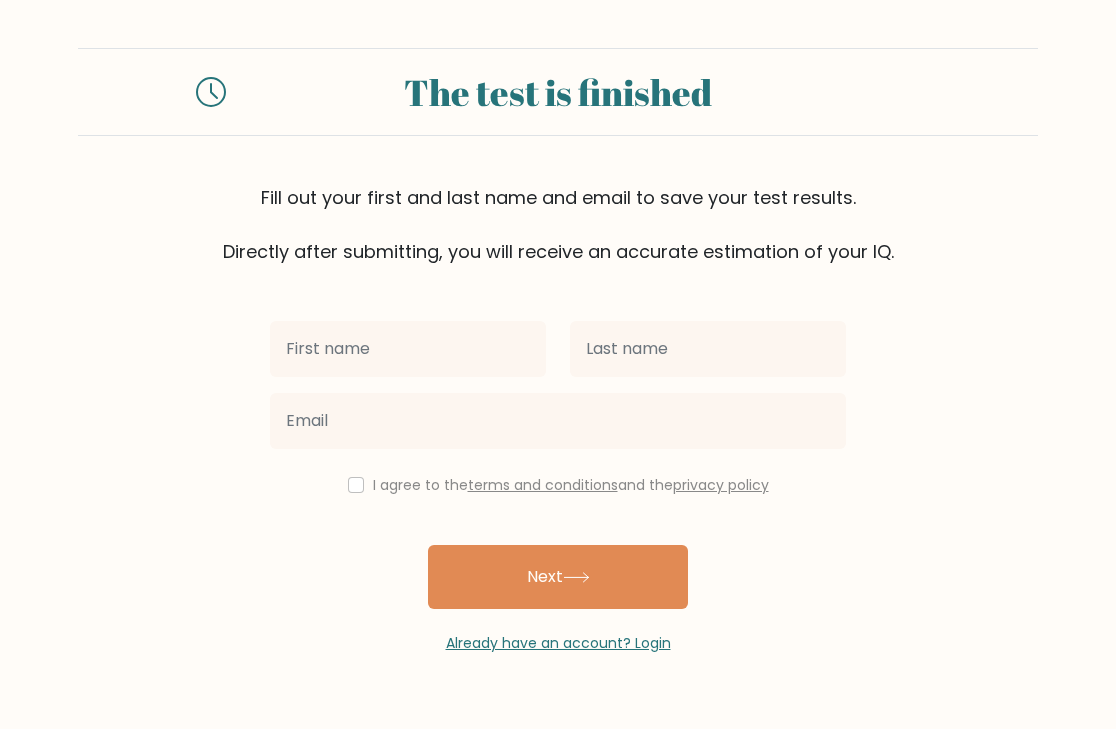scroll, scrollTop: 0, scrollLeft: 0, axis: both 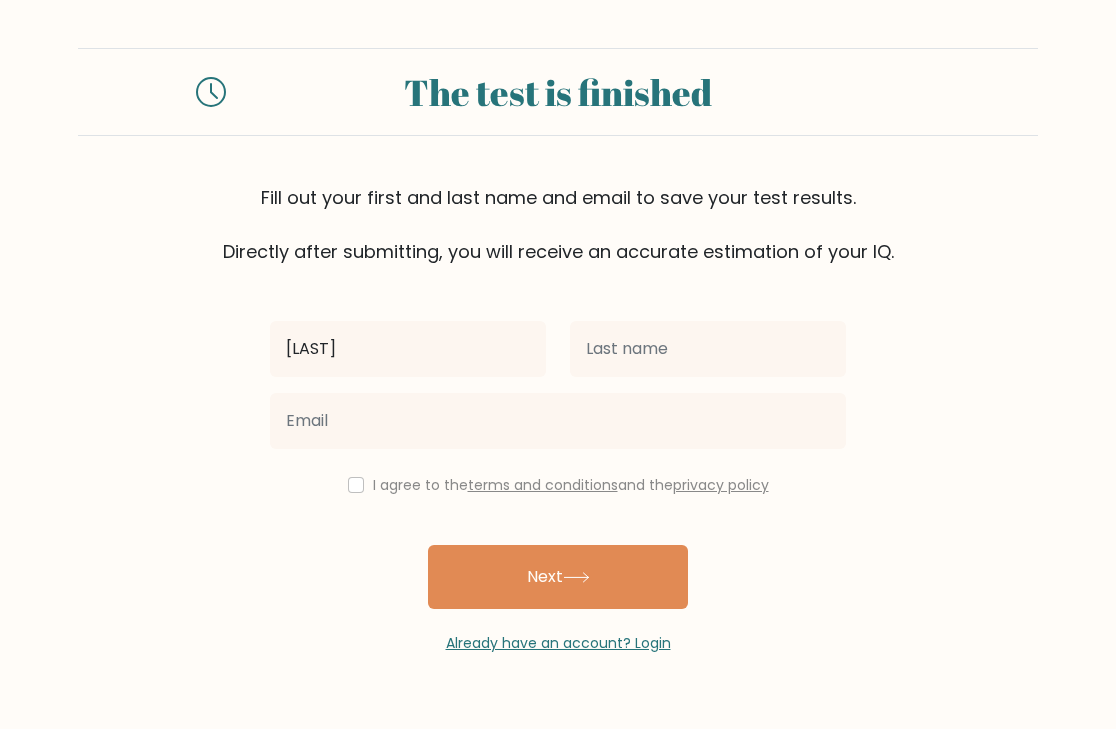 type on "[LAST]" 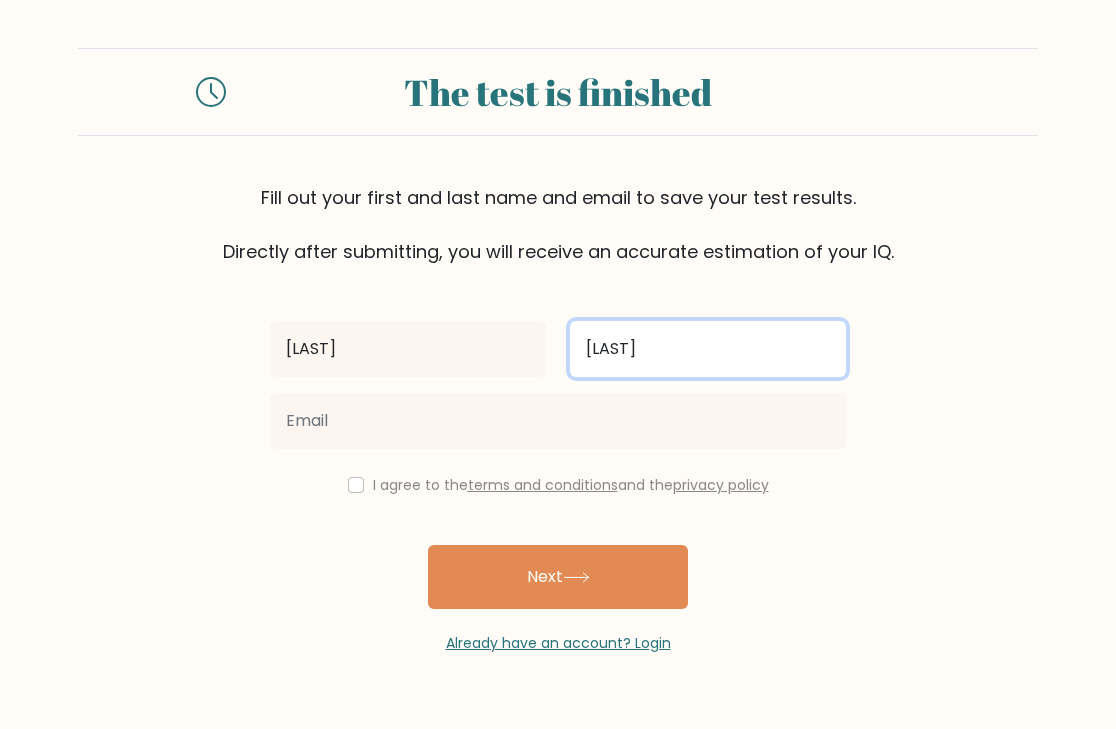 type on "[LAST]" 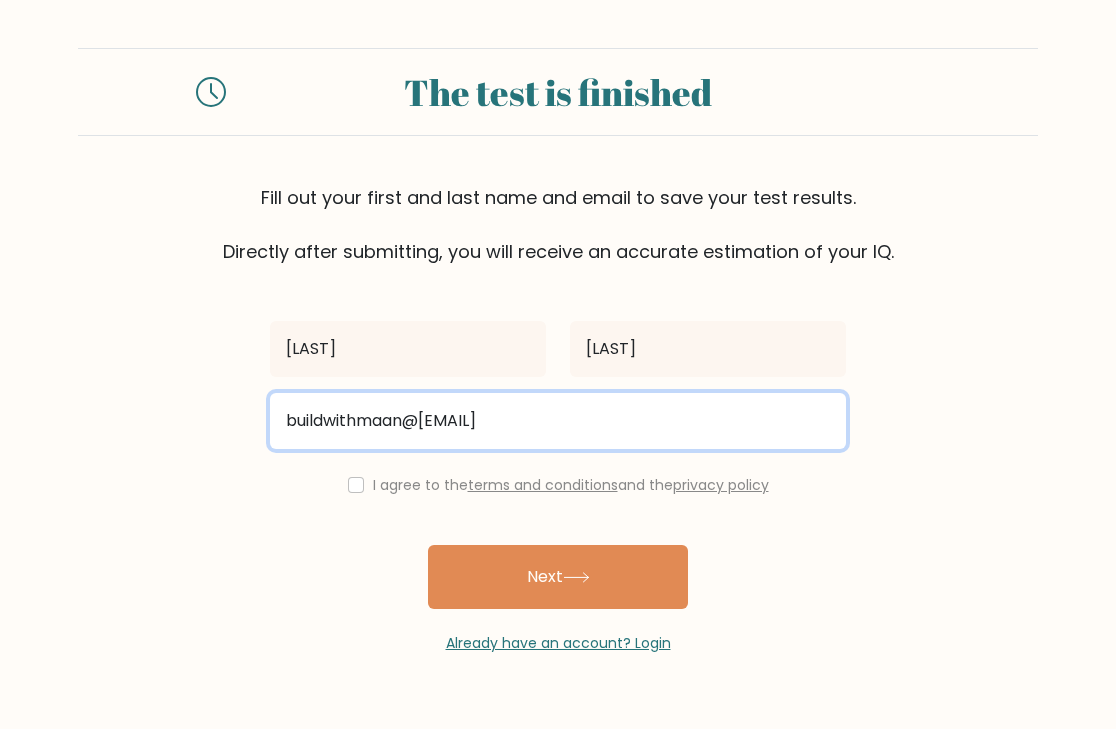 type on "buildwithmaan@gmail.com" 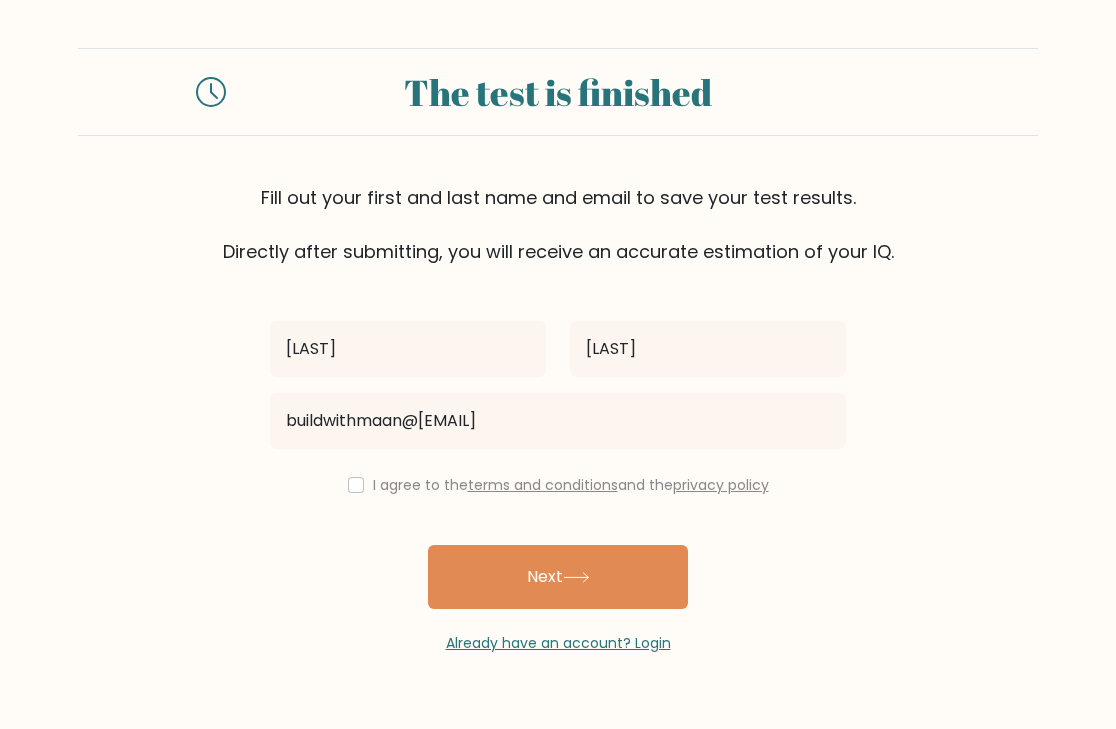 click at bounding box center [356, 485] 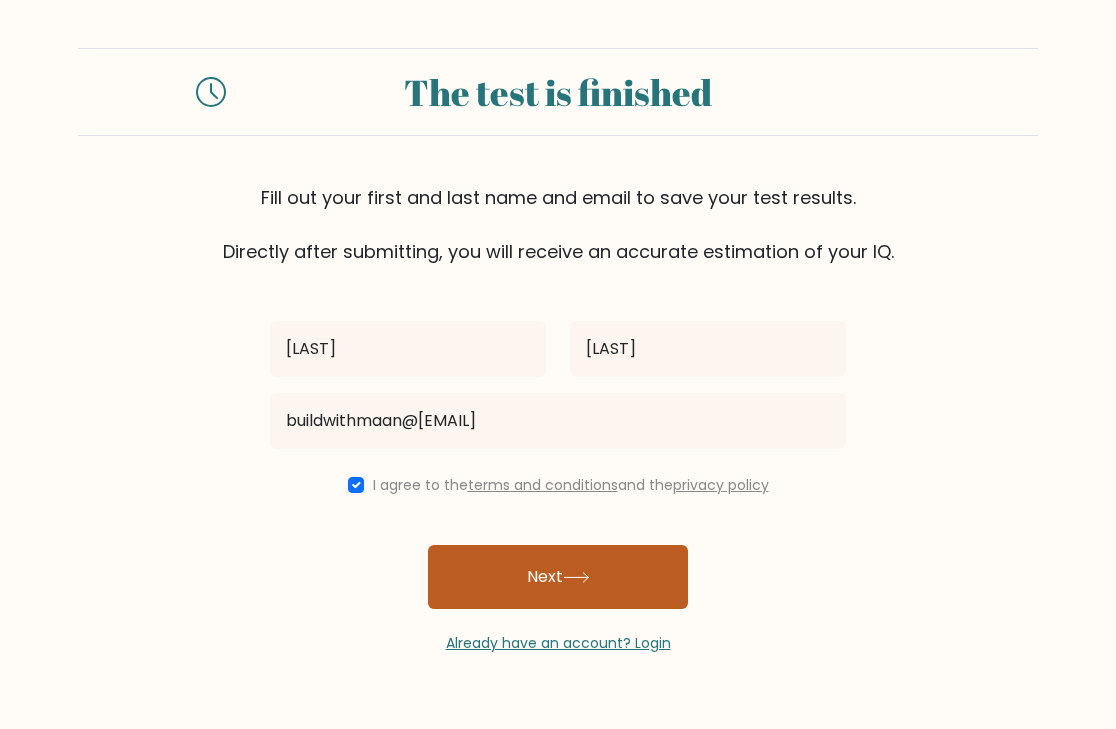 click on "Next" at bounding box center [558, 577] 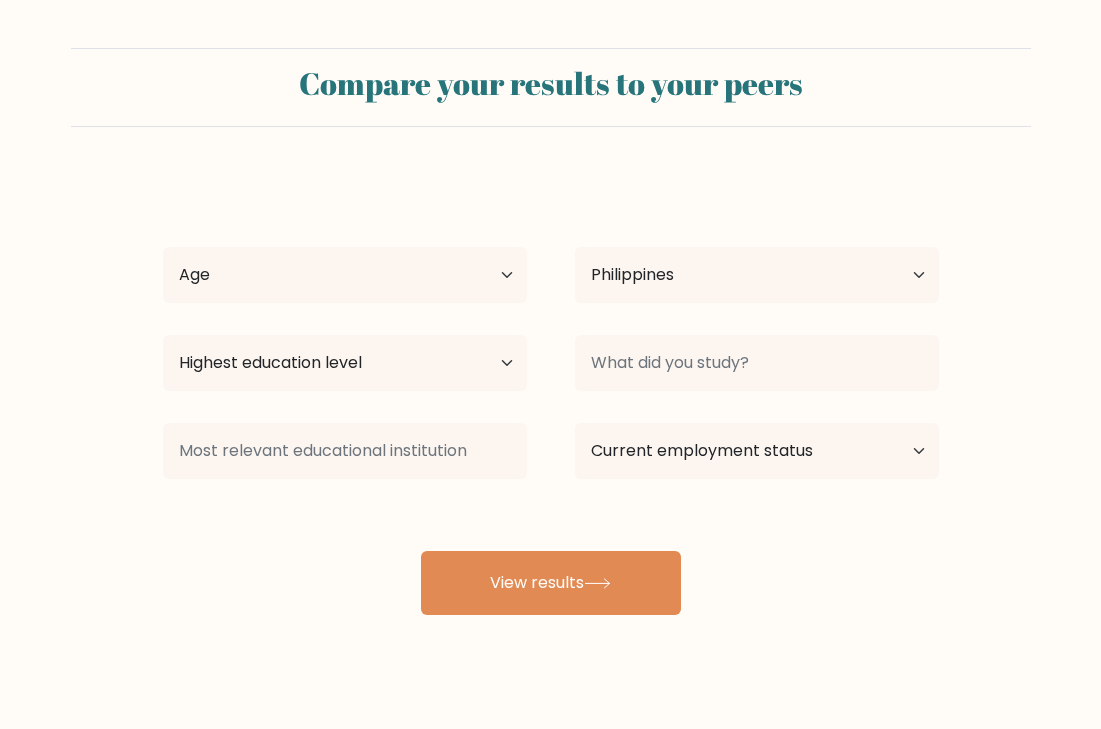 select on "PH" 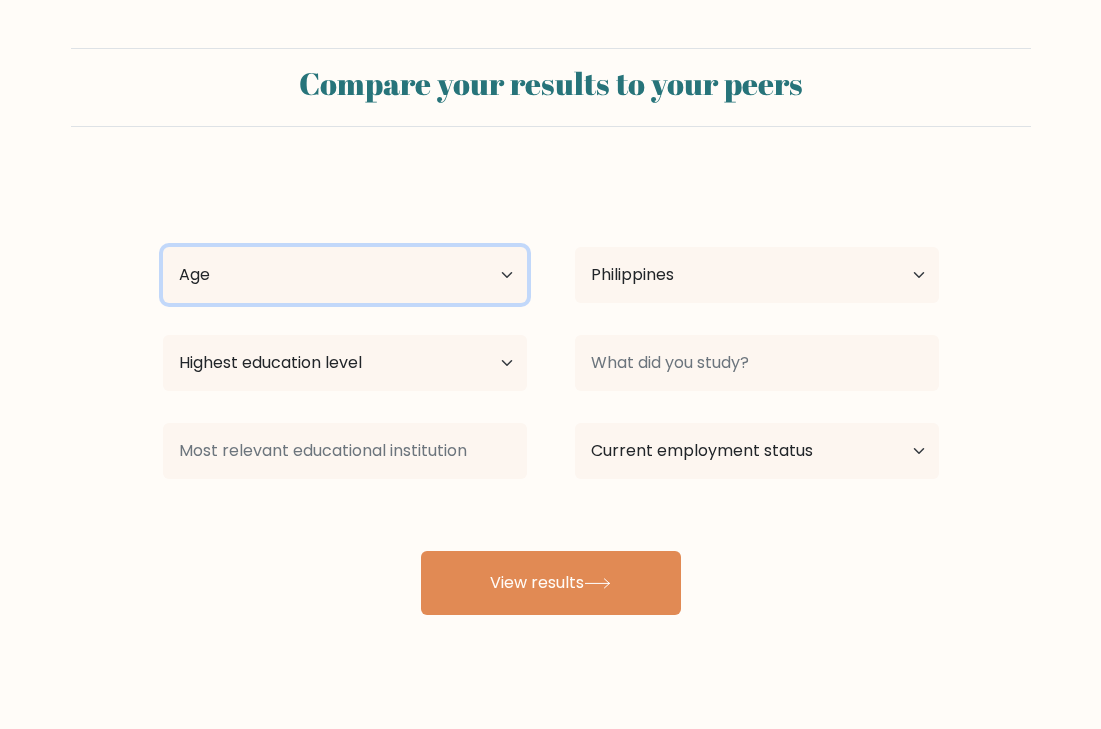 select on "25_34" 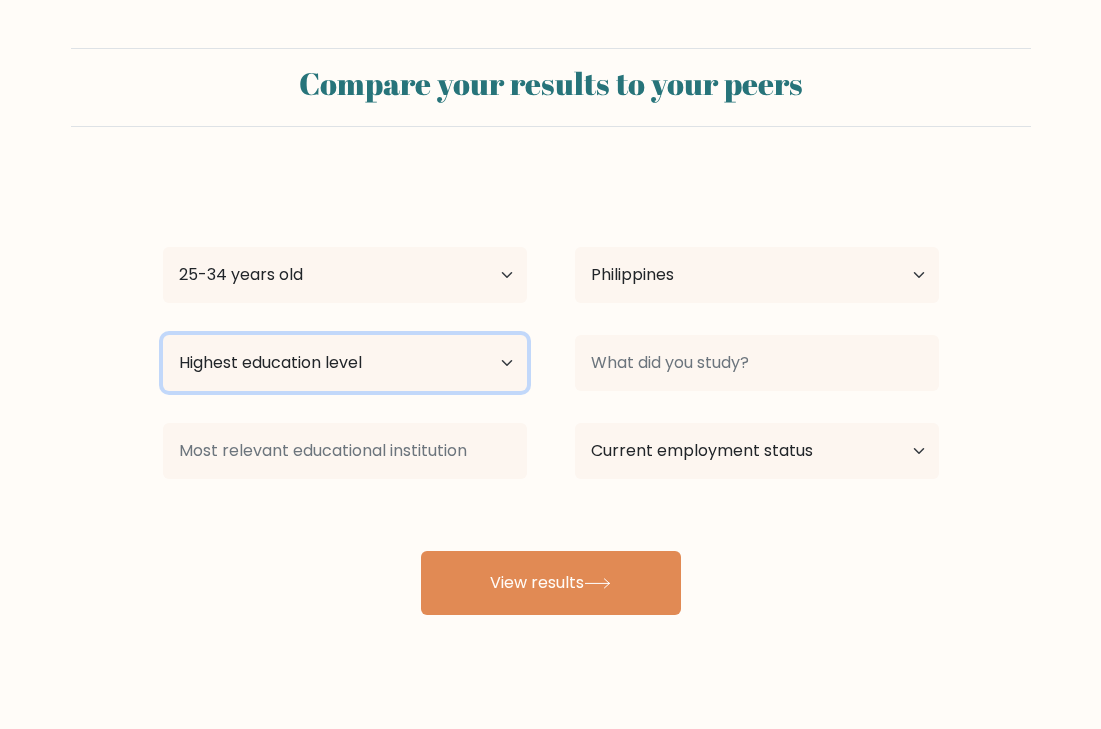 select on "masters_degree" 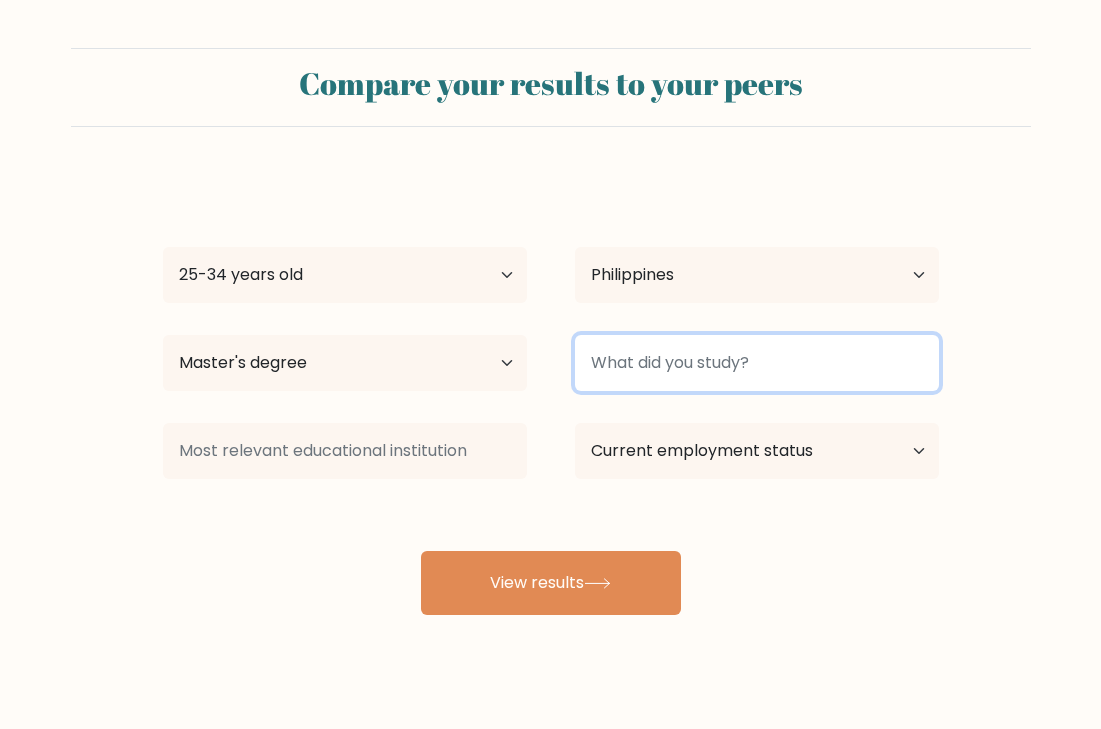 click at bounding box center (757, 363) 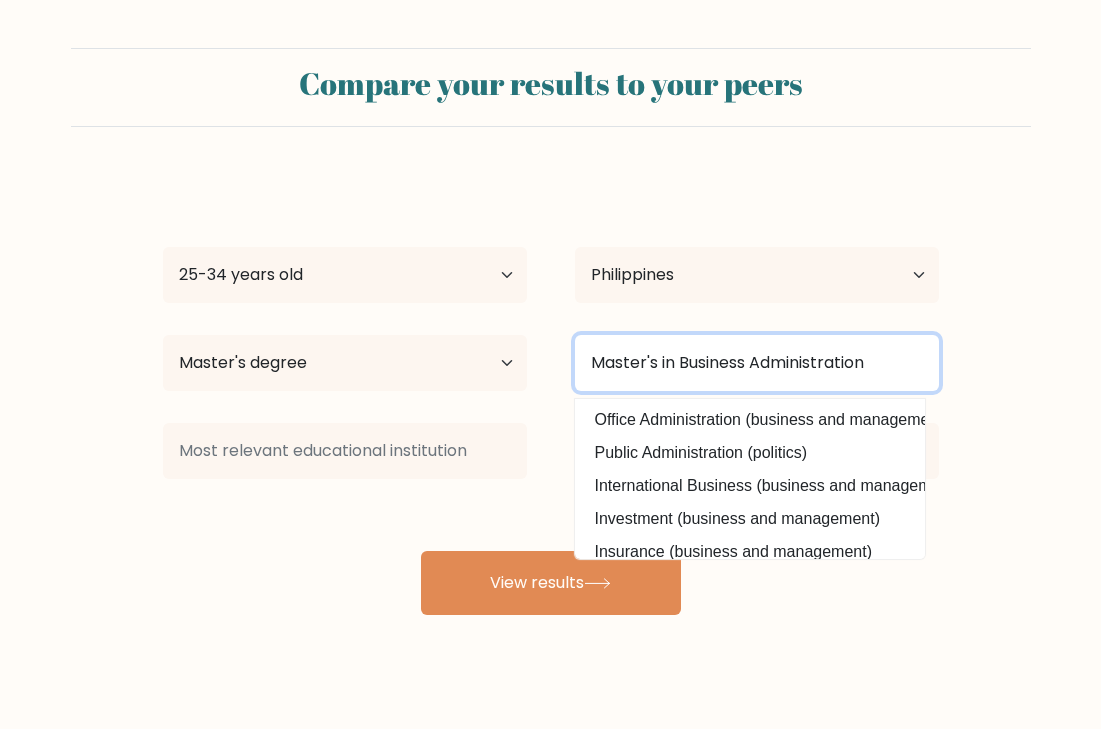 type on "Master's in Business Administration" 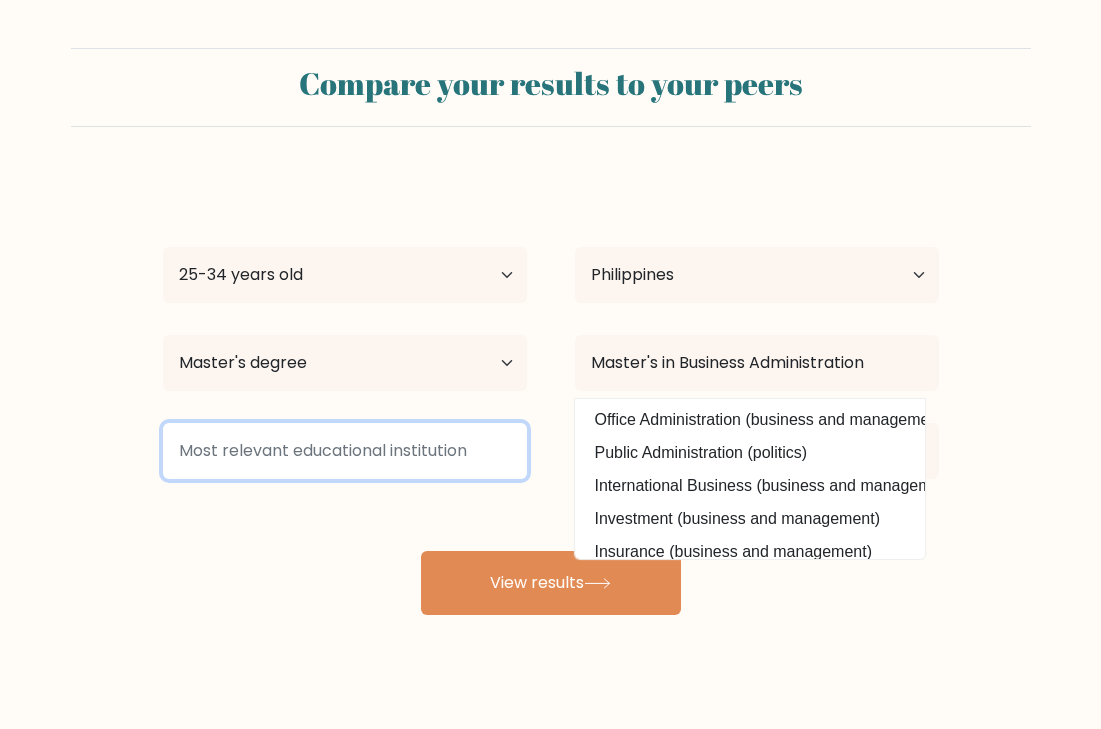 click at bounding box center [345, 451] 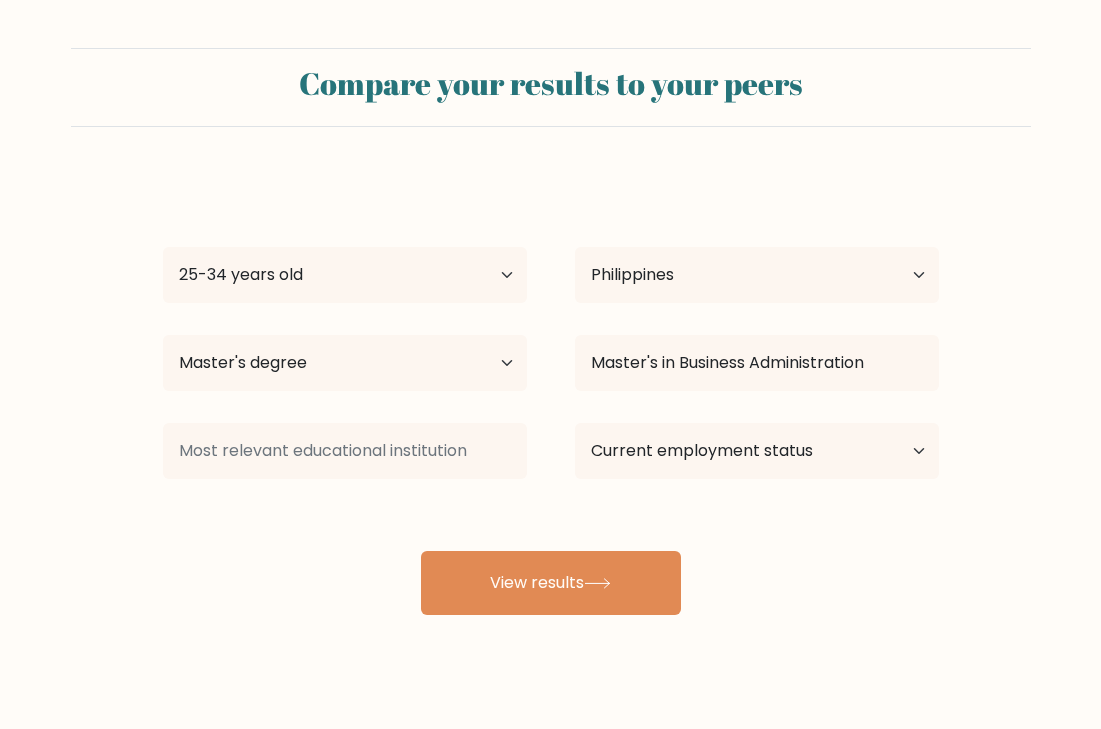 click on "Maan
[LAST]
Age
Under 18 years old
18-24 years old
25-34 years old
35-44 years old
45-54 years old
55-64 years old
65 years old and above
Country
Afghanistan
Albania
Algeria
American Samoa
Andorra
Angola
Anguilla
Antarctica
Antigua and Barbuda
Argentina
Armenia
Aruba
Australia
Austria
Azerbaijan
Bahamas
Bahrain
Bangladesh
Barbados
Belarus
Belgium
Belize
Benin
Bermuda
Bhutan
Bolivia
Bonaire, Sint Eustatius and Saba
Bosnia and Herzegovina
Botswana
Bouvet Island
Brazil
Brunei" at bounding box center (551, 395) 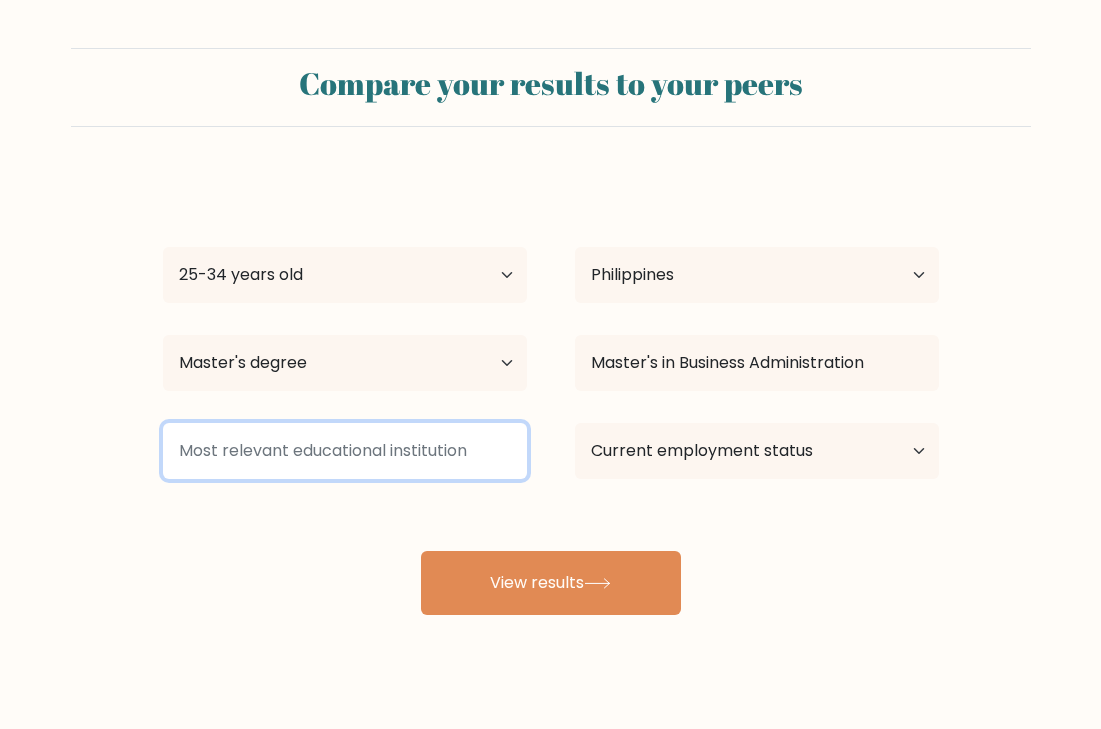 click at bounding box center (345, 451) 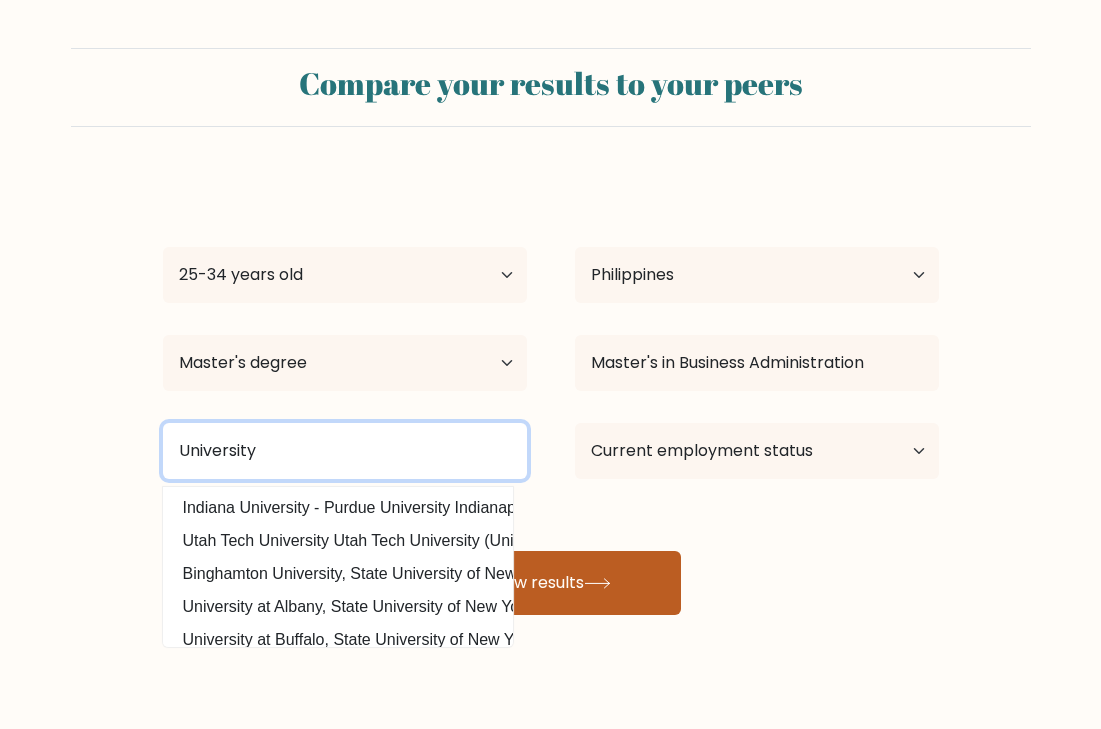 type on "University" 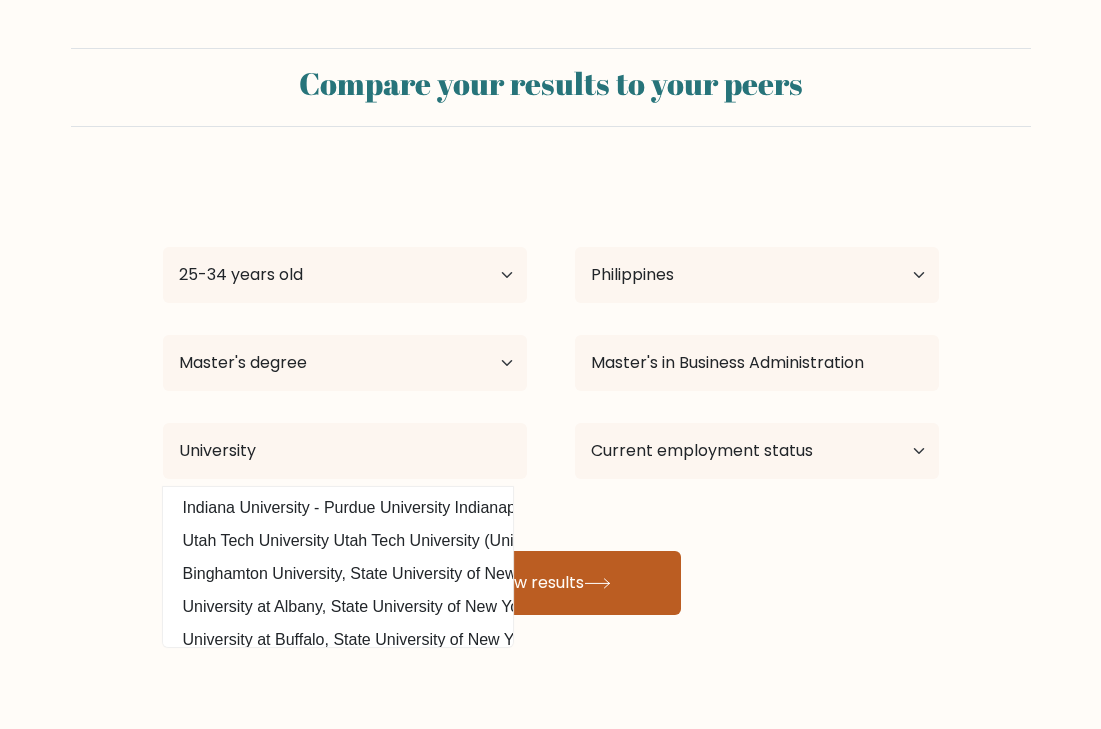 click on "View results" at bounding box center [551, 583] 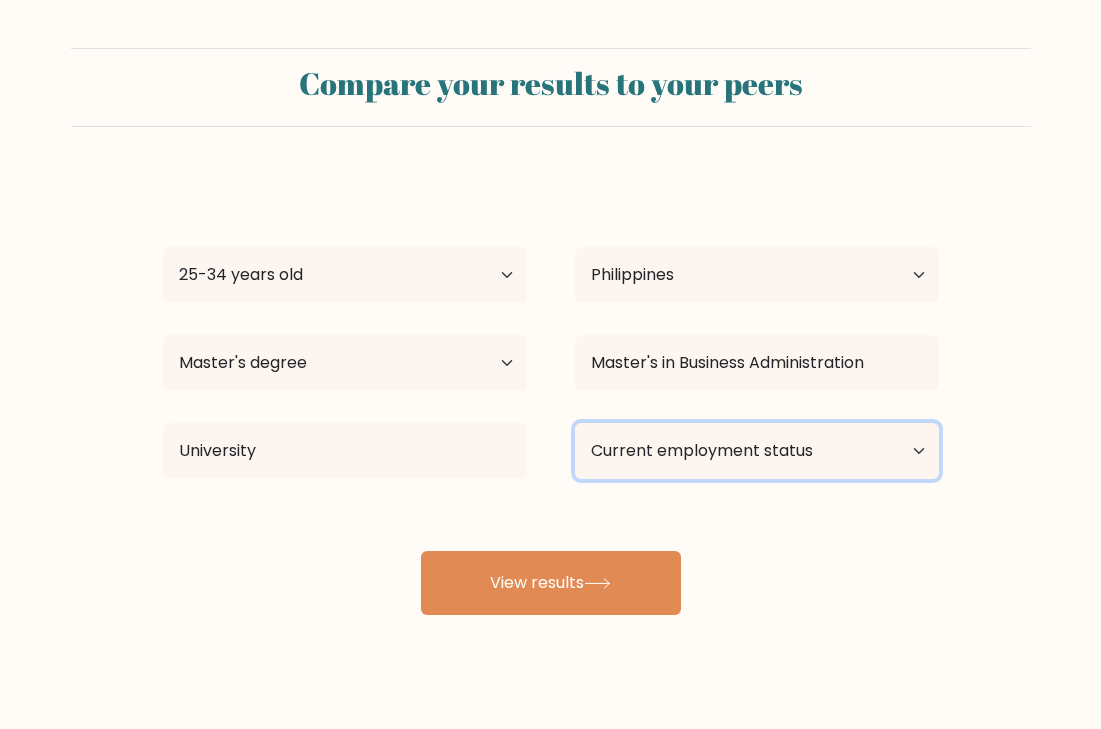 select on "other" 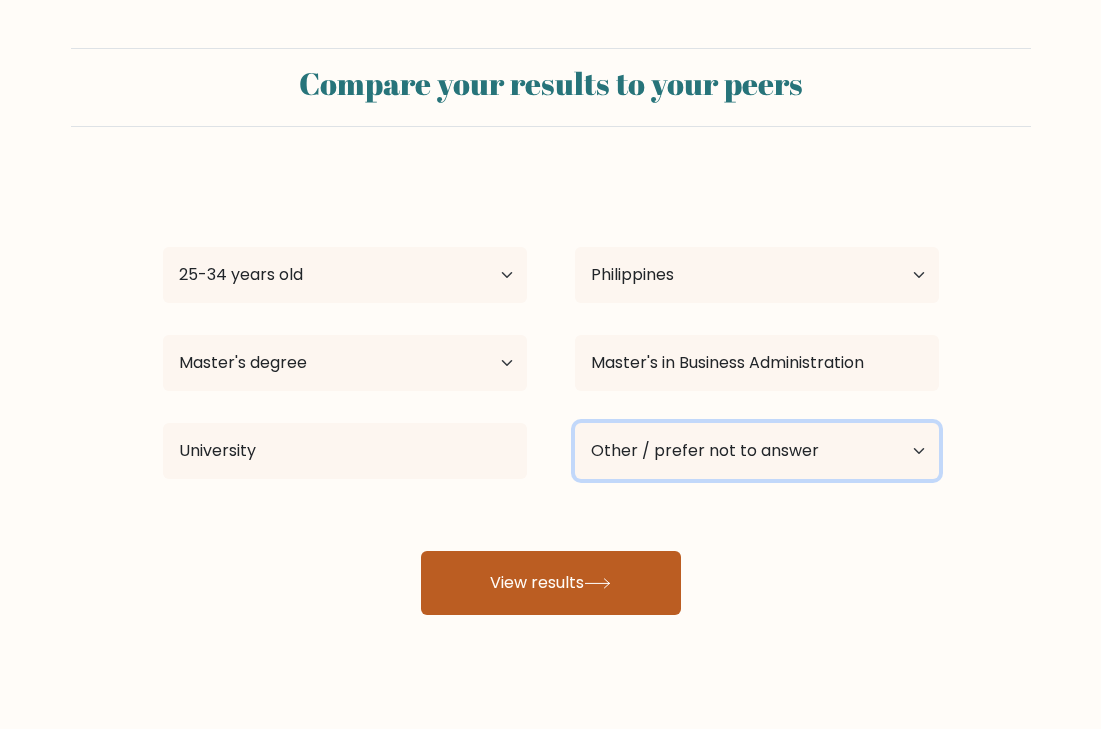 drag, startPoint x: 718, startPoint y: 444, endPoint x: 622, endPoint y: 591, distance: 175.5705 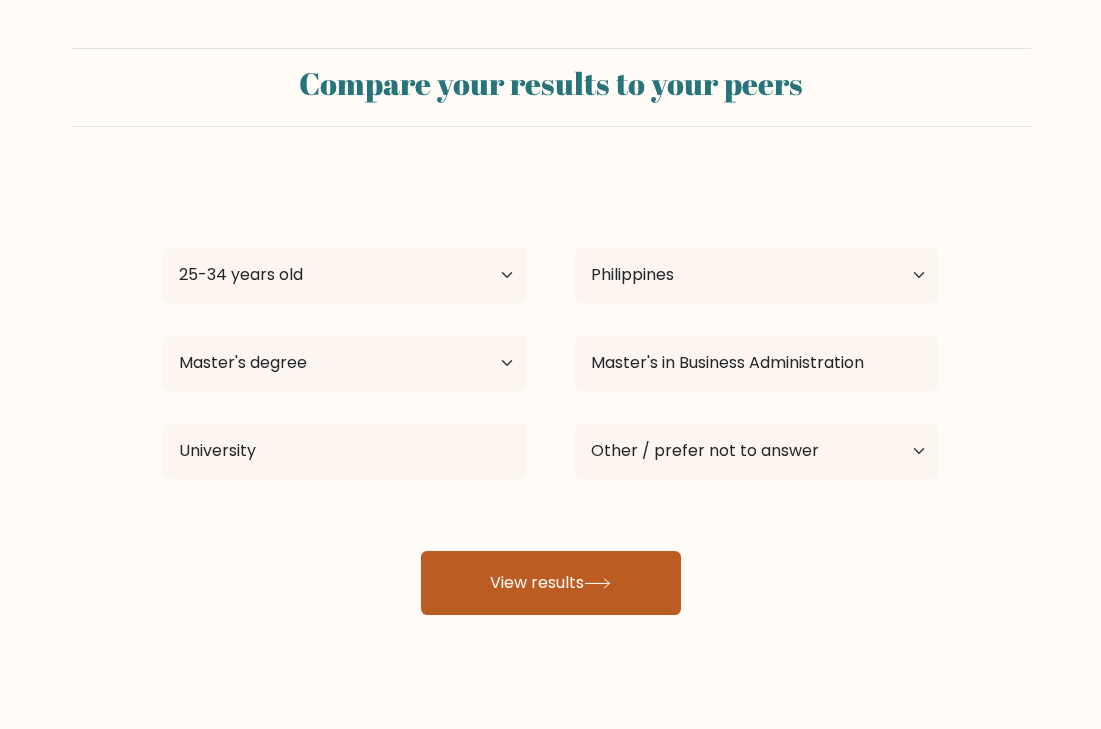 click on "View results" at bounding box center (551, 583) 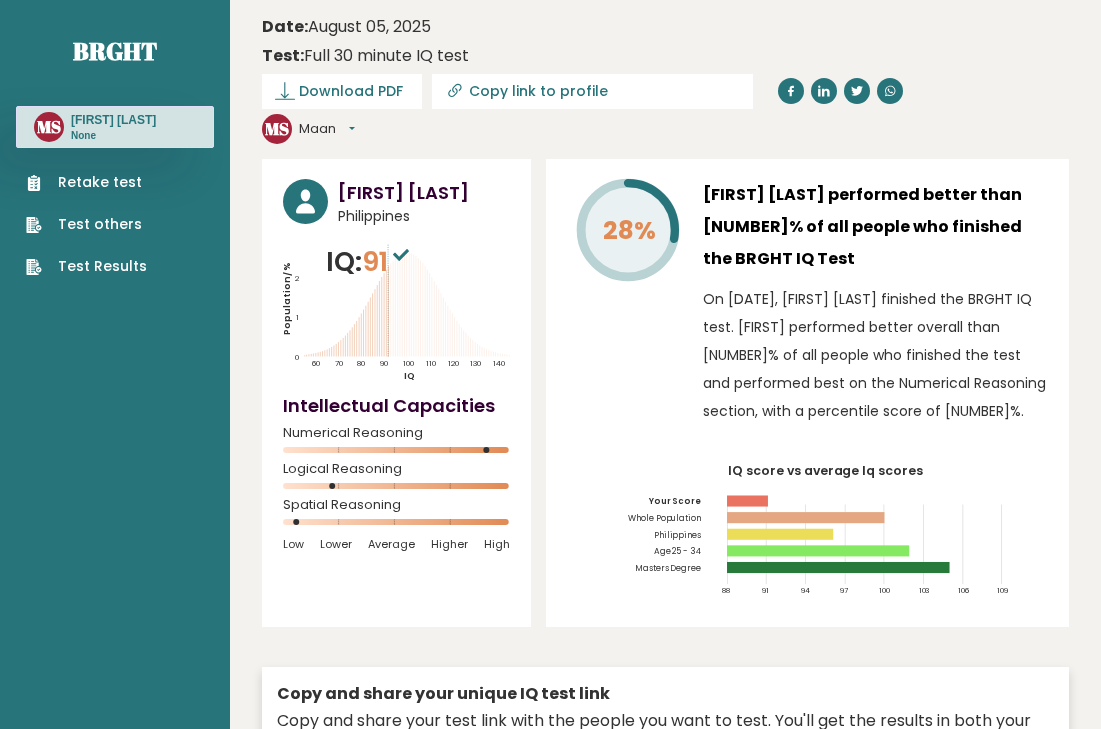 scroll, scrollTop: 0, scrollLeft: 0, axis: both 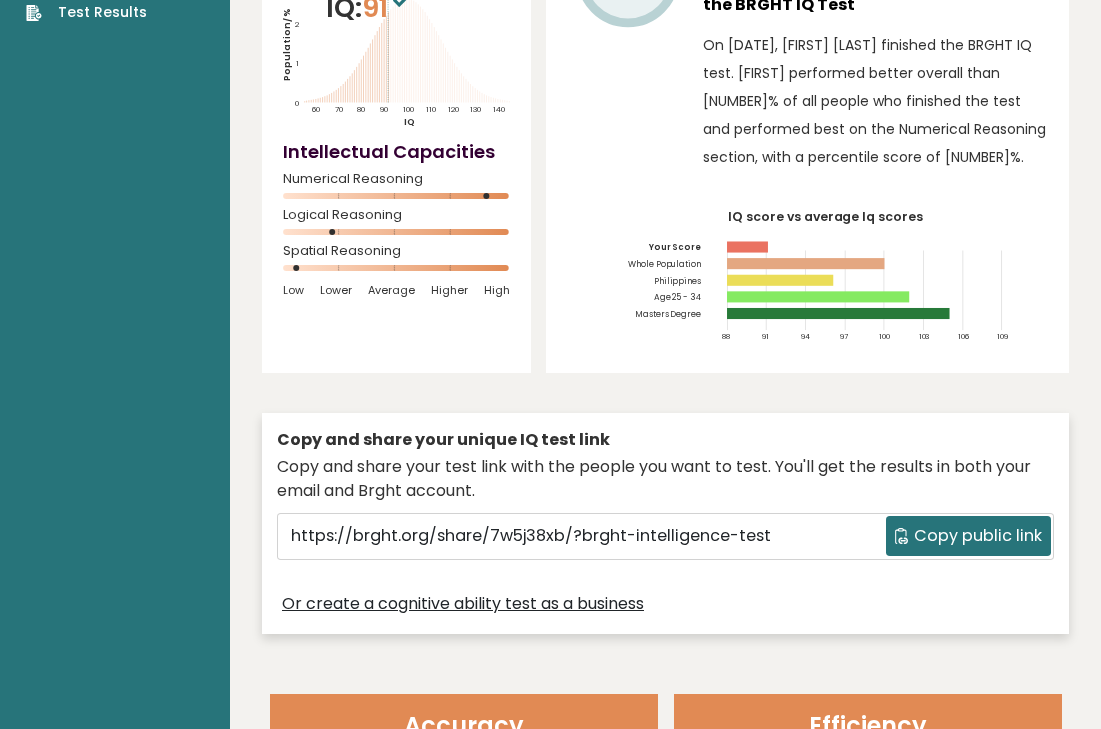 click on "Copy public link" at bounding box center (968, 536) 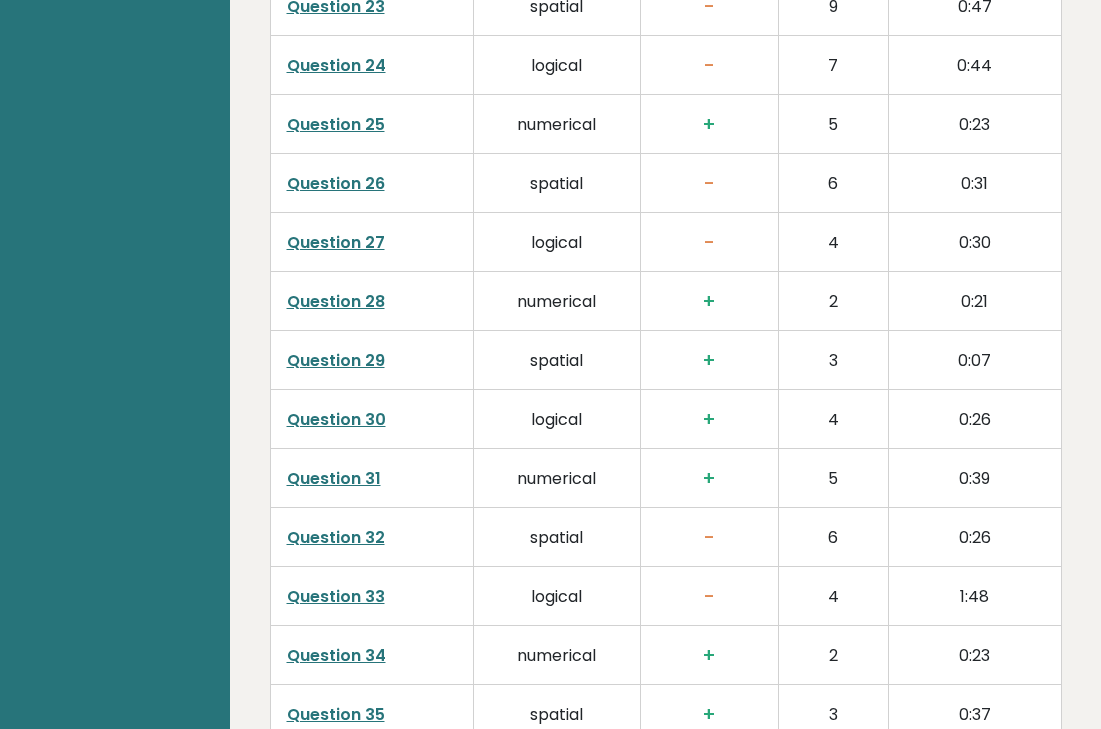 scroll, scrollTop: 5118, scrollLeft: 0, axis: vertical 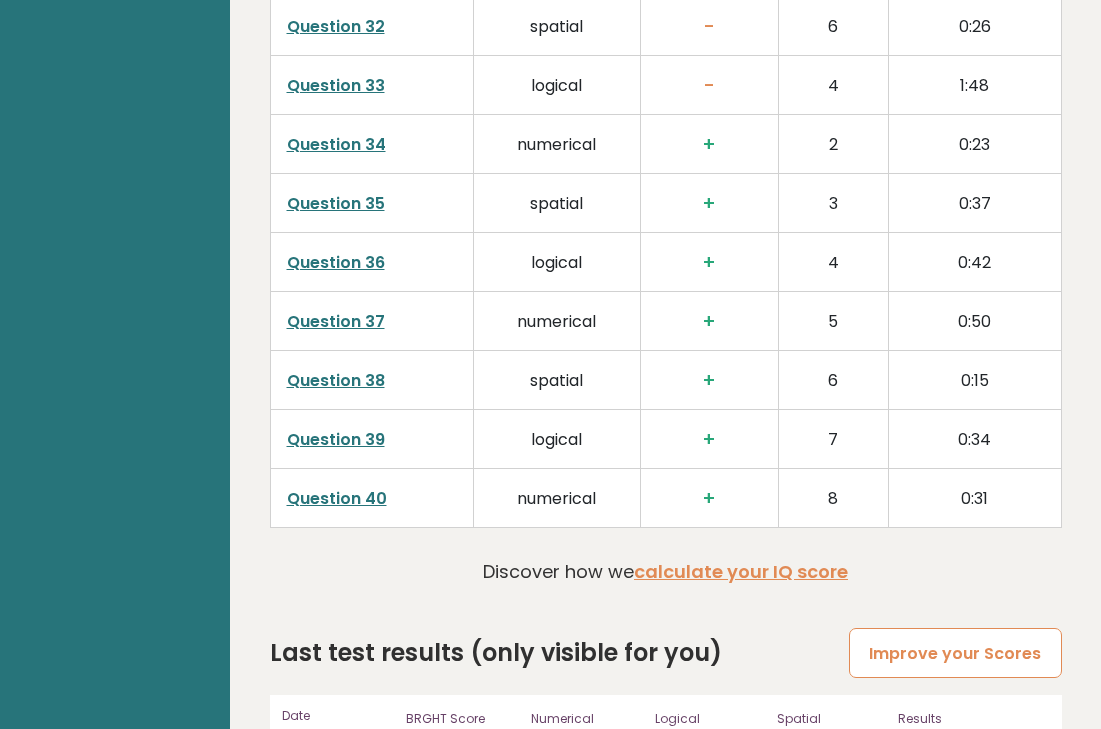 click on "Improve your Scores" at bounding box center [955, 653] 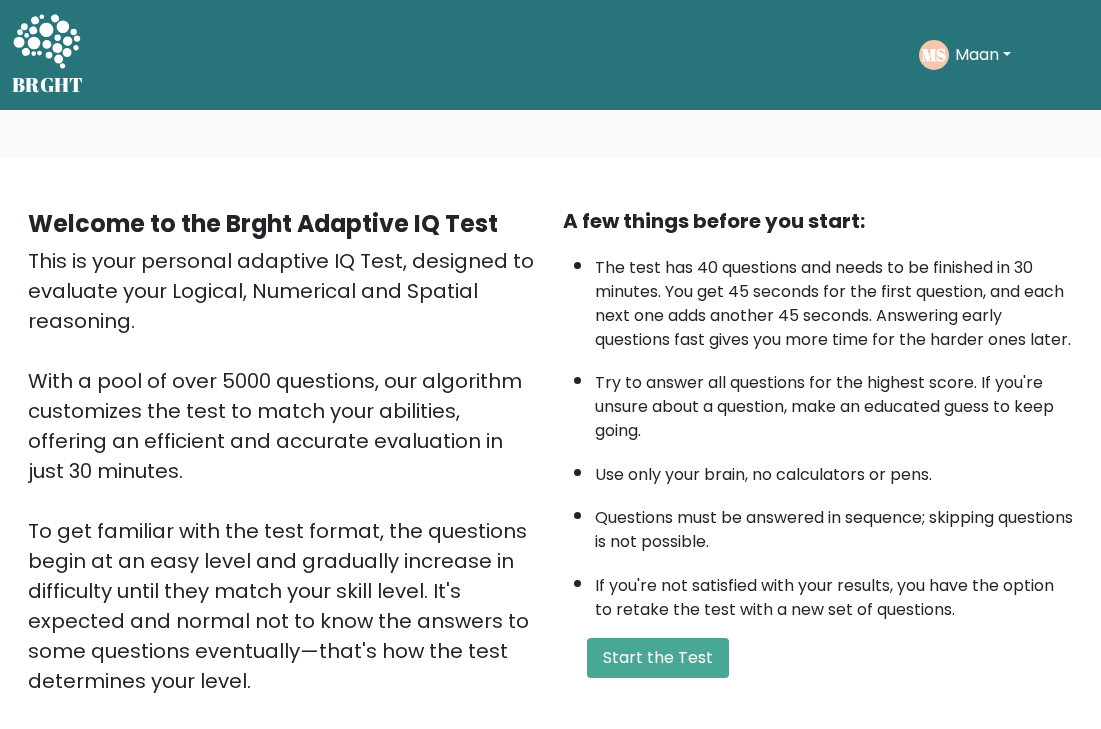 scroll, scrollTop: 276, scrollLeft: 0, axis: vertical 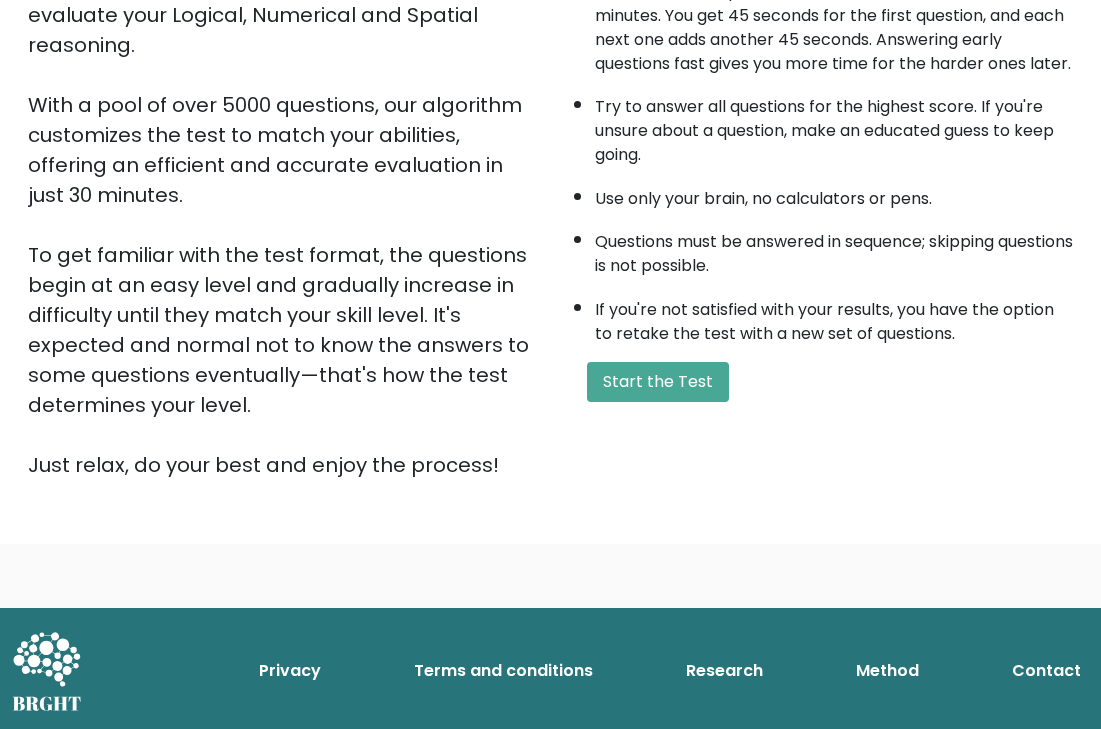 click on "A few things before you start:
The test has 40 questions and needs to be finished in 30 minutes. You get 45 seconds for the first question, and each next one adds another 45 seconds. Answering early questions fast gives you more time for the harder ones later.
Try to answer all questions for the highest score. If you're unsure about a question, make an educated guess to keep going.
Use only your brain, no calculators or pens.
Questions must be answered in sequence; skipping questions is not possible.
If you're not satisfied with your results, you have the option to retake the test with a new set of questions.
Start the Test" at bounding box center [818, 205] 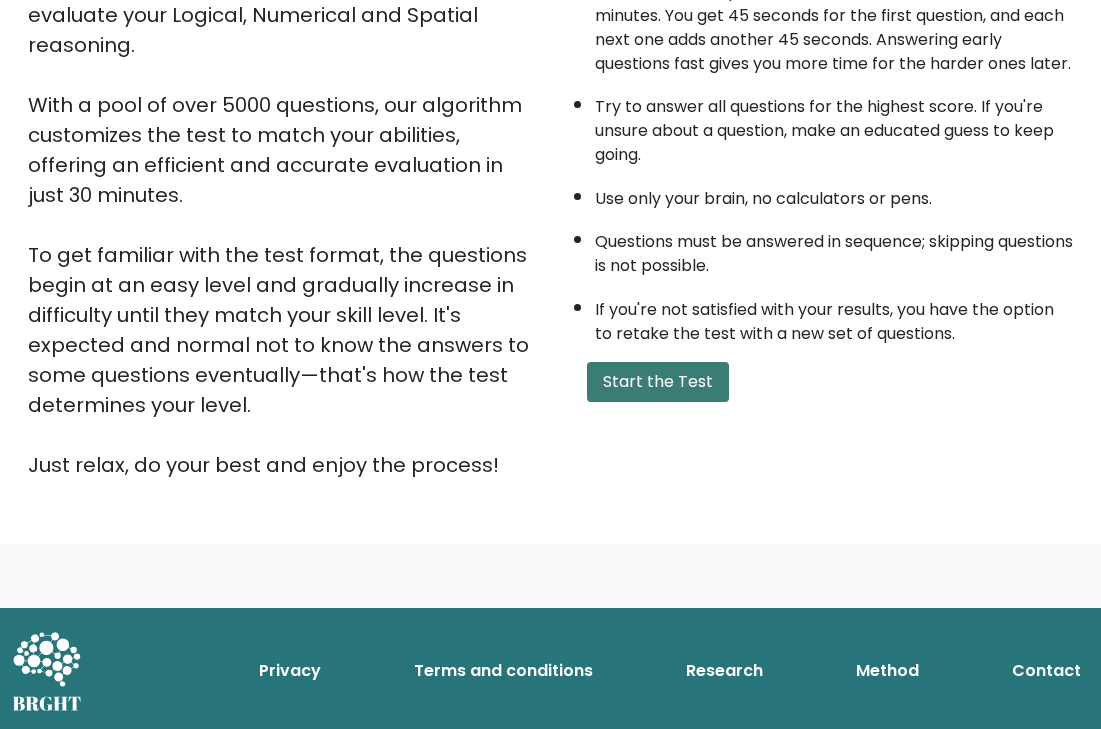 click on "Start the Test" at bounding box center (658, 382) 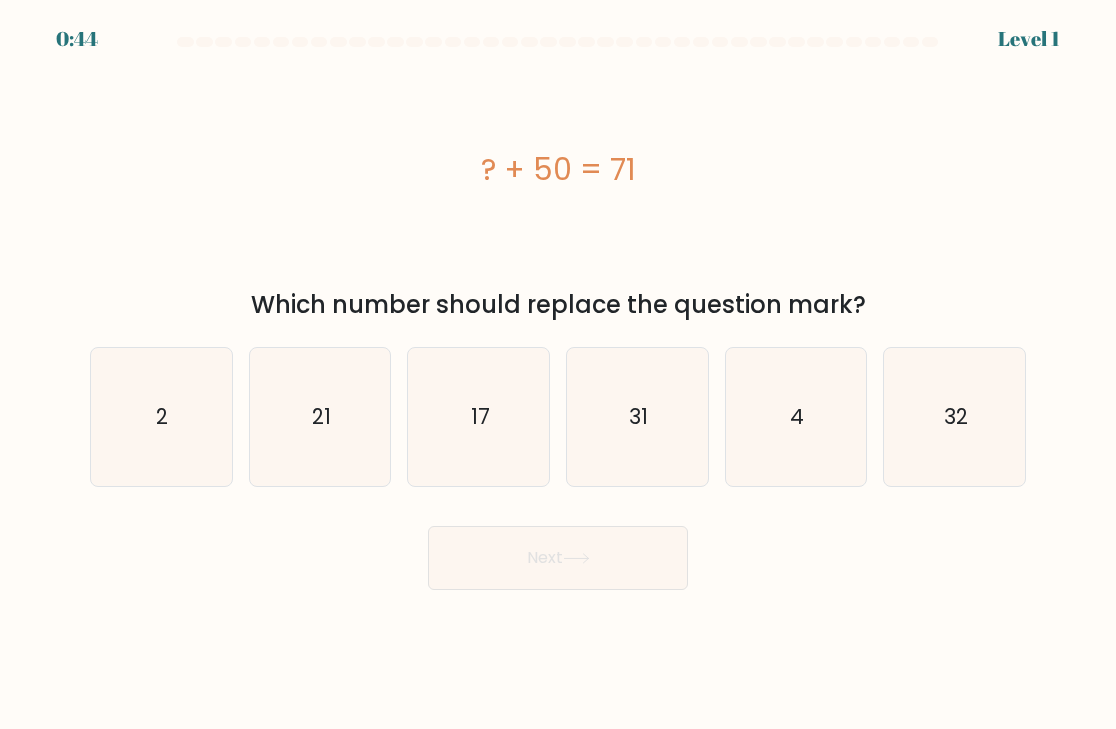 scroll, scrollTop: 0, scrollLeft: 0, axis: both 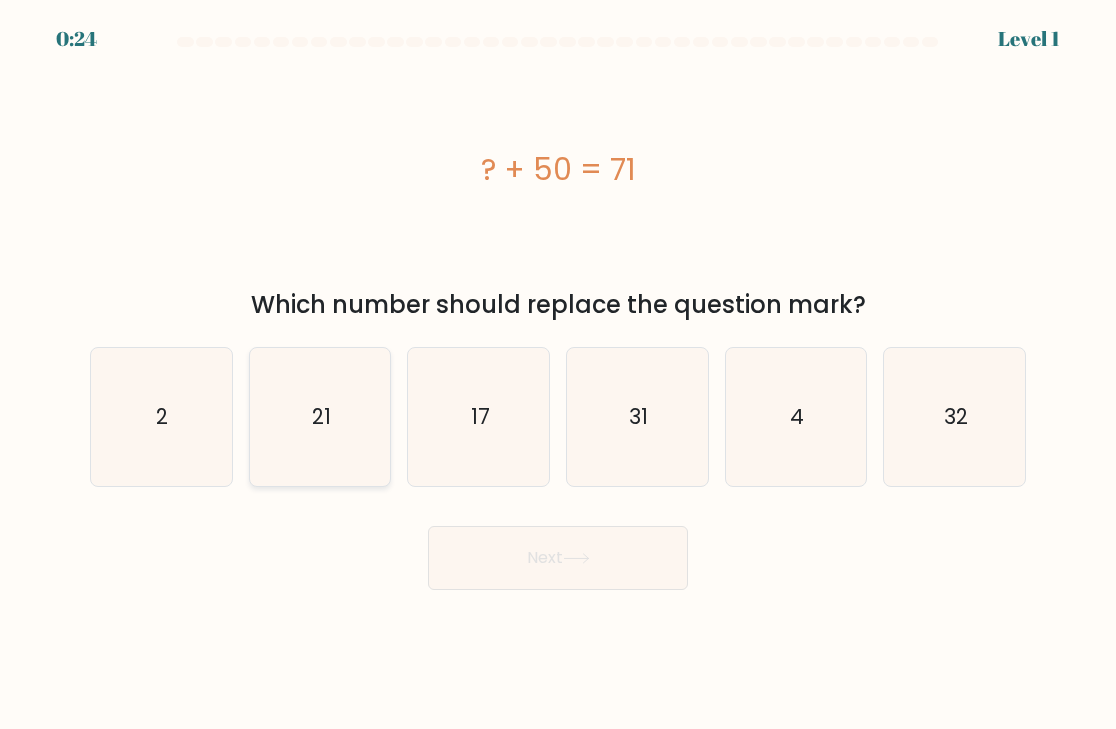 click on "21" 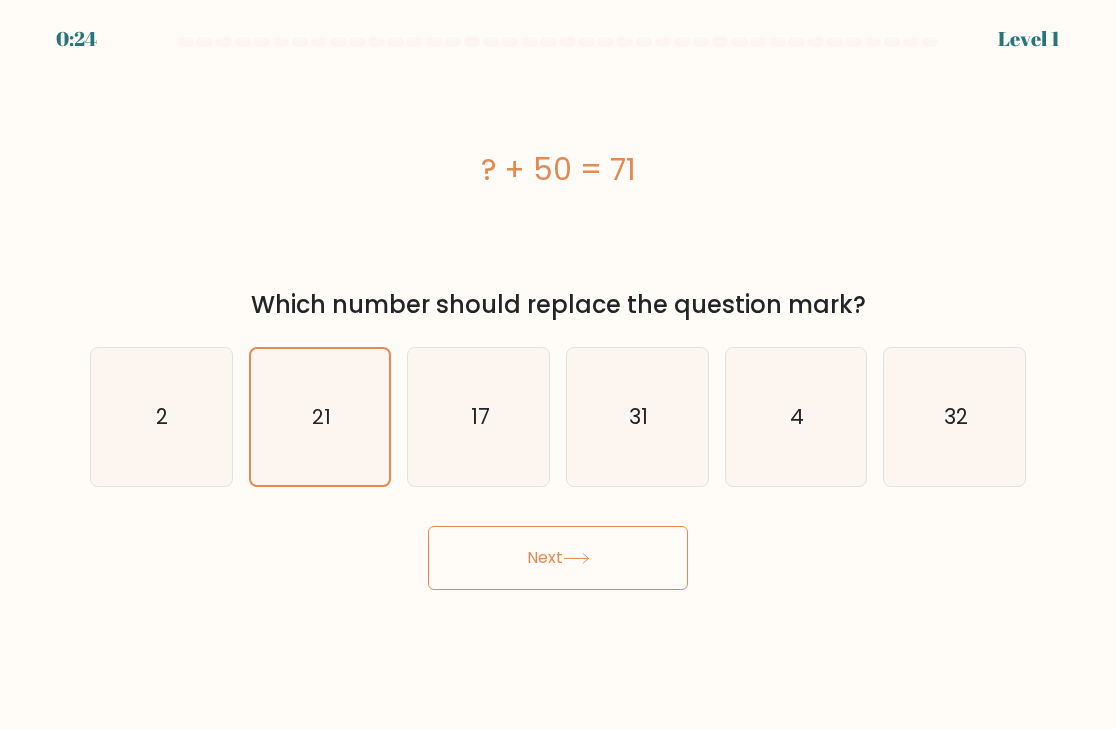 click on "Next" at bounding box center (558, 558) 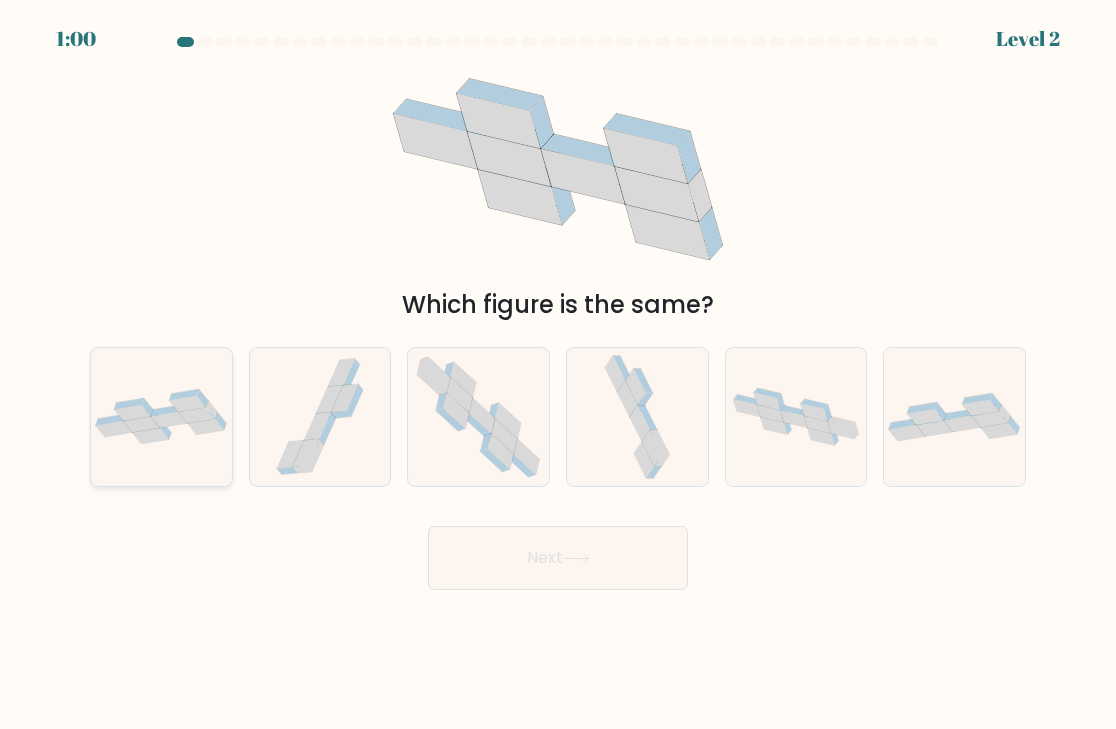 click 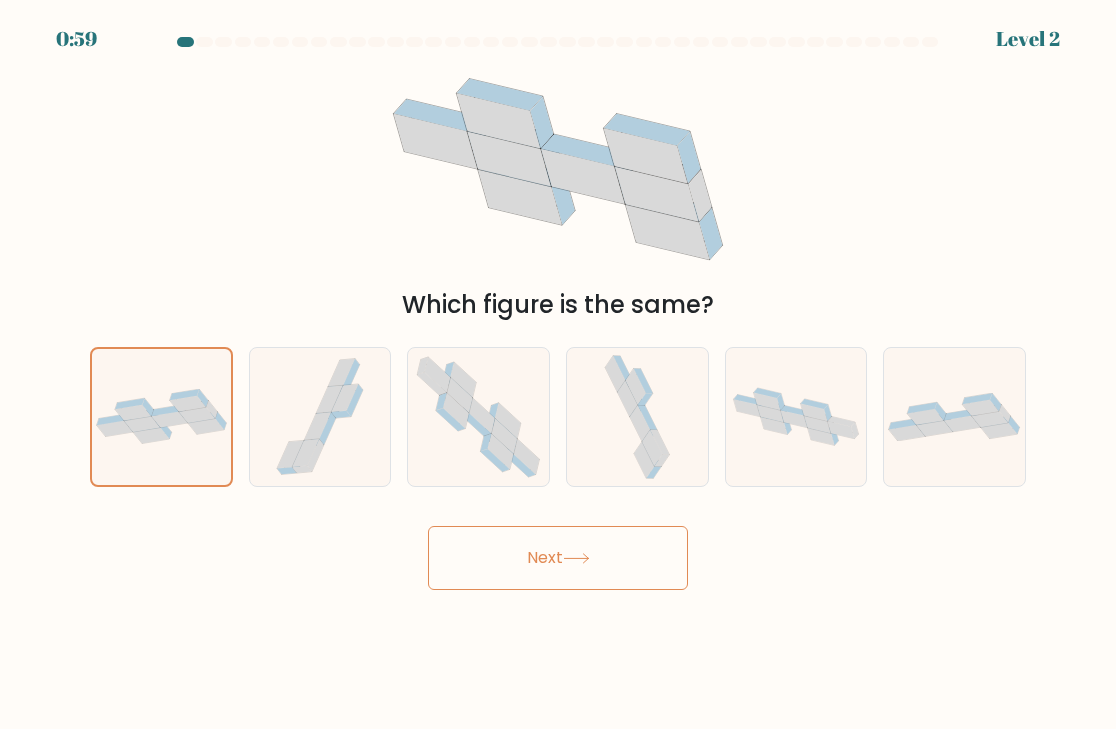 click on "Next" at bounding box center [558, 558] 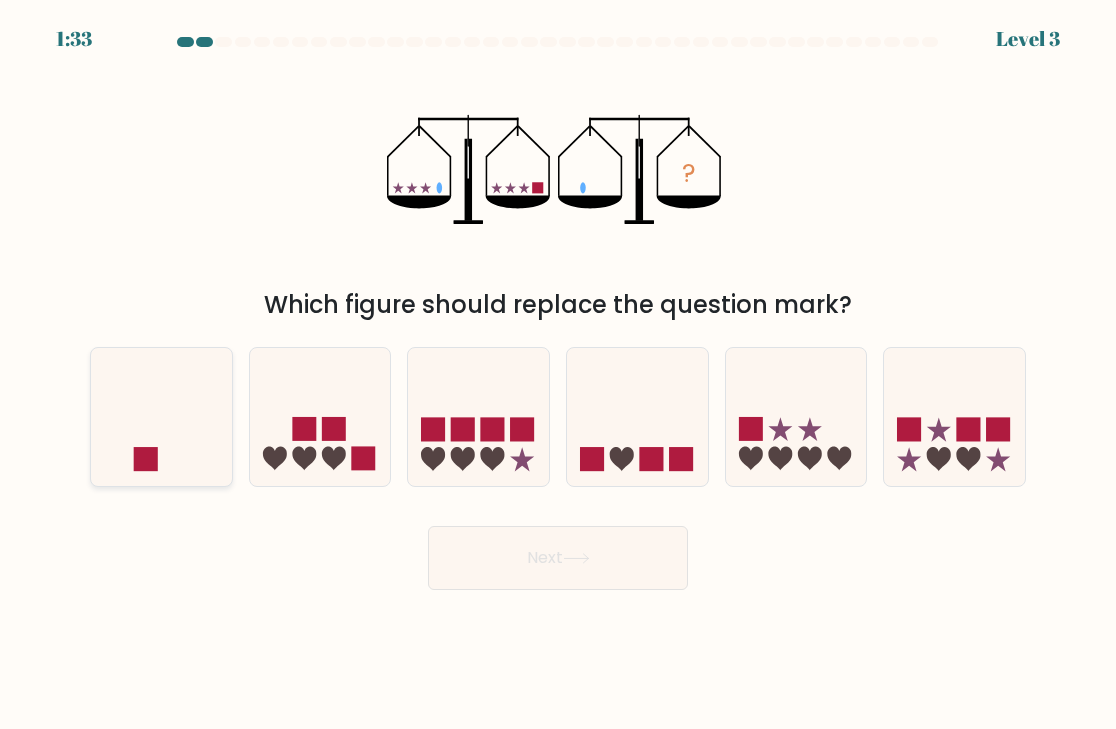 click 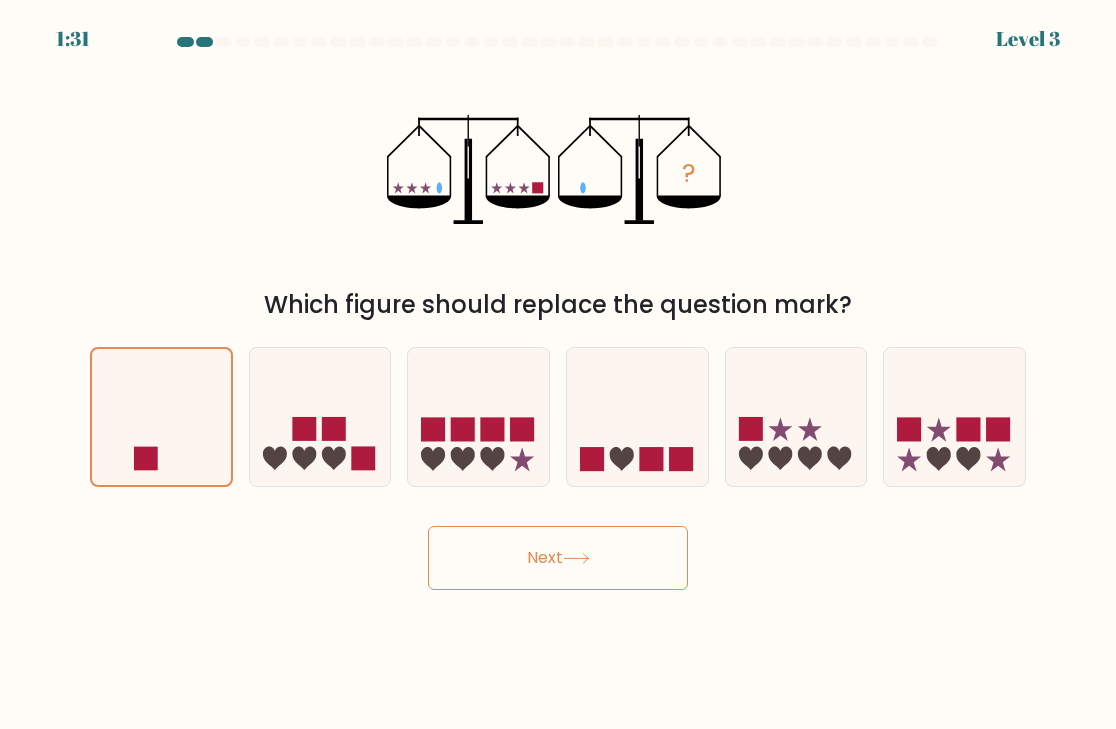 click 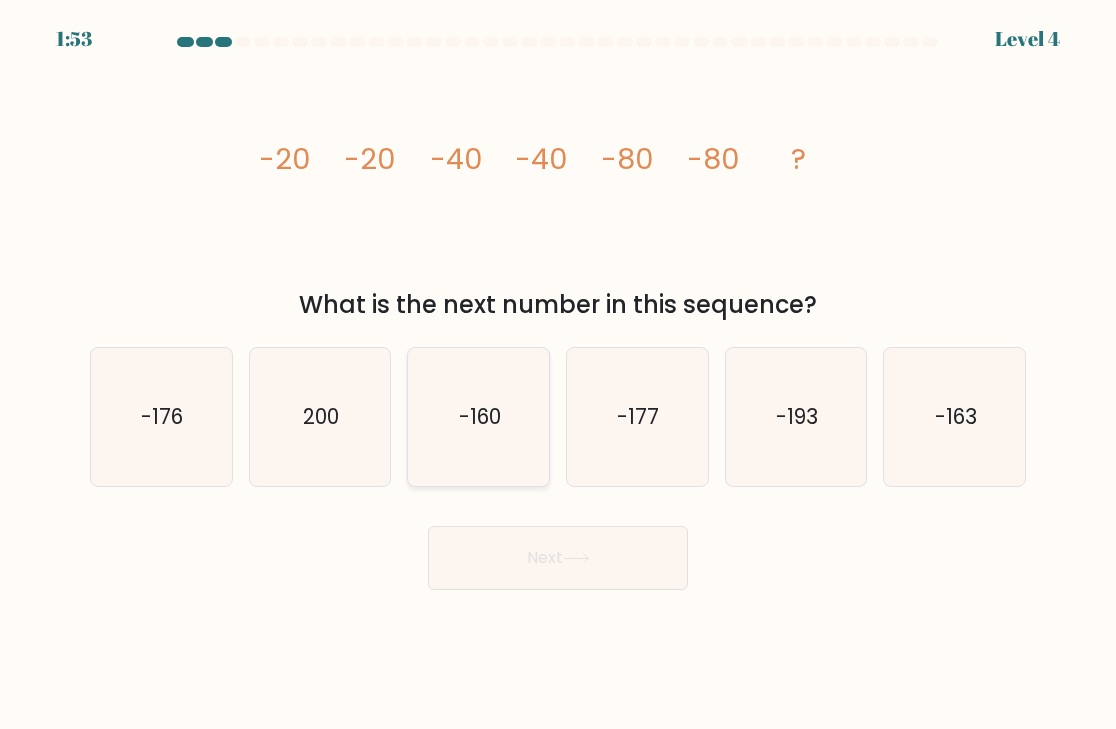 click on "-160" 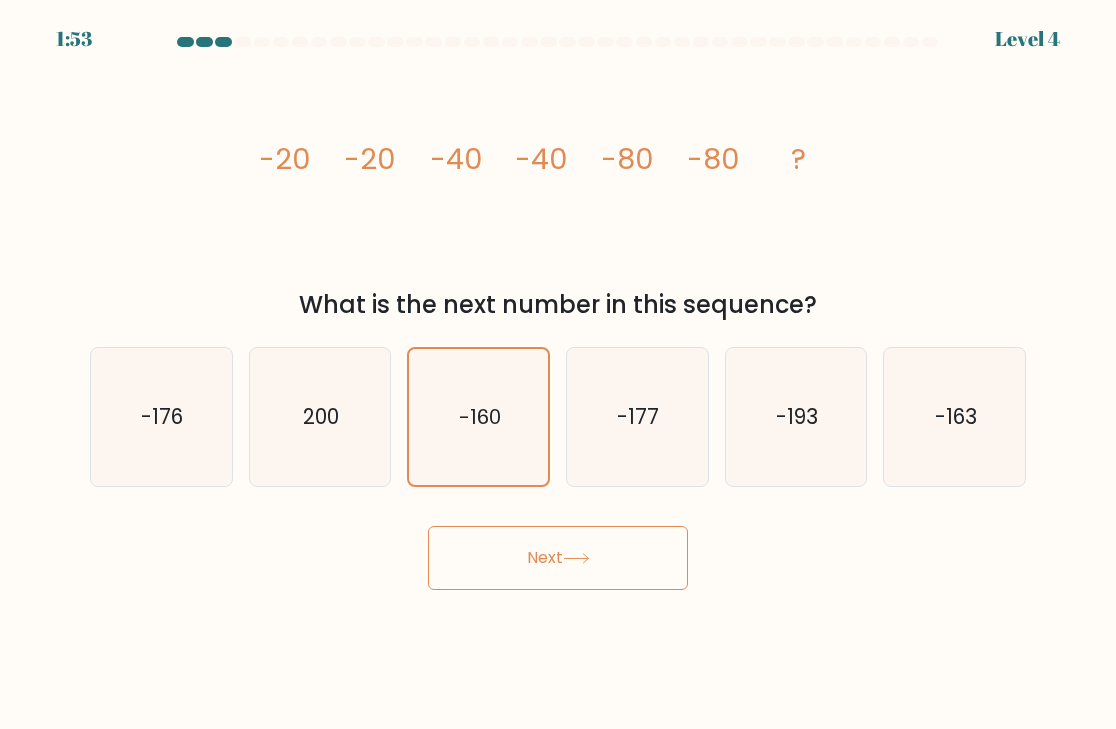 click on "Next" at bounding box center (558, 558) 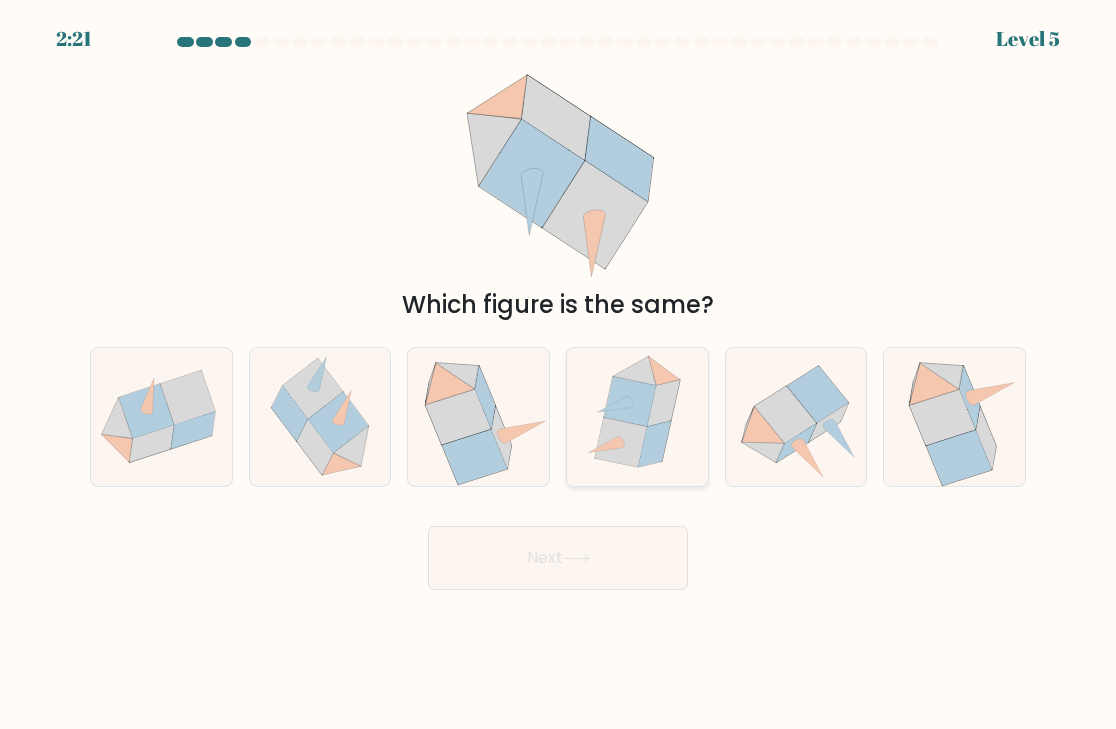 click 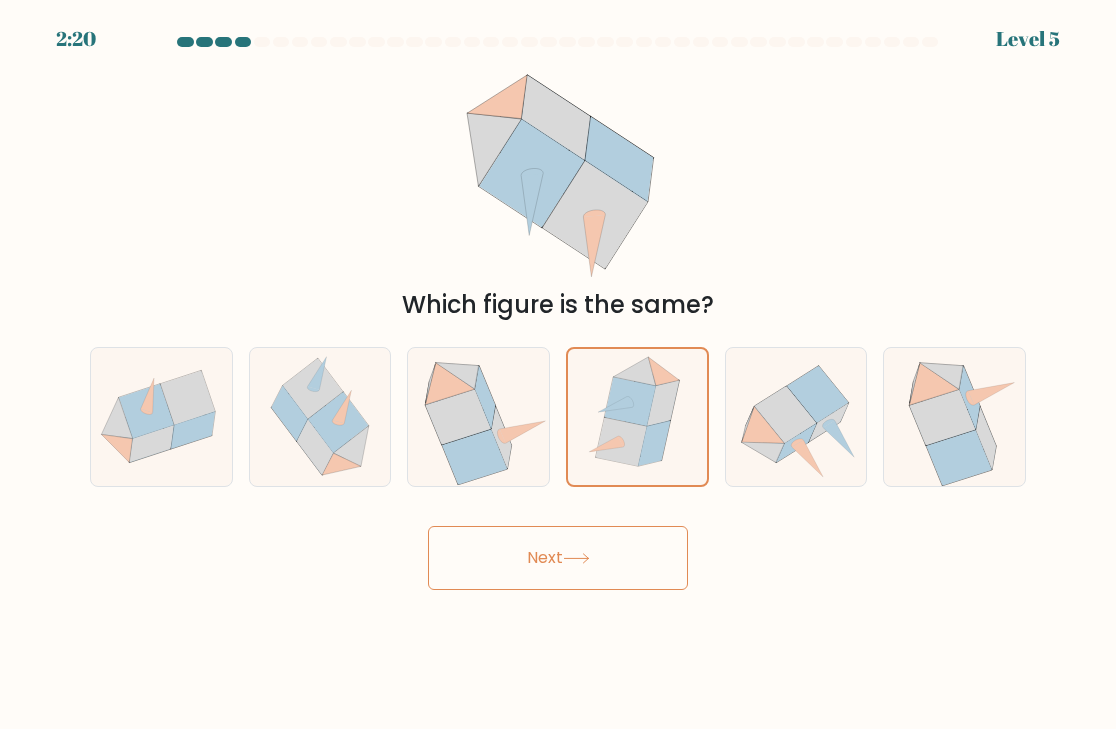 click on "Next" at bounding box center [558, 558] 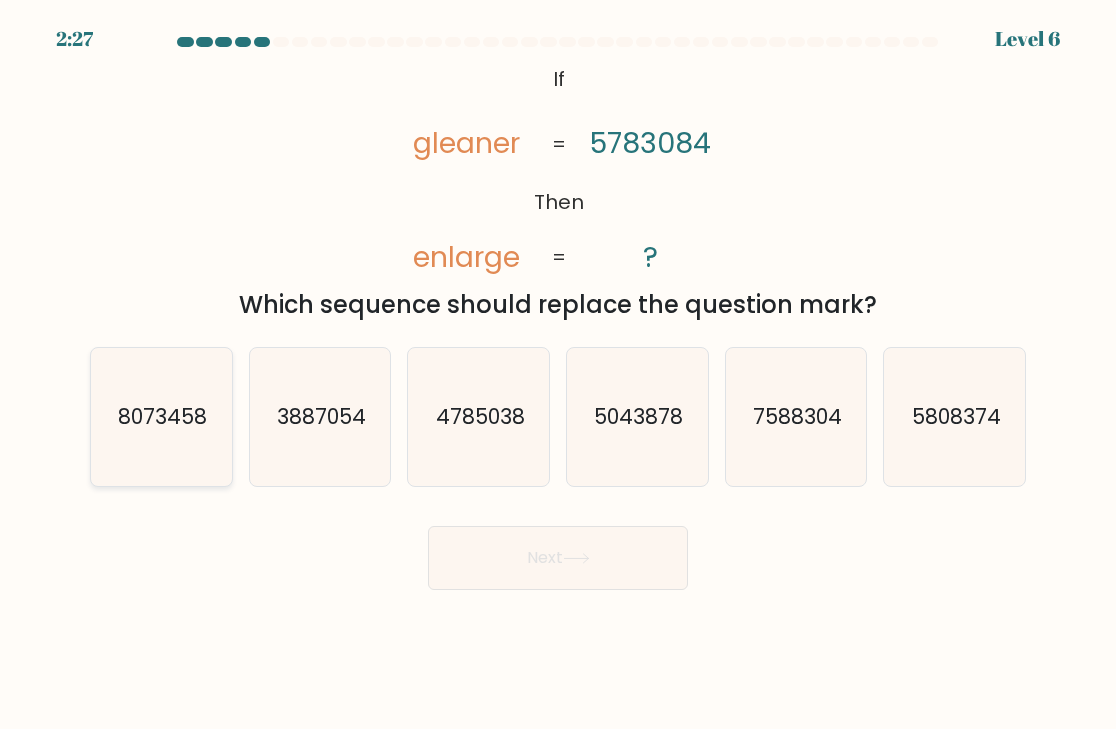 click on "8073458" 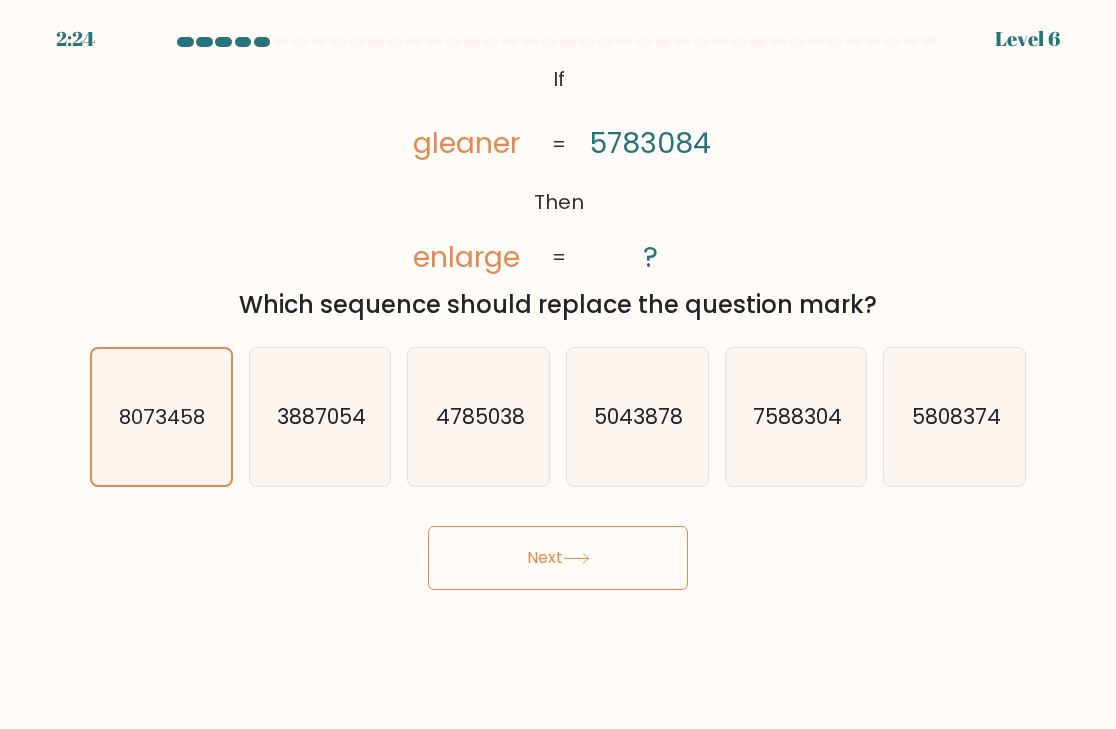 click on "Next" at bounding box center (558, 558) 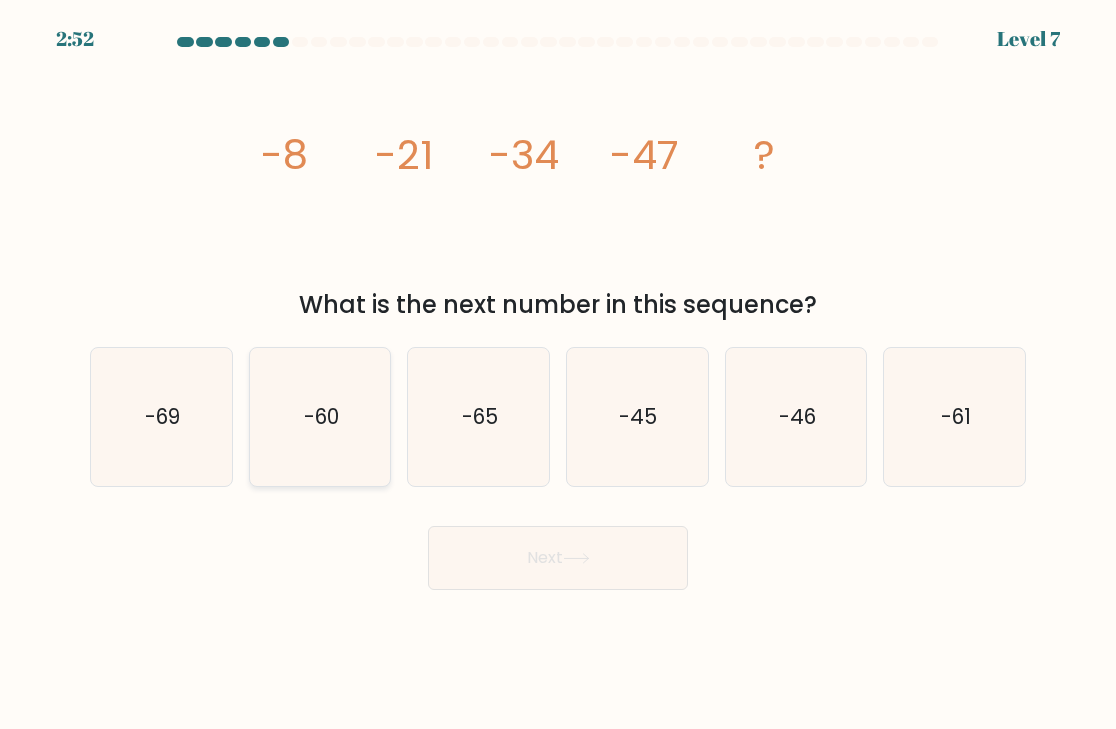 click on "-60" 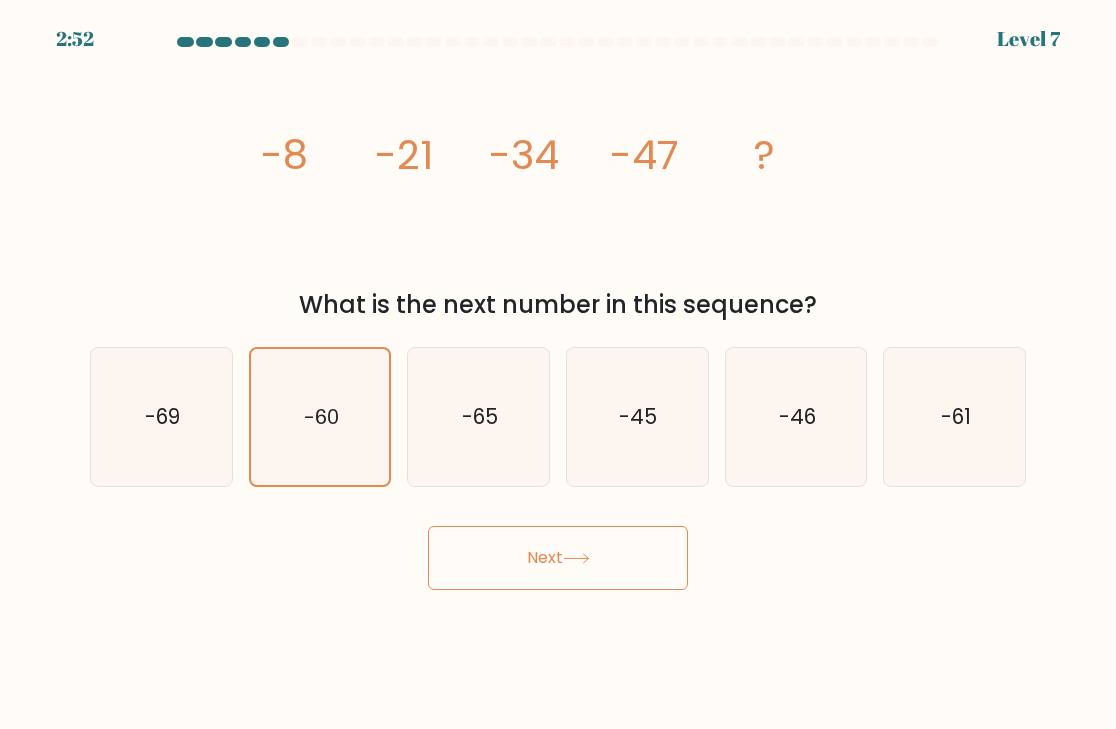 click on "Next" at bounding box center [558, 558] 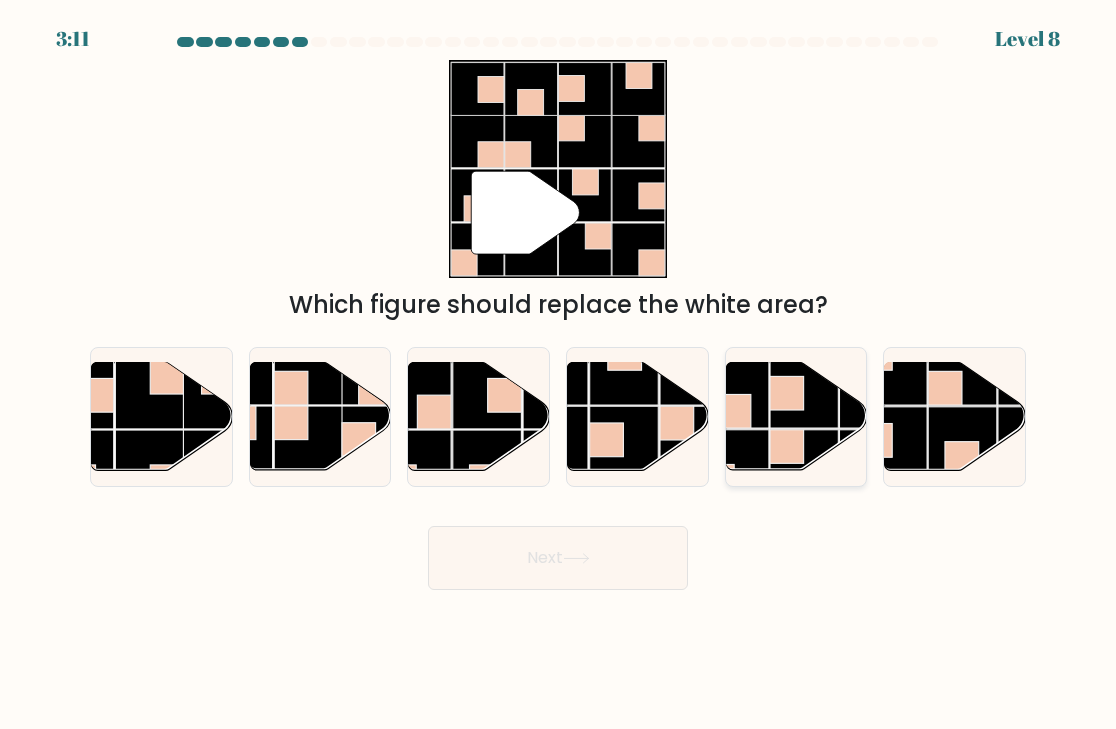 click 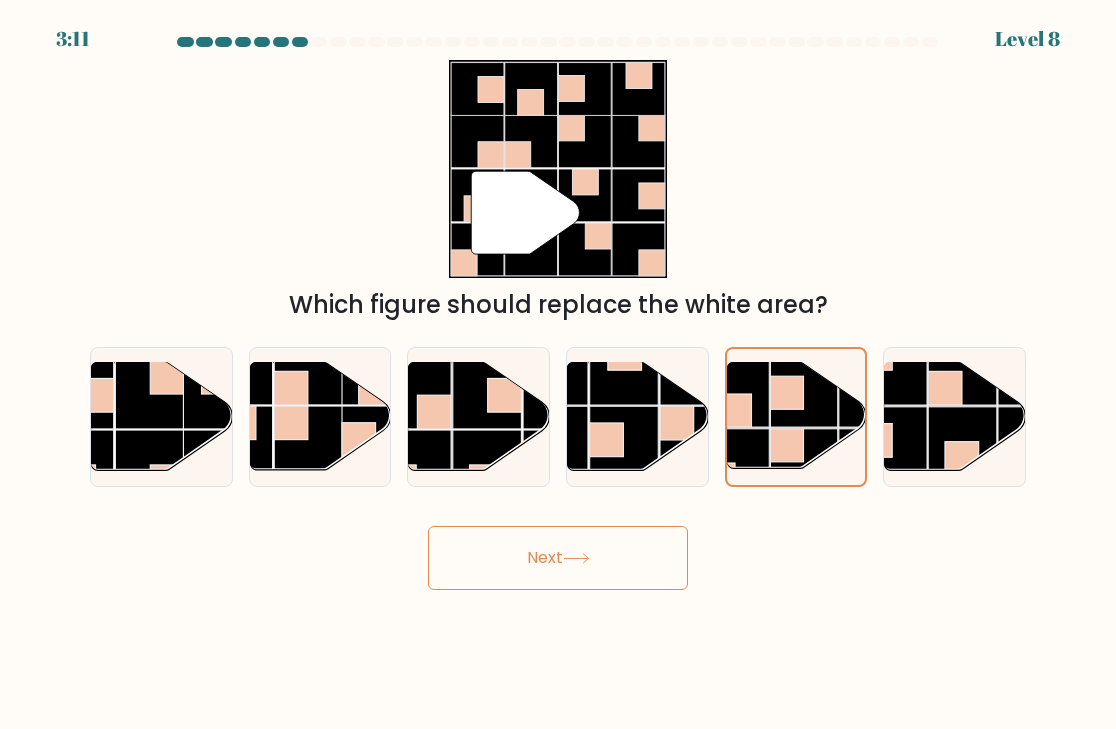 click on "Next" at bounding box center [558, 558] 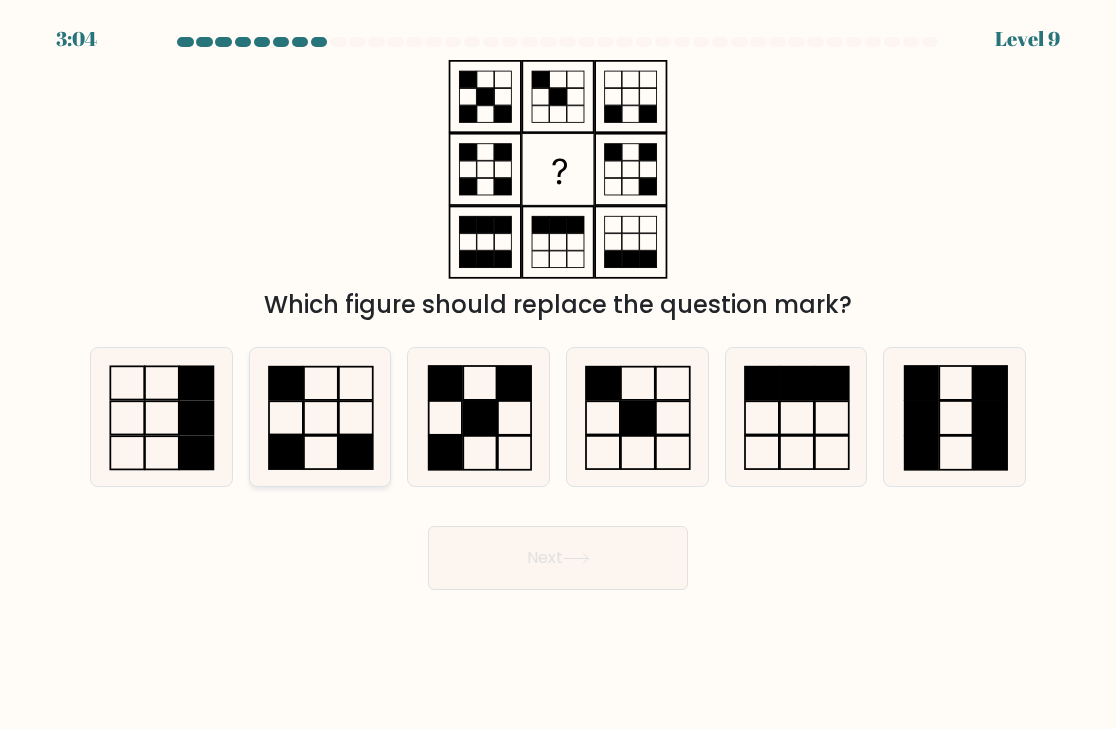 click 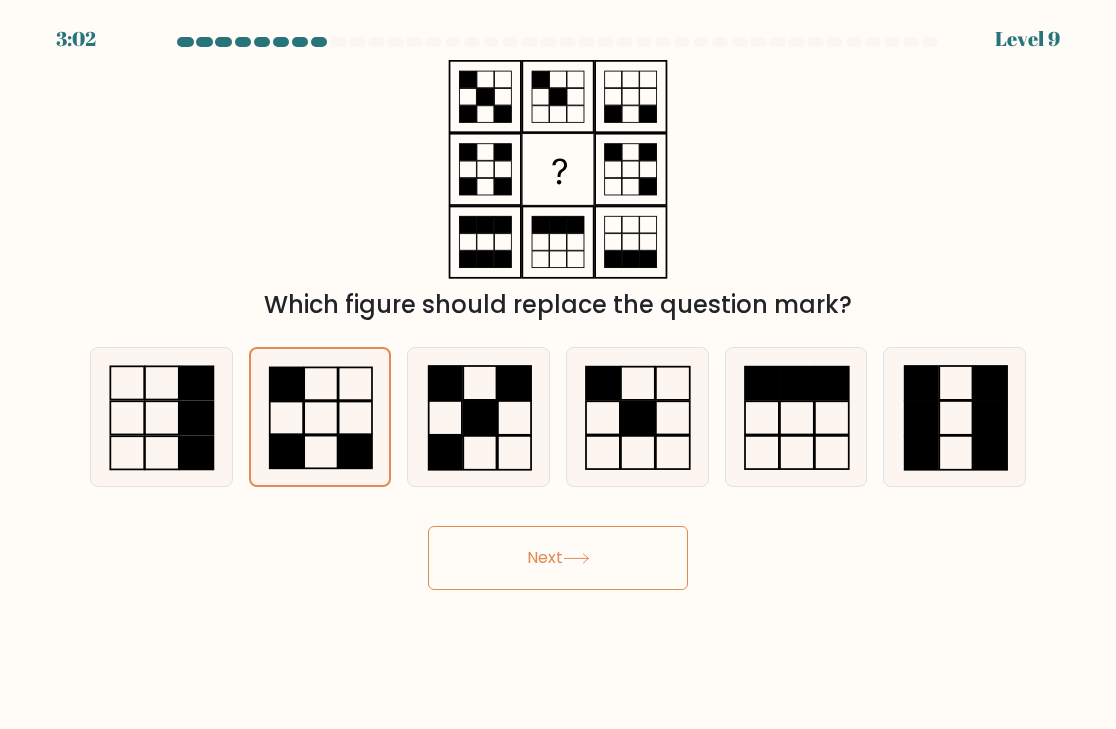 click on "Next" at bounding box center (558, 558) 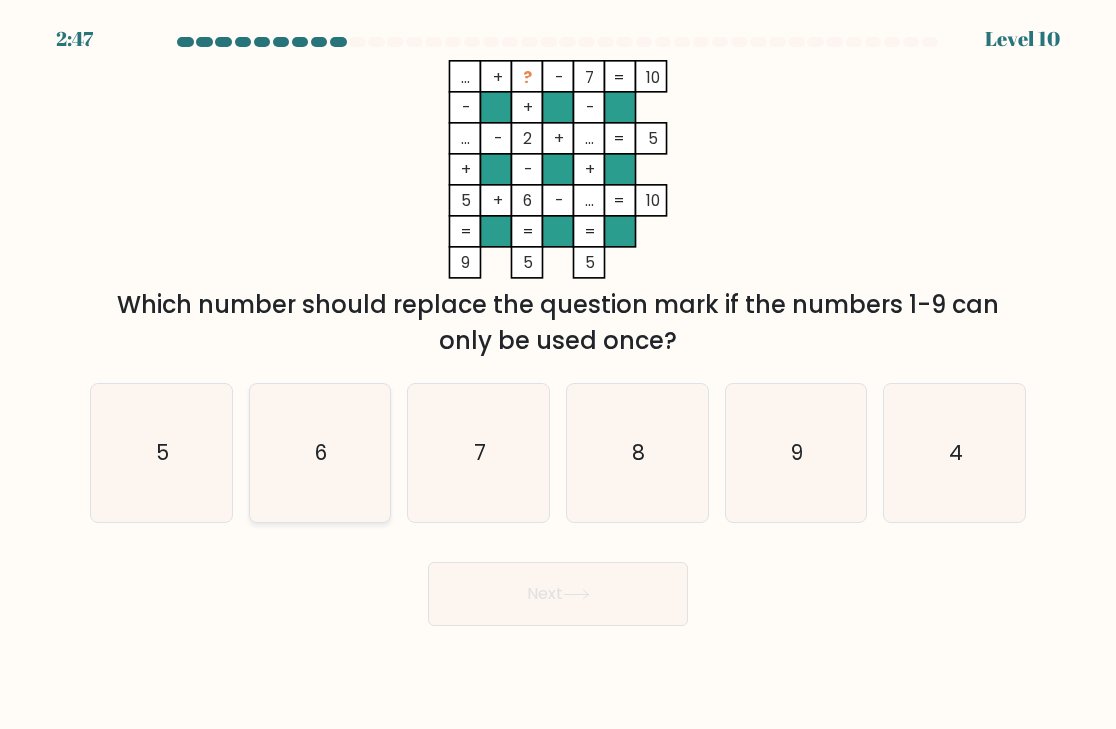 click on "6" 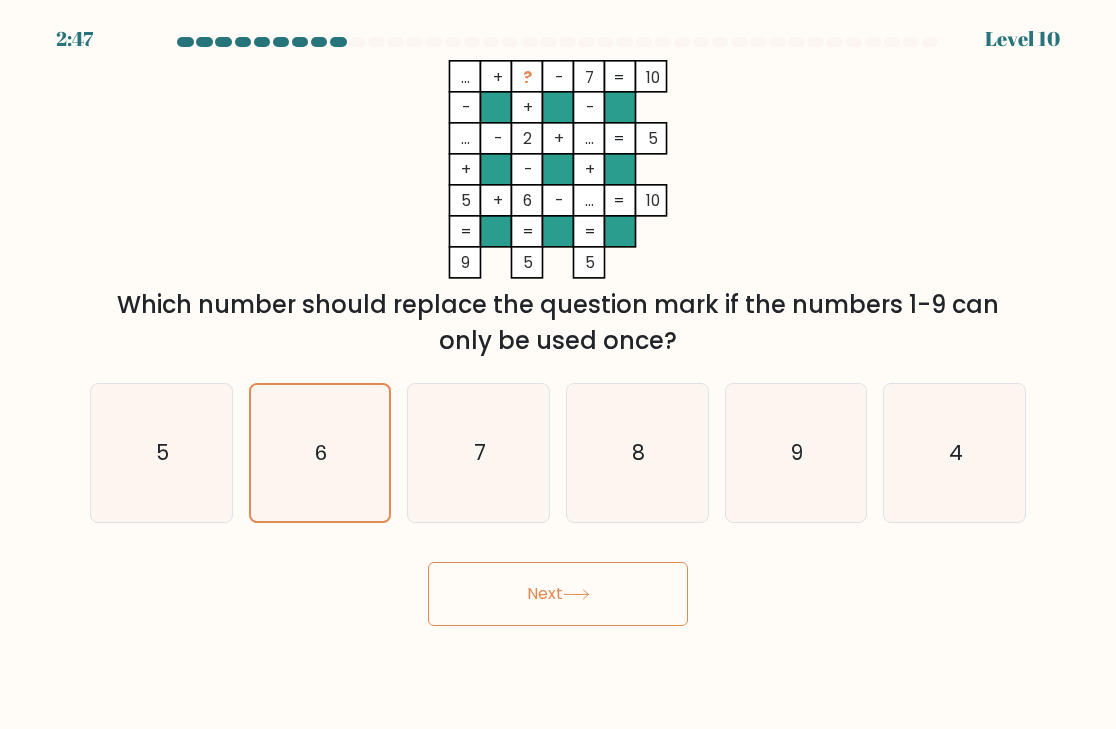 click on "Next" at bounding box center (558, 594) 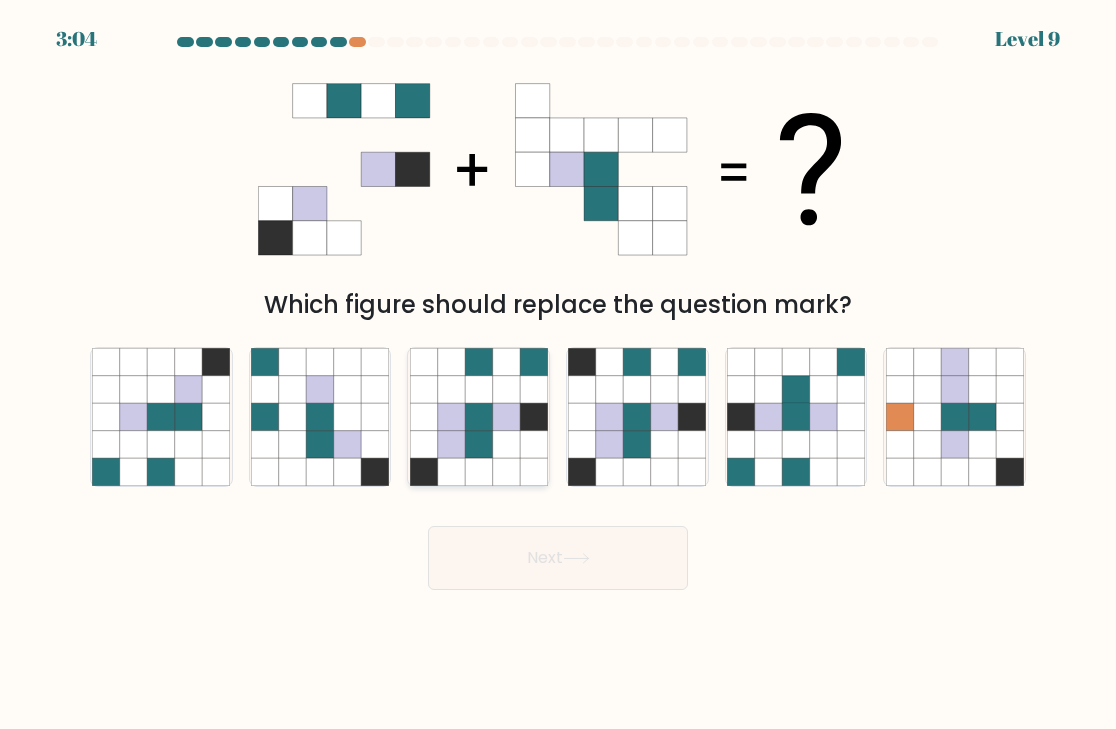 click 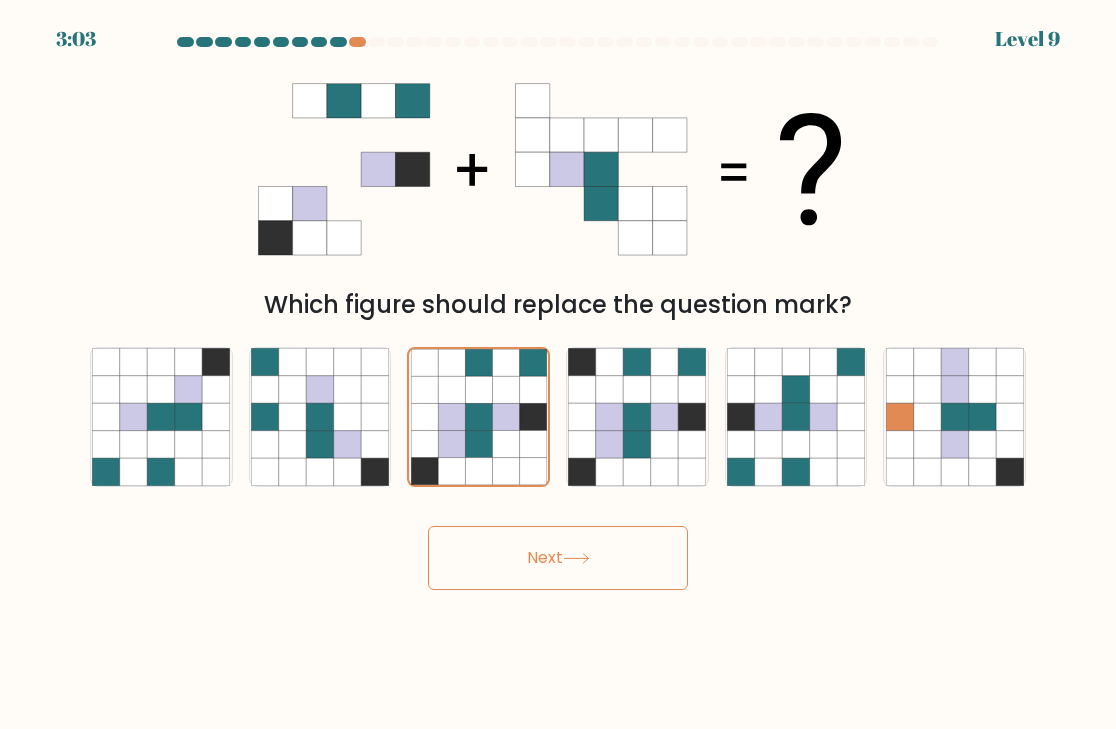click on "Next" at bounding box center (558, 558) 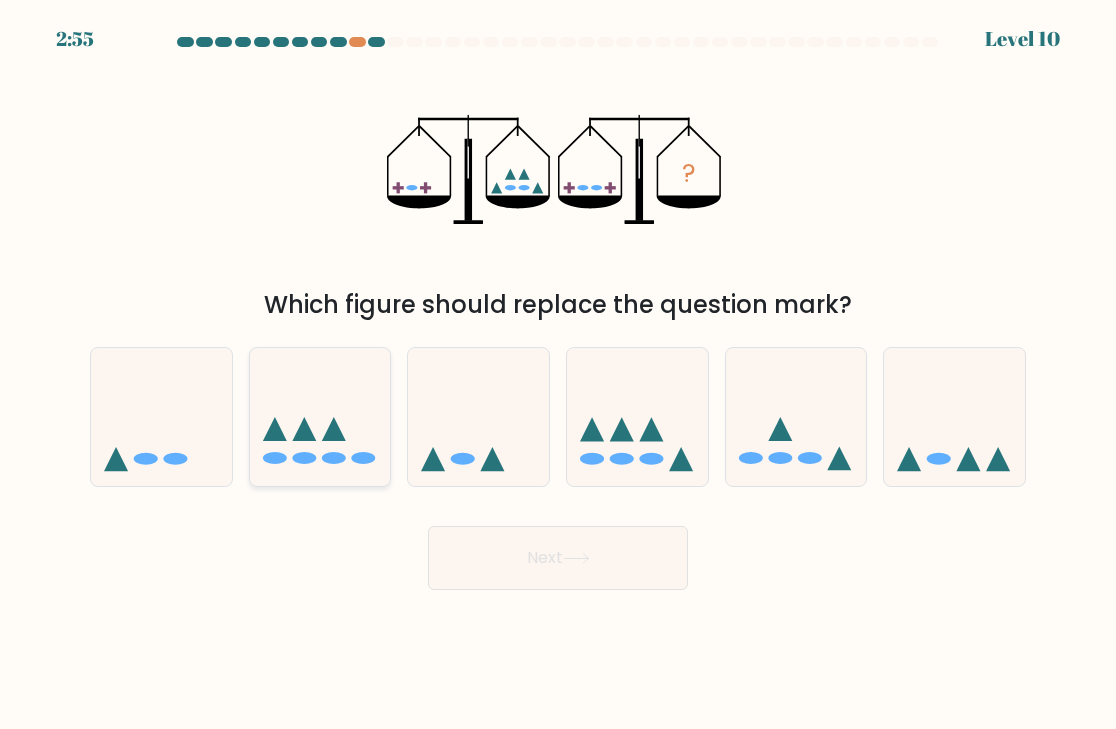 click 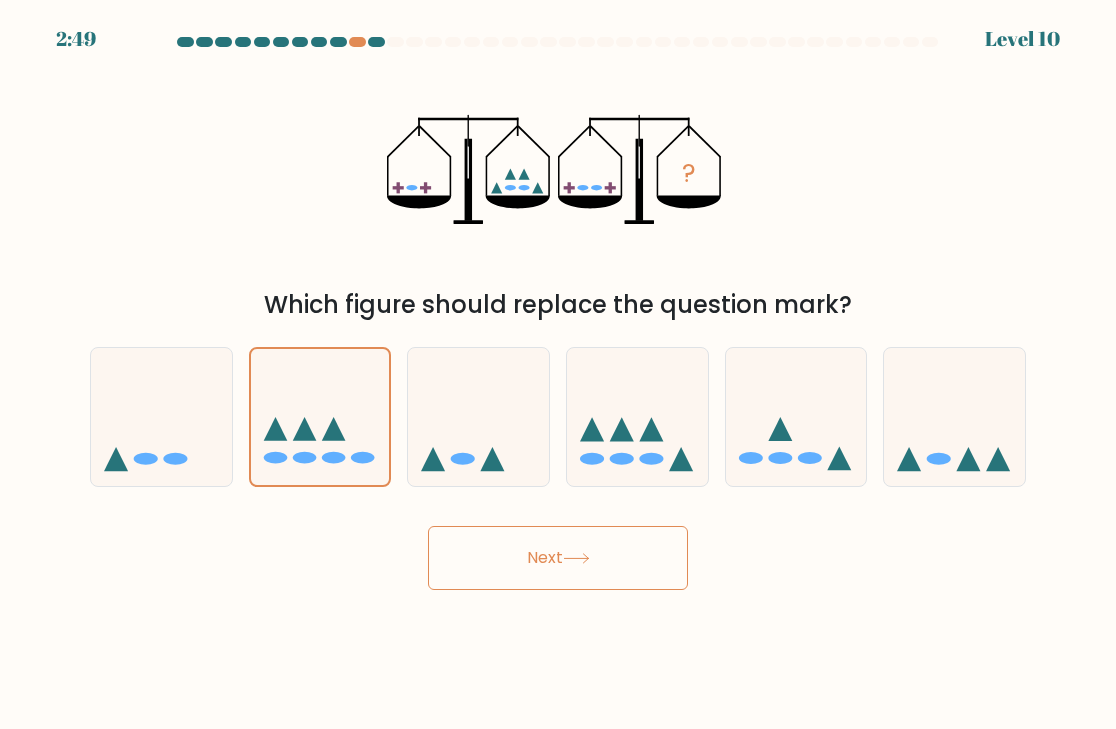 click on "Next" at bounding box center (558, 558) 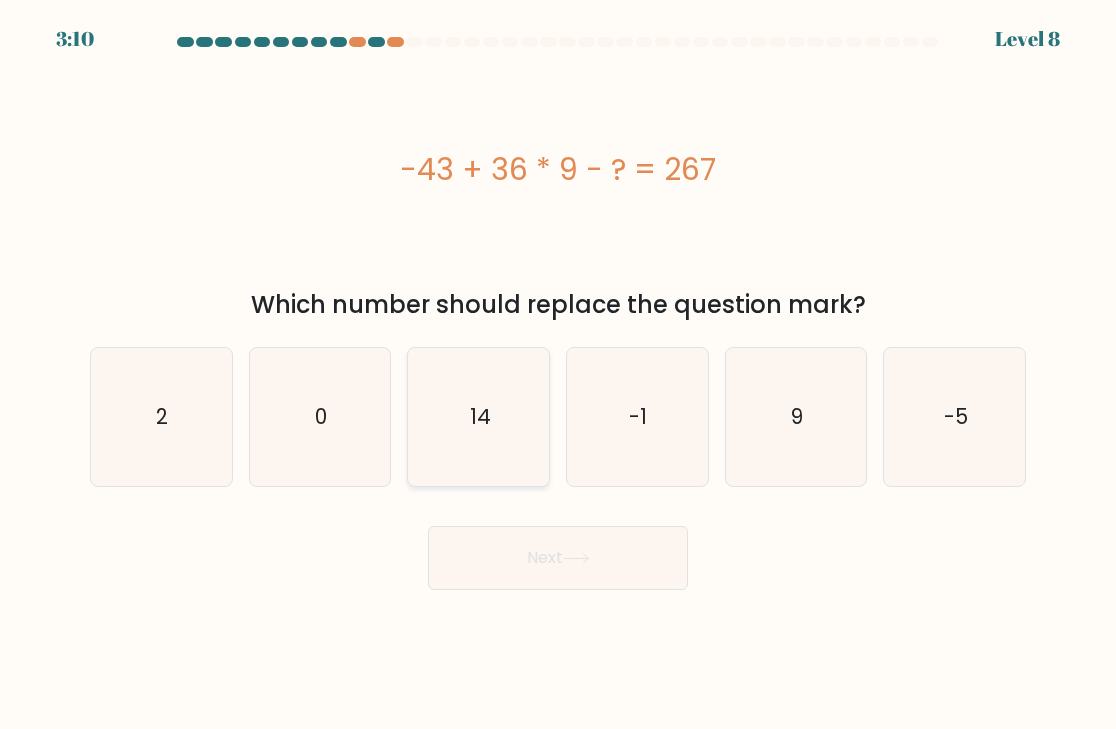 click on "14" 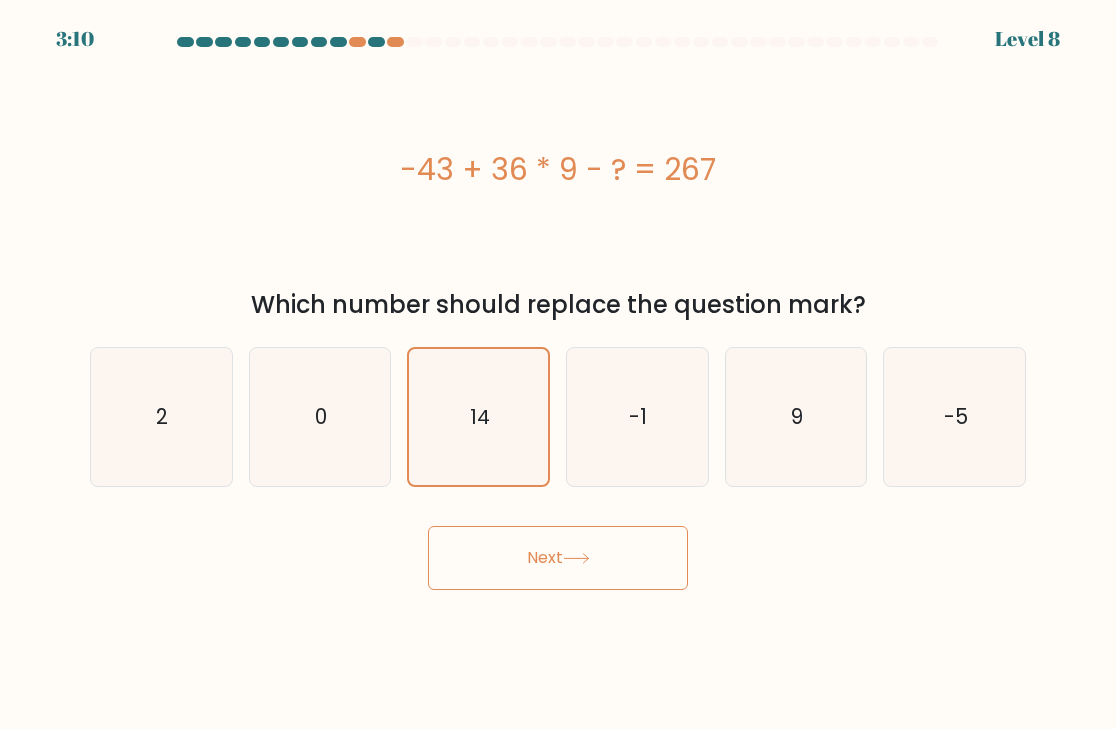 click on "Next" at bounding box center [558, 558] 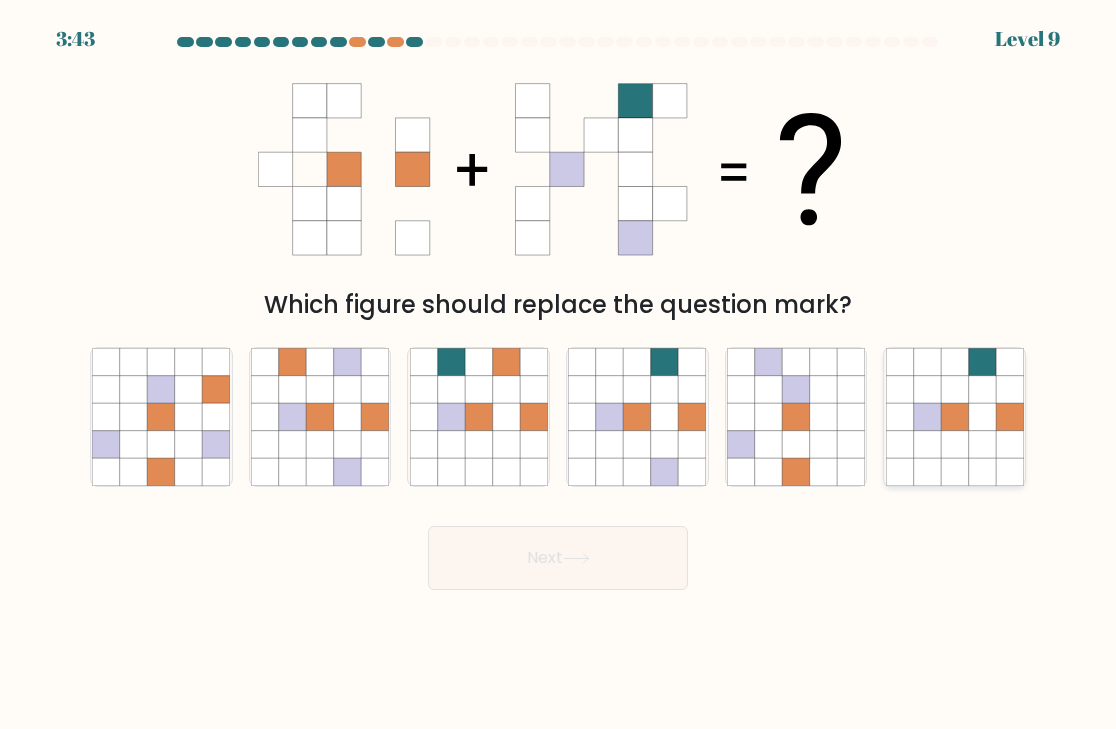click 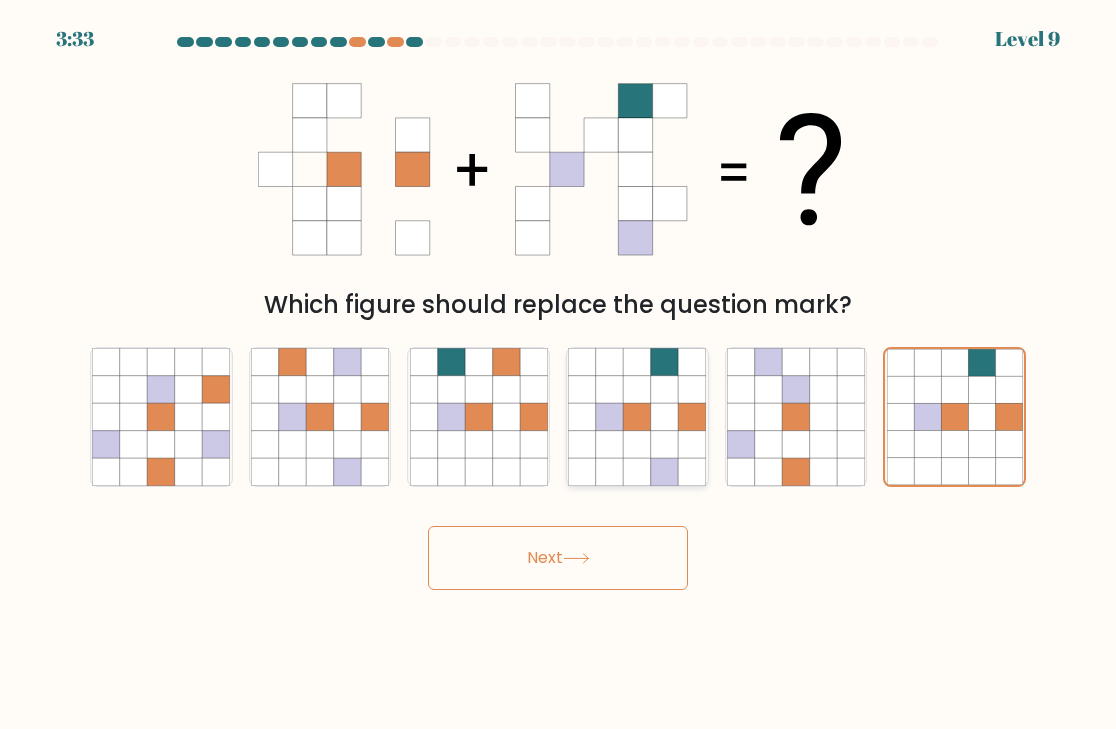 click 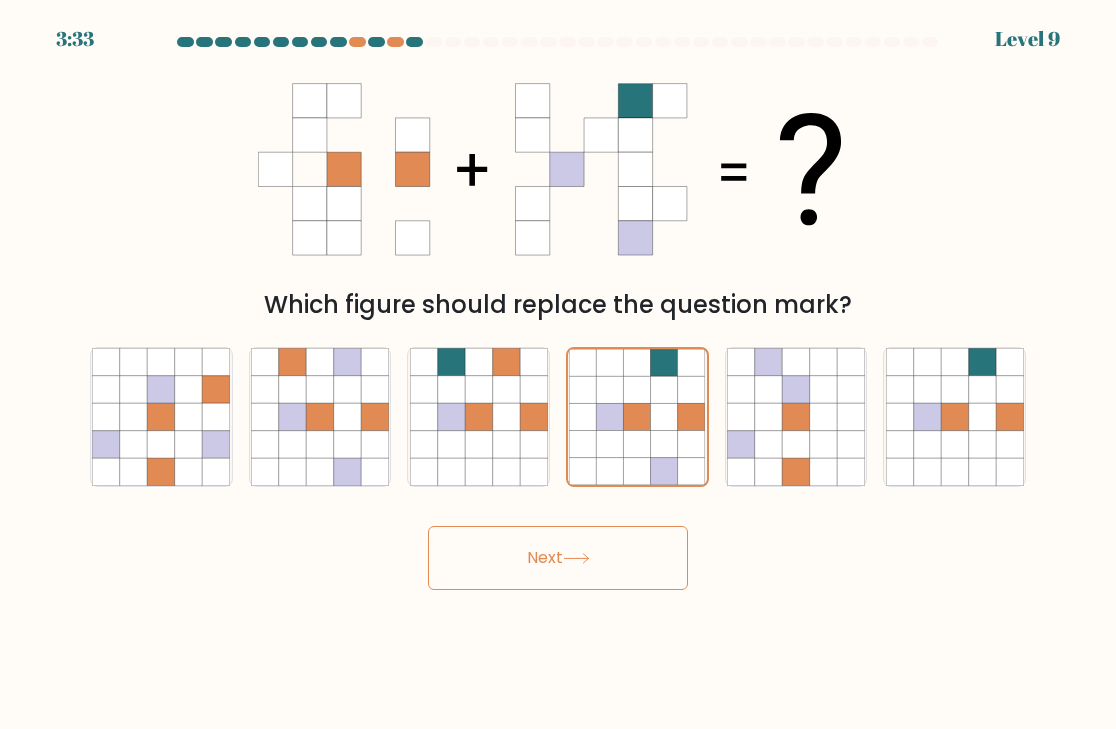 click on "Next" at bounding box center [558, 558] 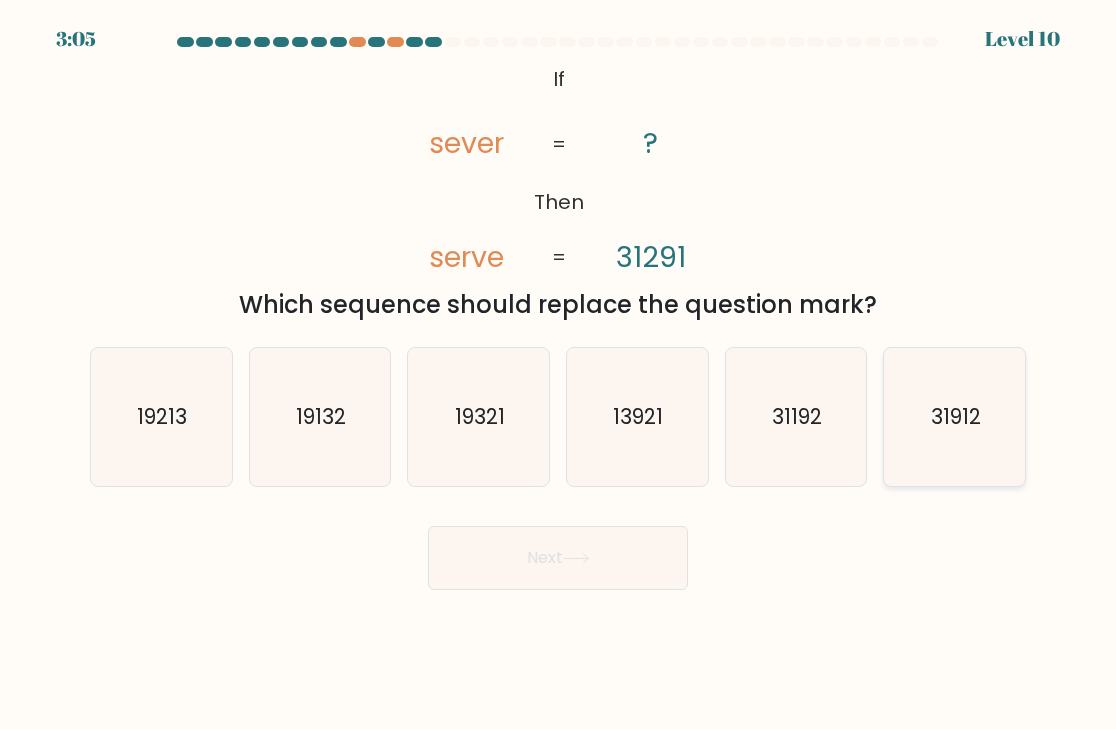 click on "31912" 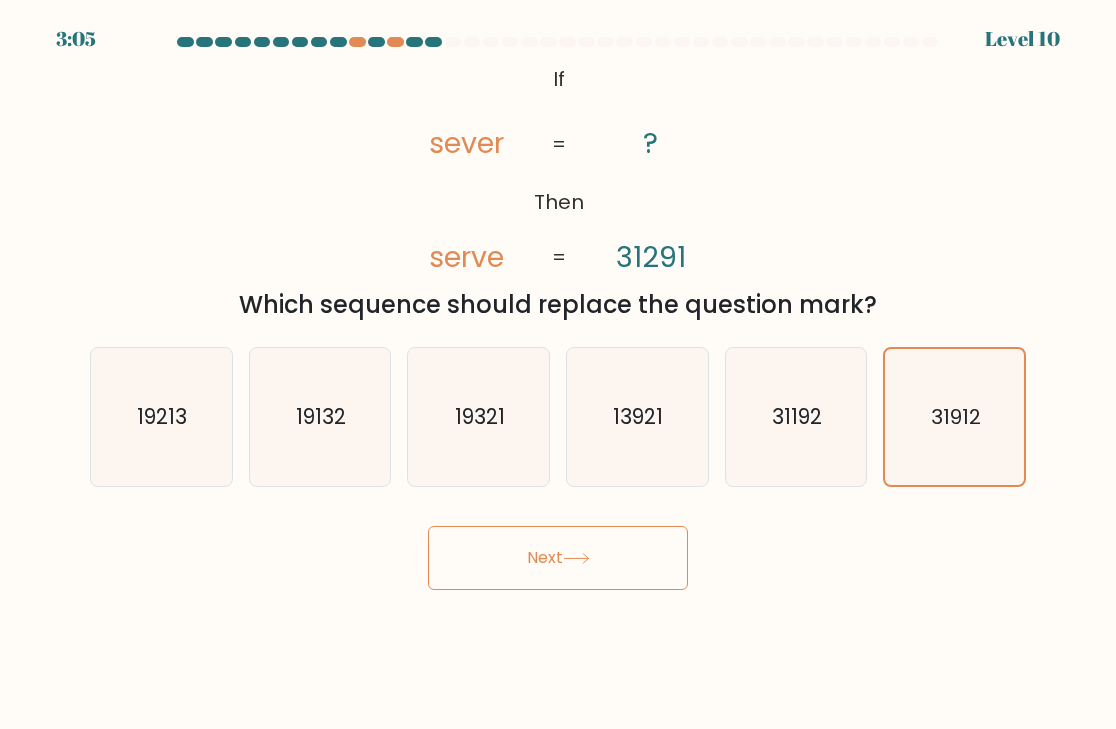 click on "Next" at bounding box center [558, 558] 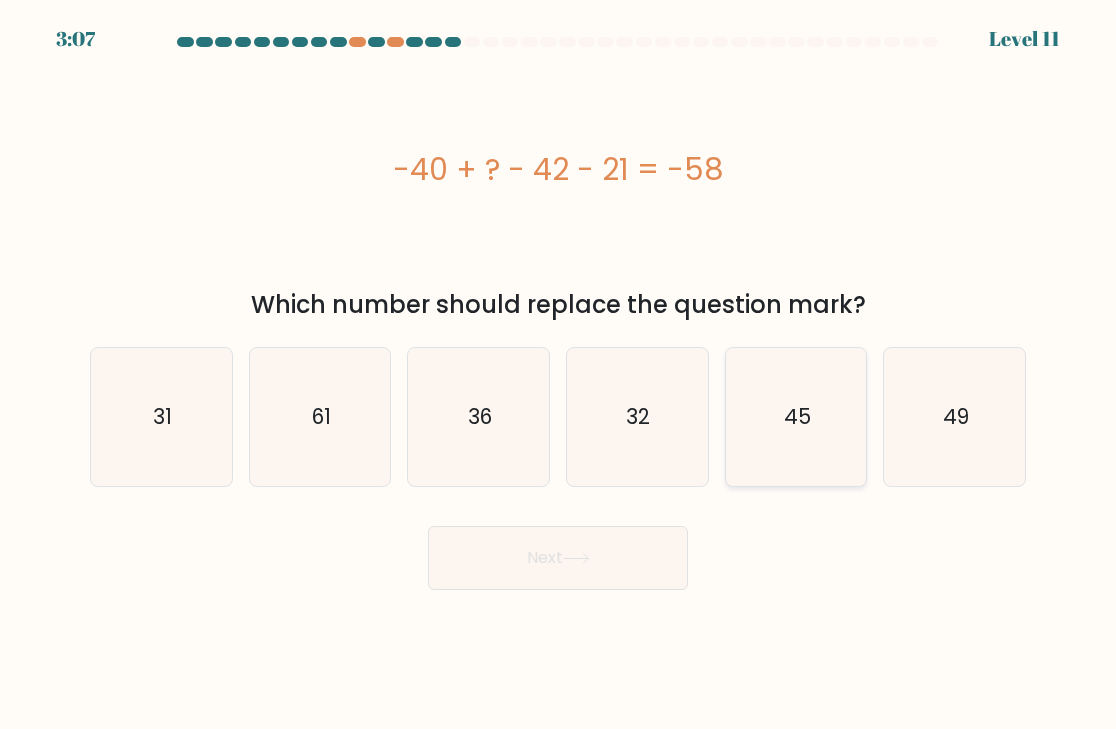 click on "45" 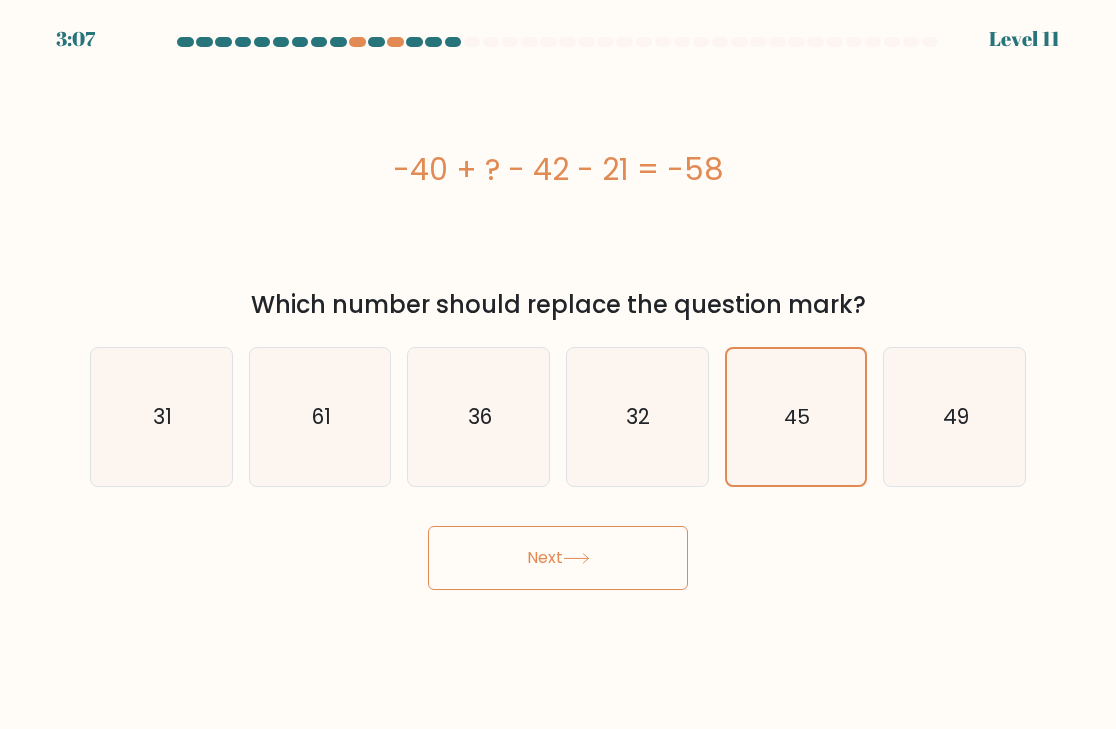 click on "Next" at bounding box center (558, 558) 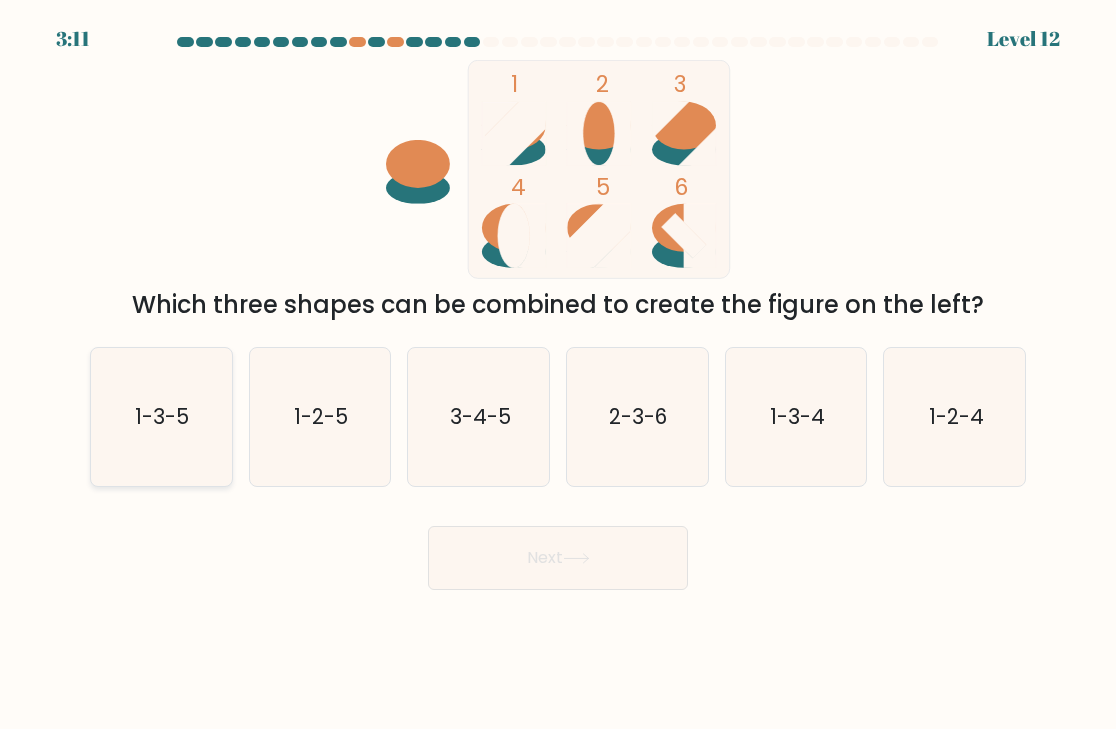 click on "1-3-5" 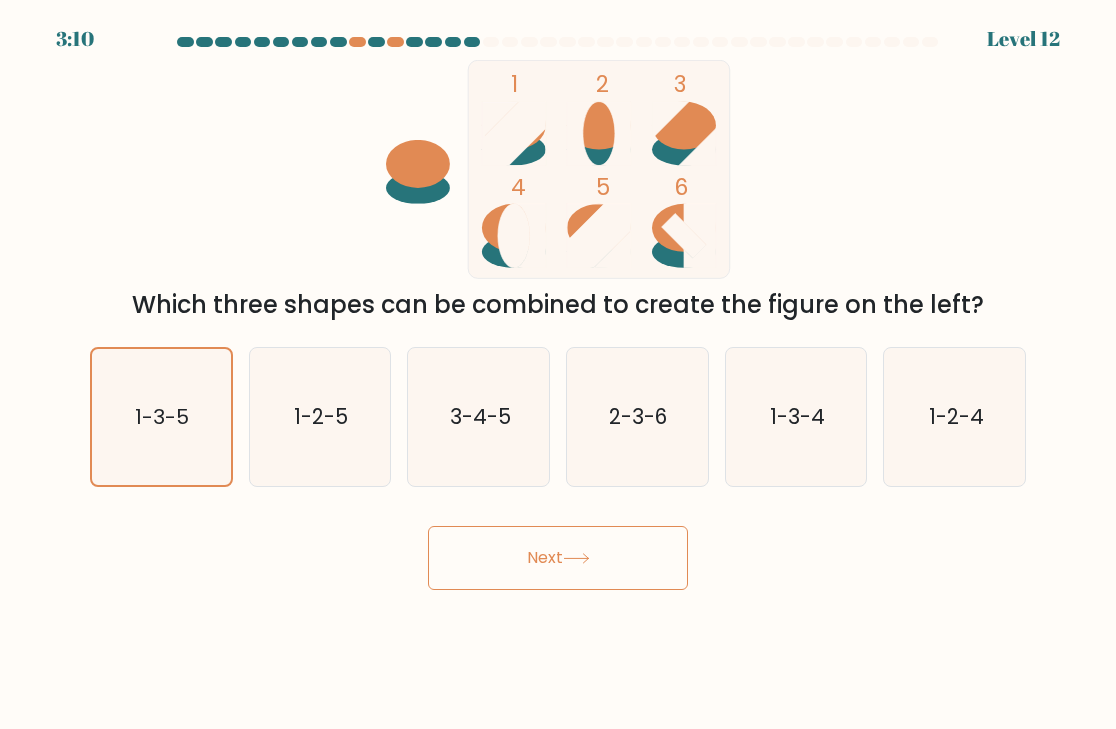 click on "Next" at bounding box center [558, 558] 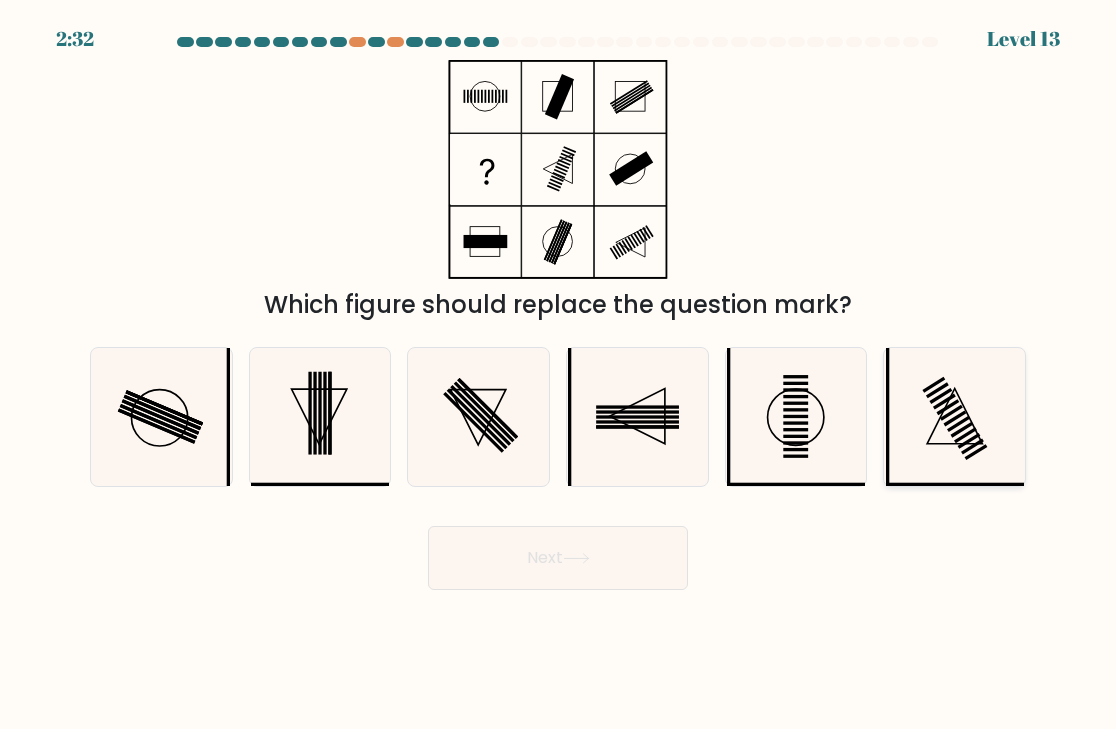 click 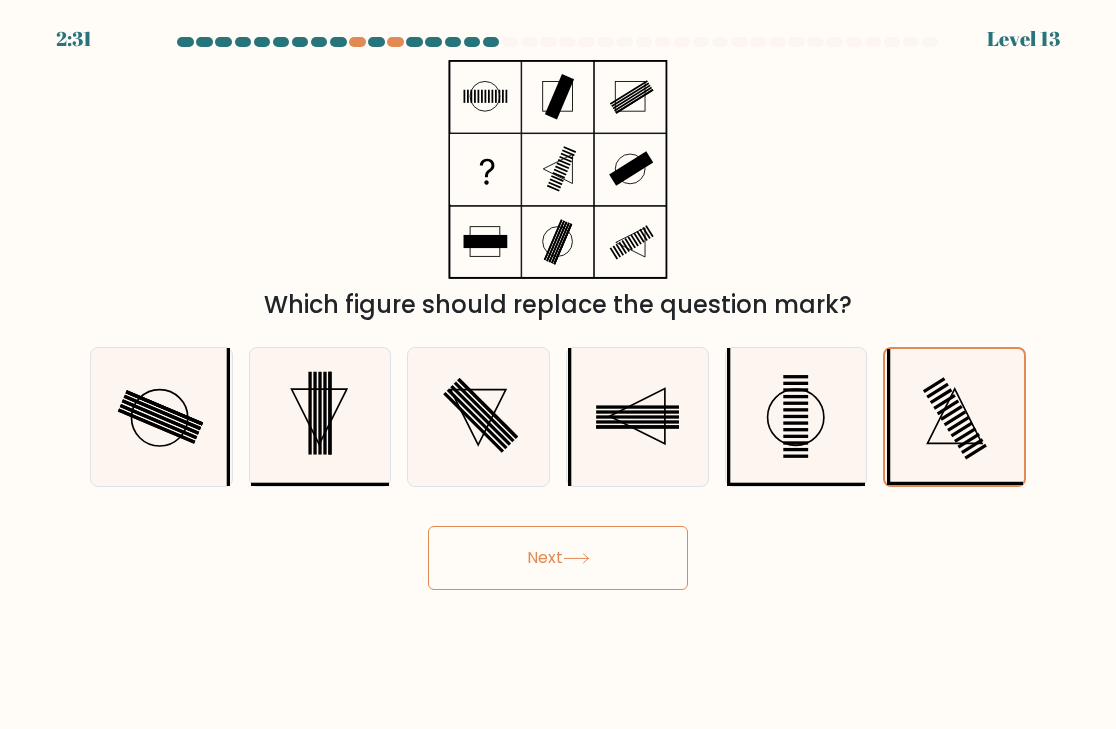 click on "Next" at bounding box center [558, 558] 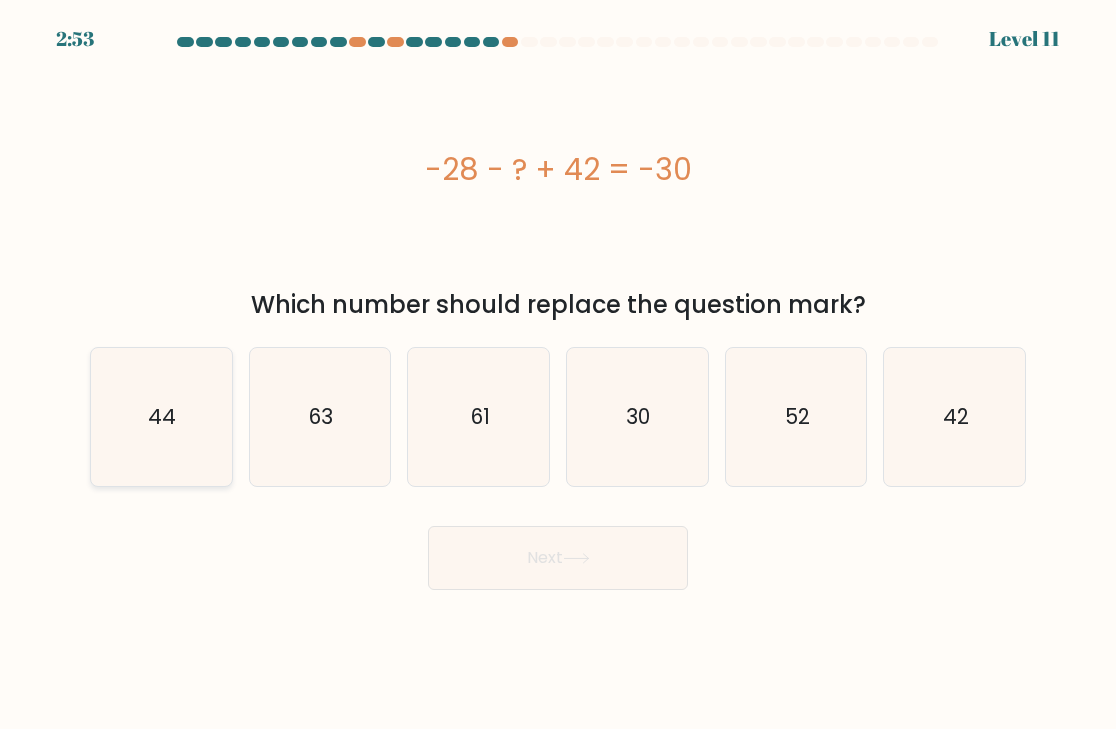 click on "44" 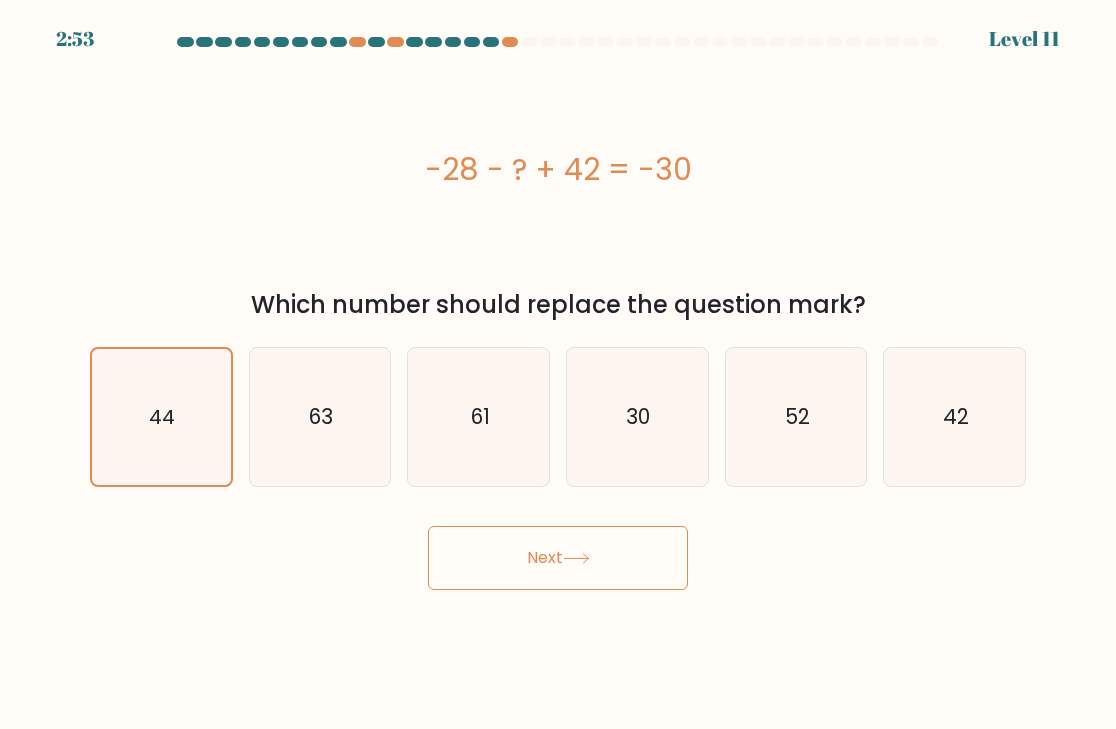 click on "Next" at bounding box center [558, 558] 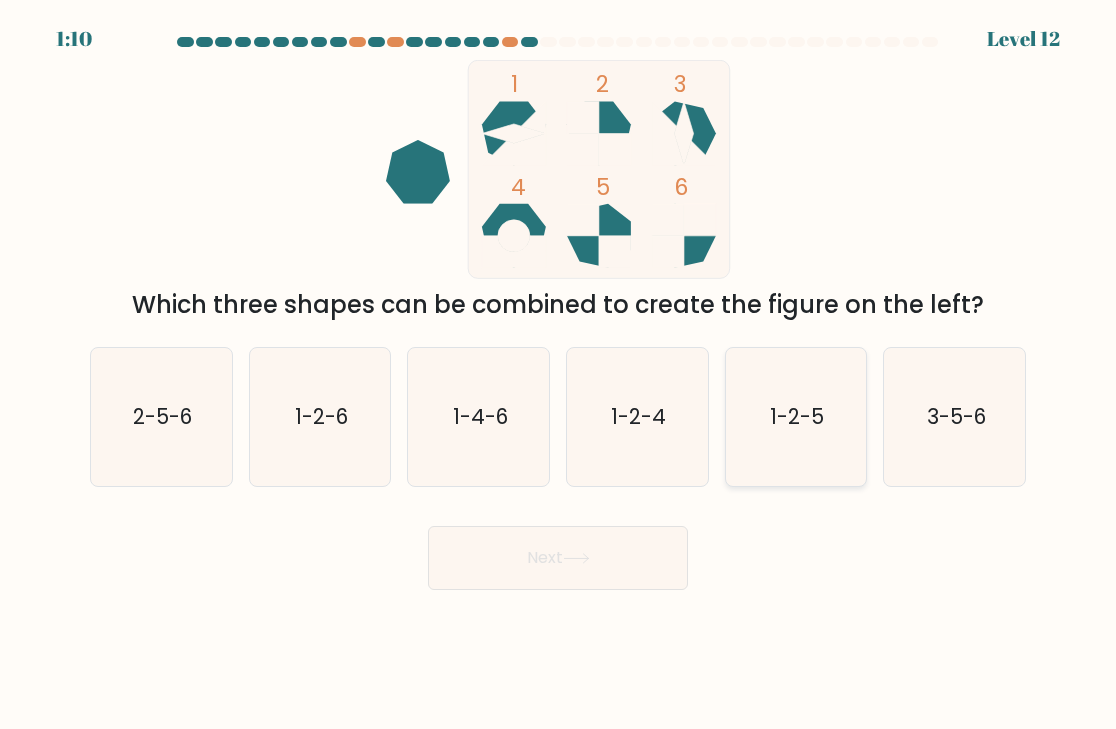 click on "1-2-5" 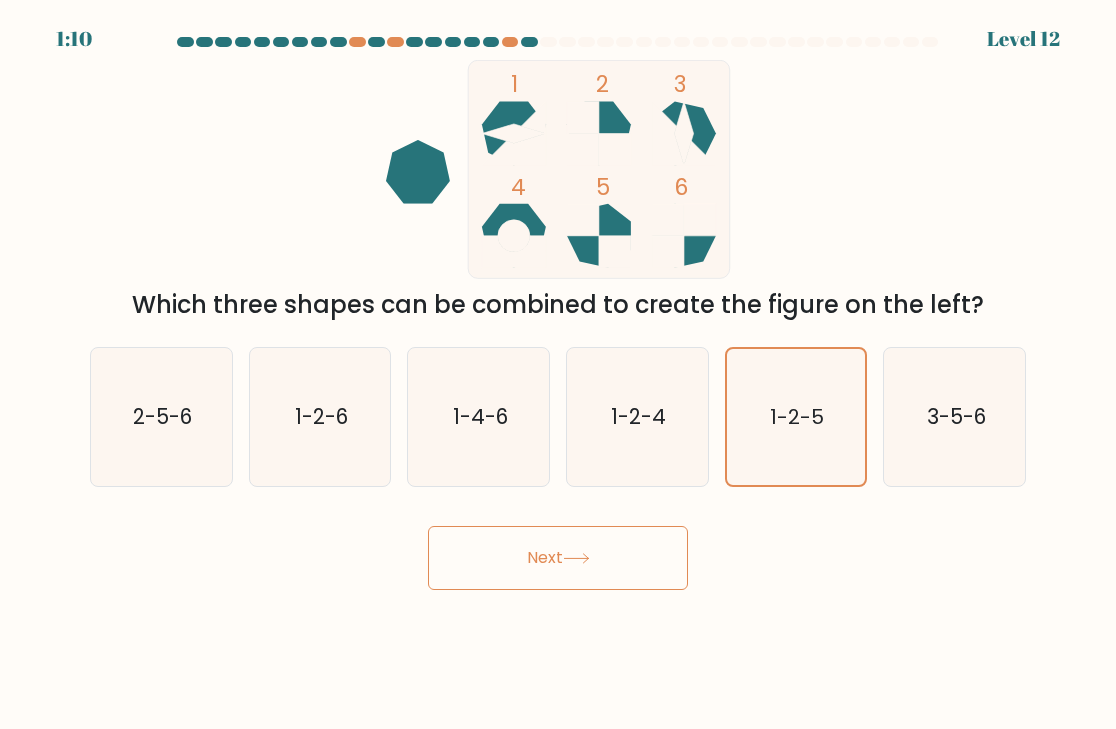 click on "Next" at bounding box center (558, 558) 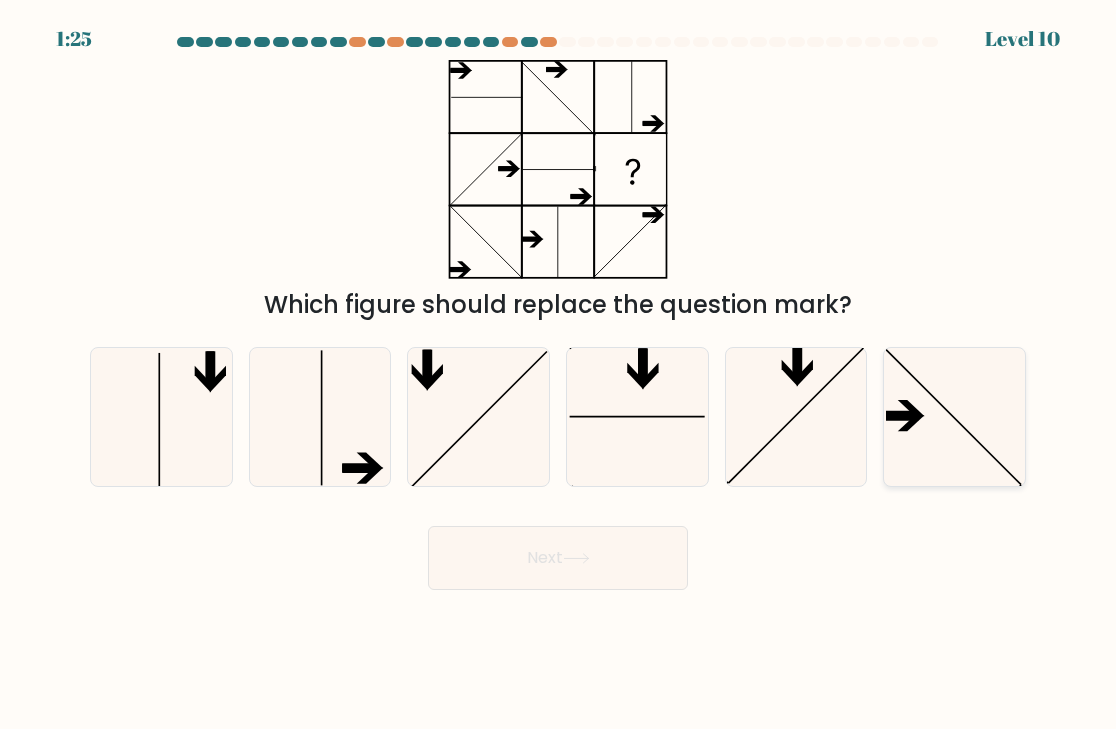 drag, startPoint x: 897, startPoint y: 402, endPoint x: 948, endPoint y: 413, distance: 52.17279 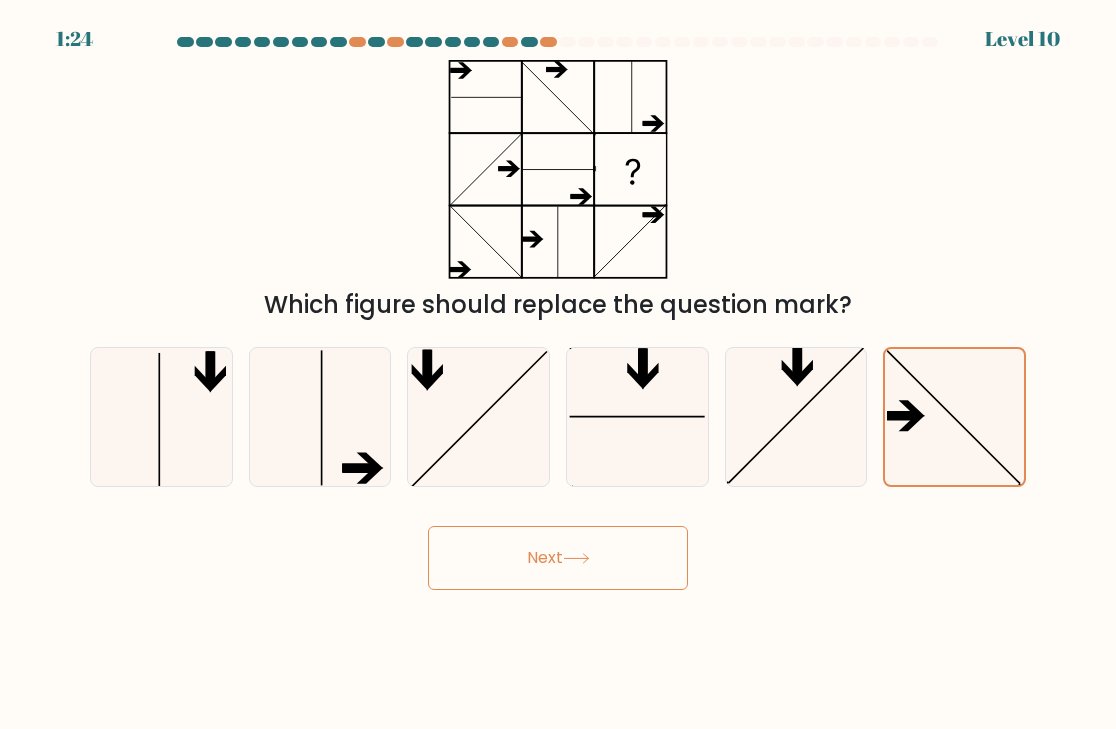 click on "Next" at bounding box center (558, 558) 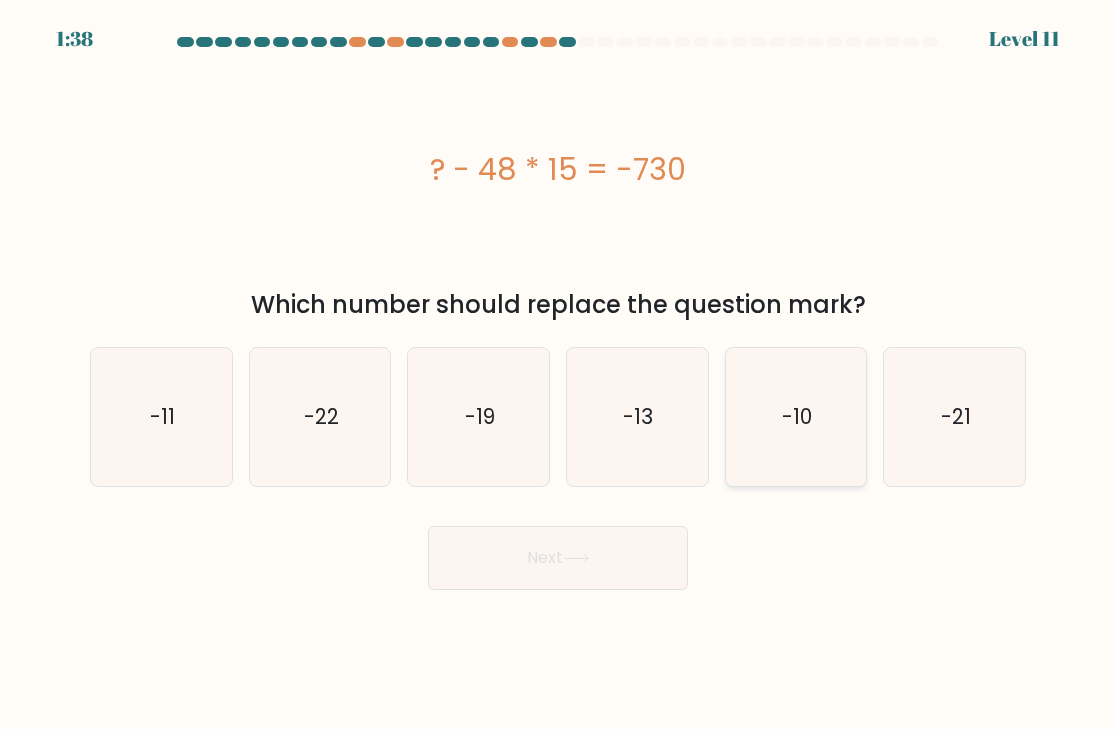 click on "-10" 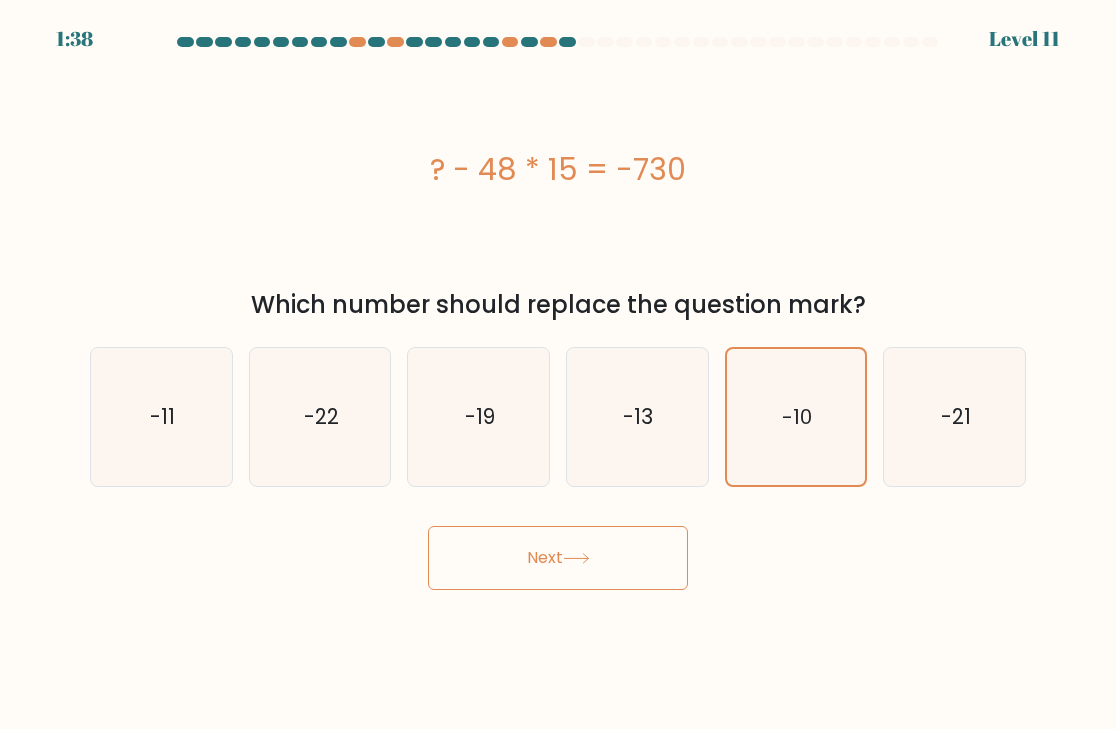 click on "Next" at bounding box center [558, 558] 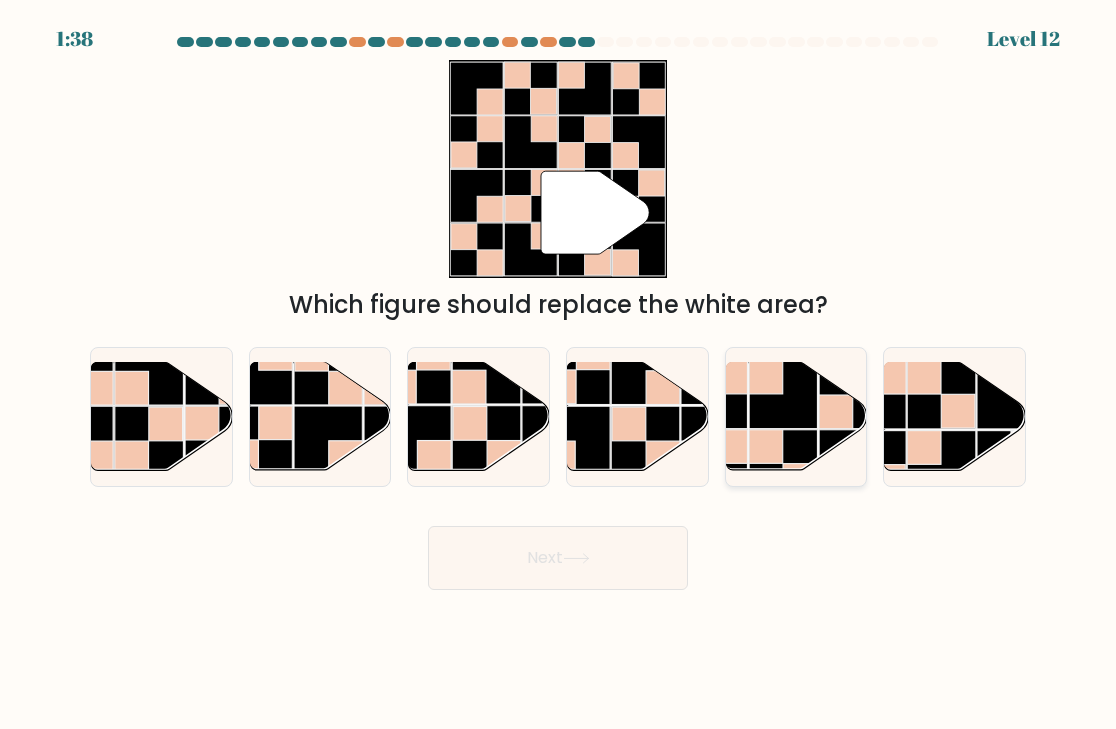 click 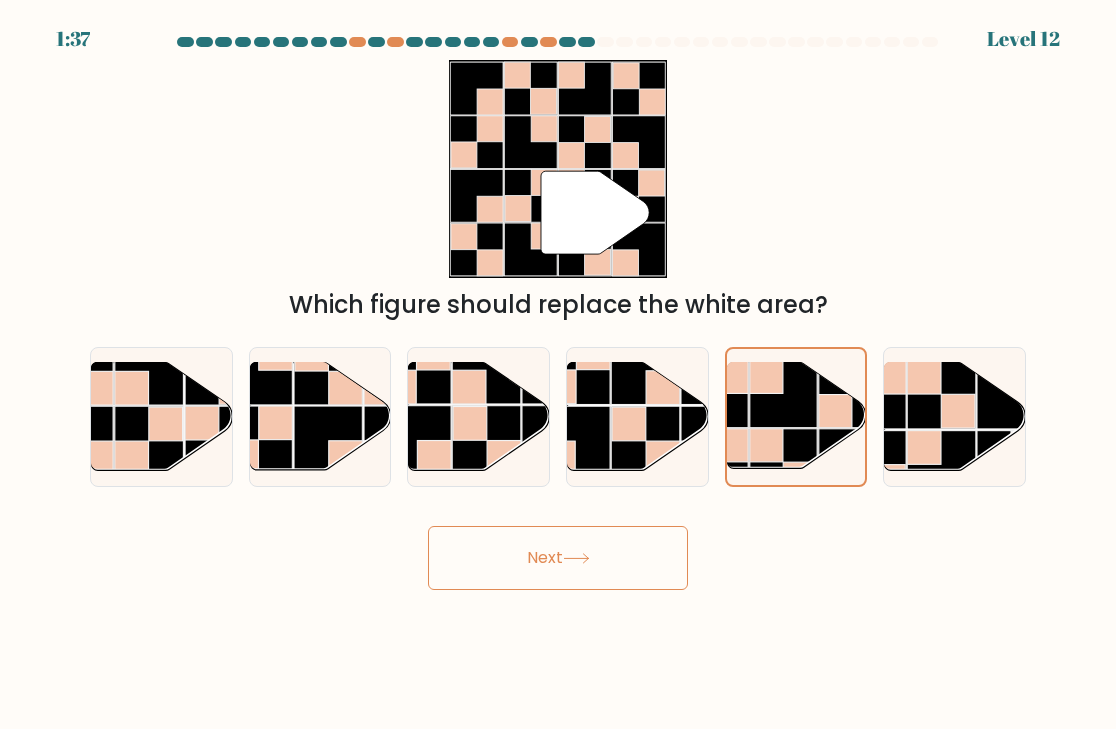 click on "Next" at bounding box center (558, 558) 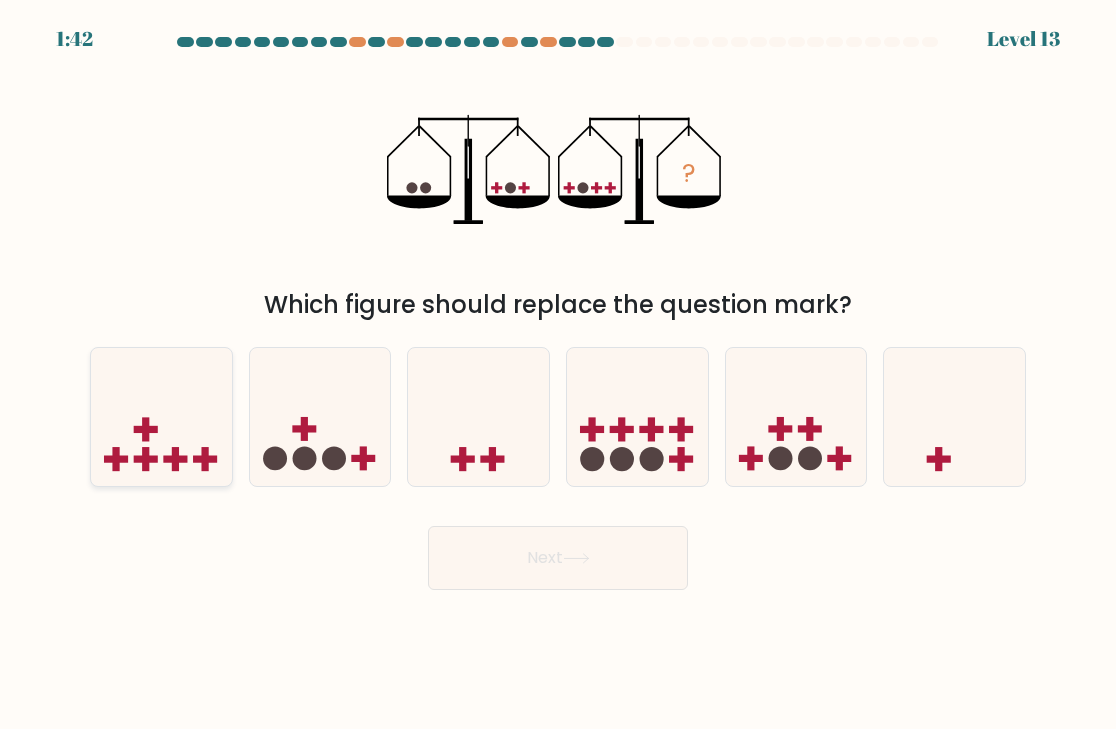 click 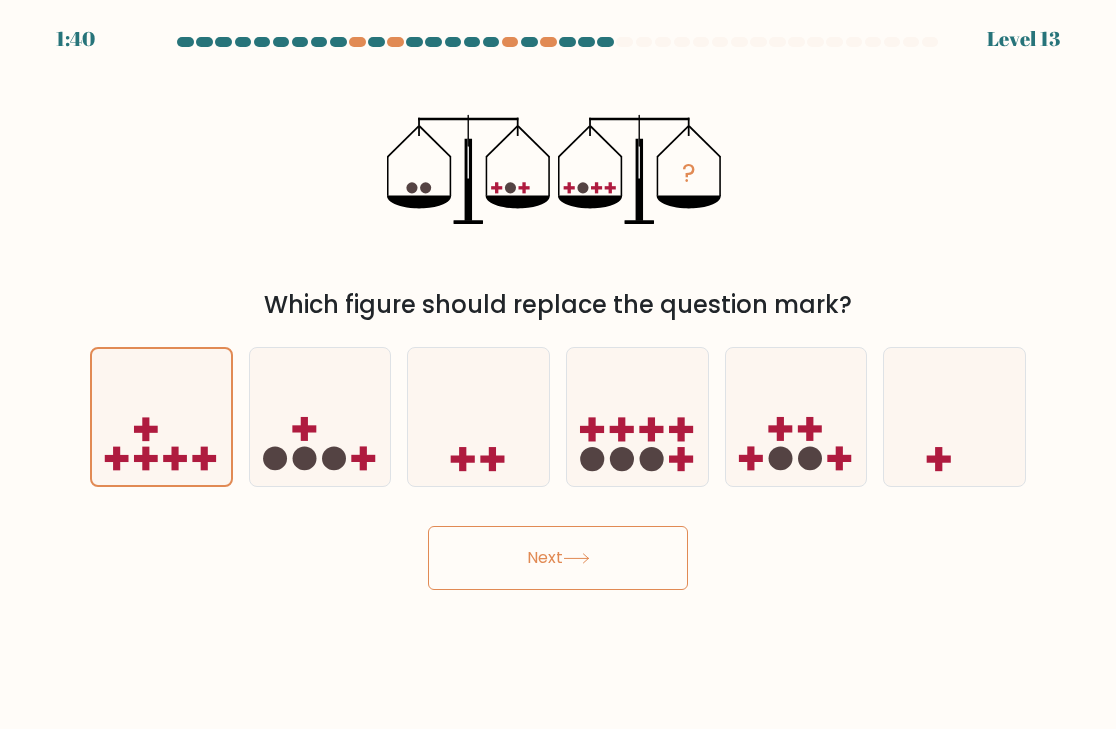 click on "Next" at bounding box center [558, 558] 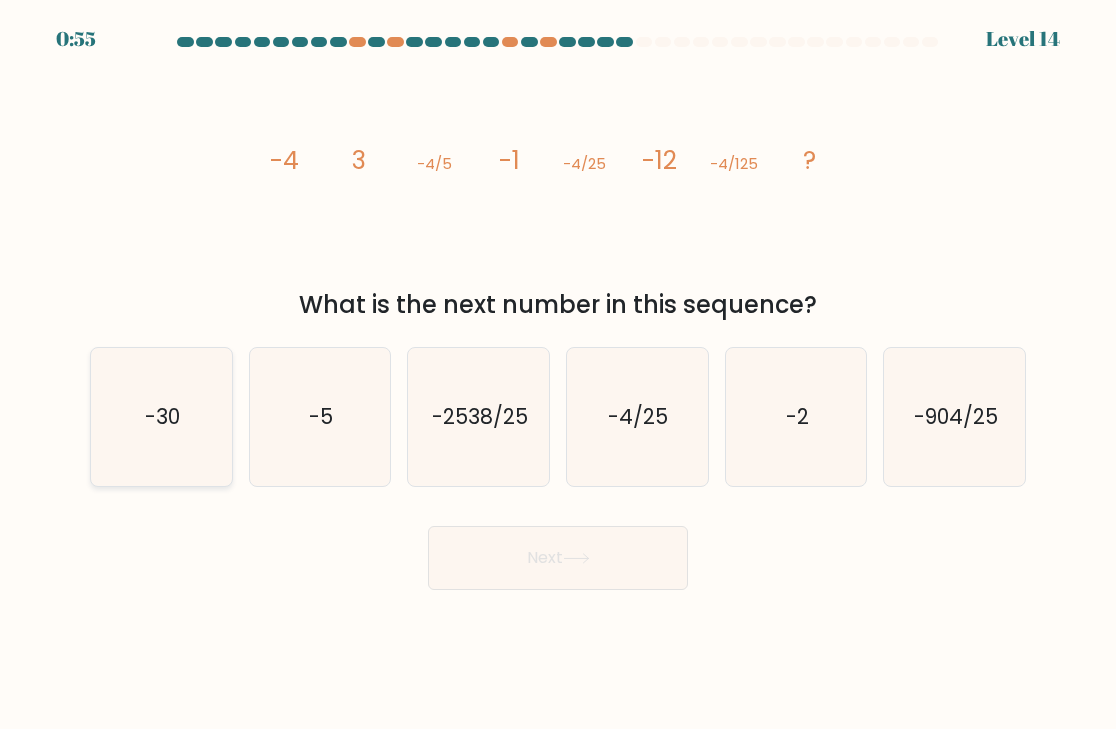click on "-30" 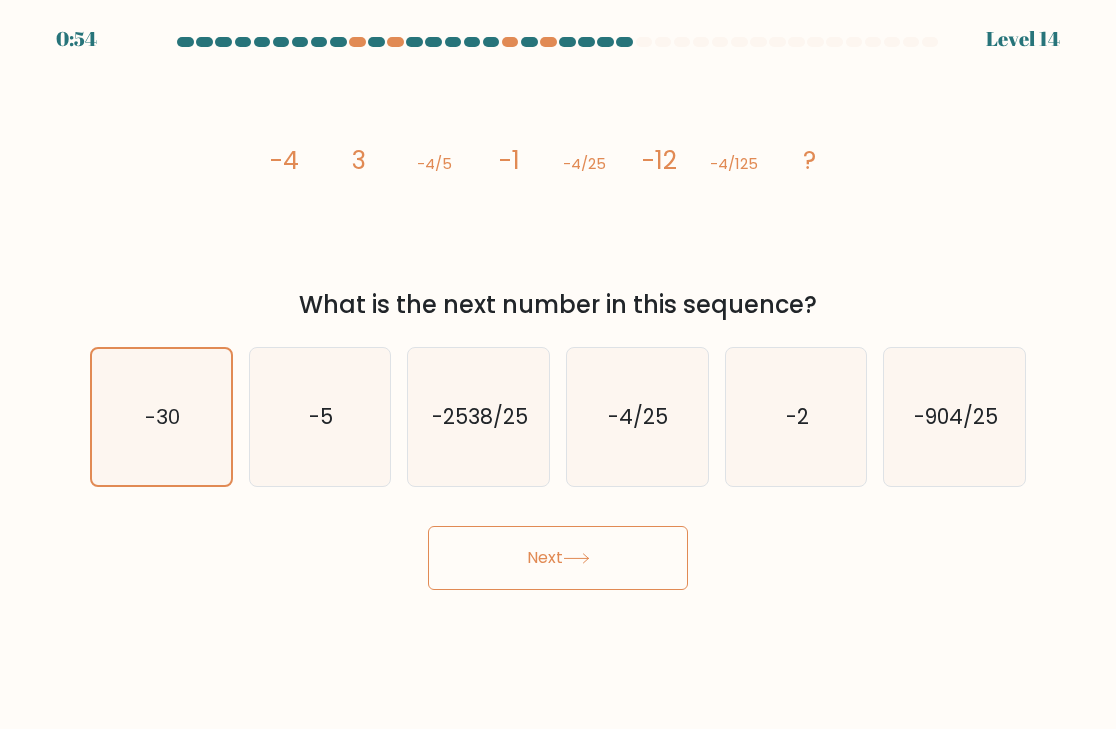click on "Next" at bounding box center (558, 558) 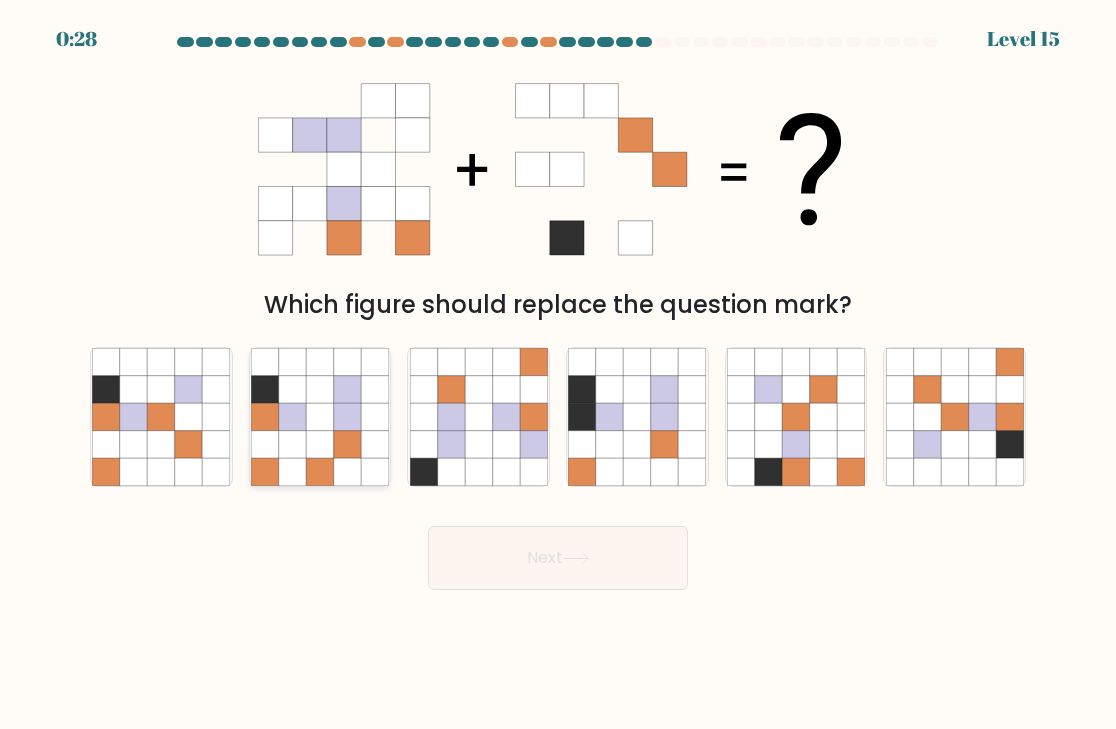 click 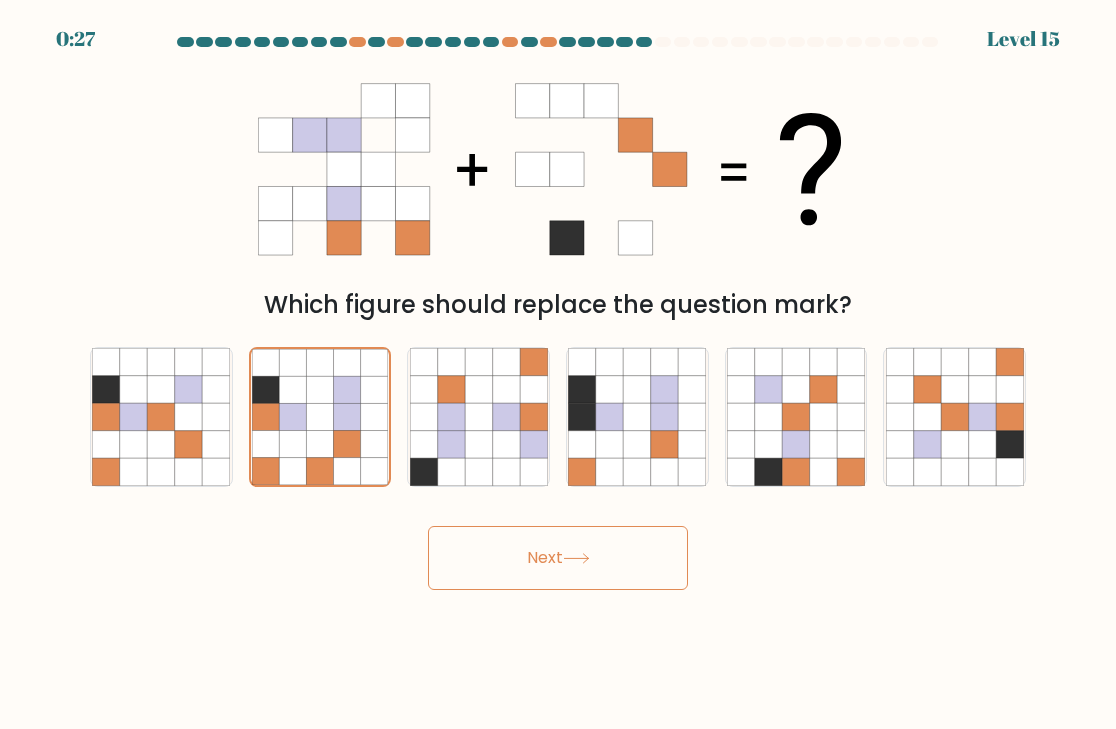 click on "Next" at bounding box center (558, 558) 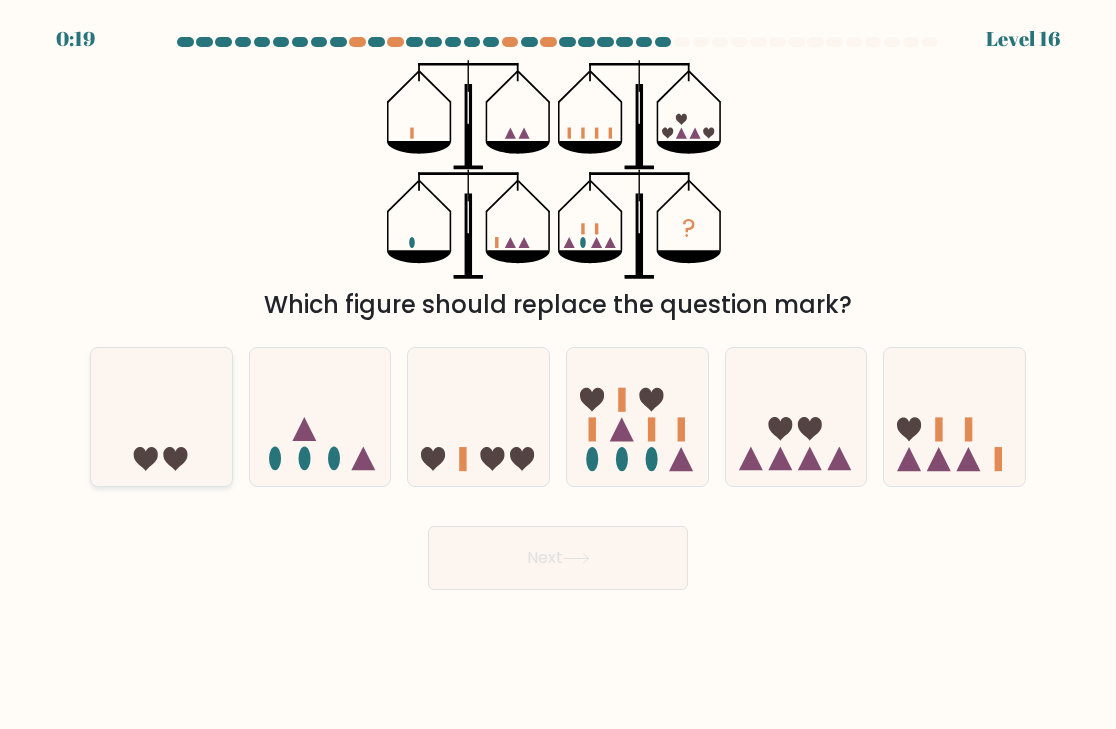 click 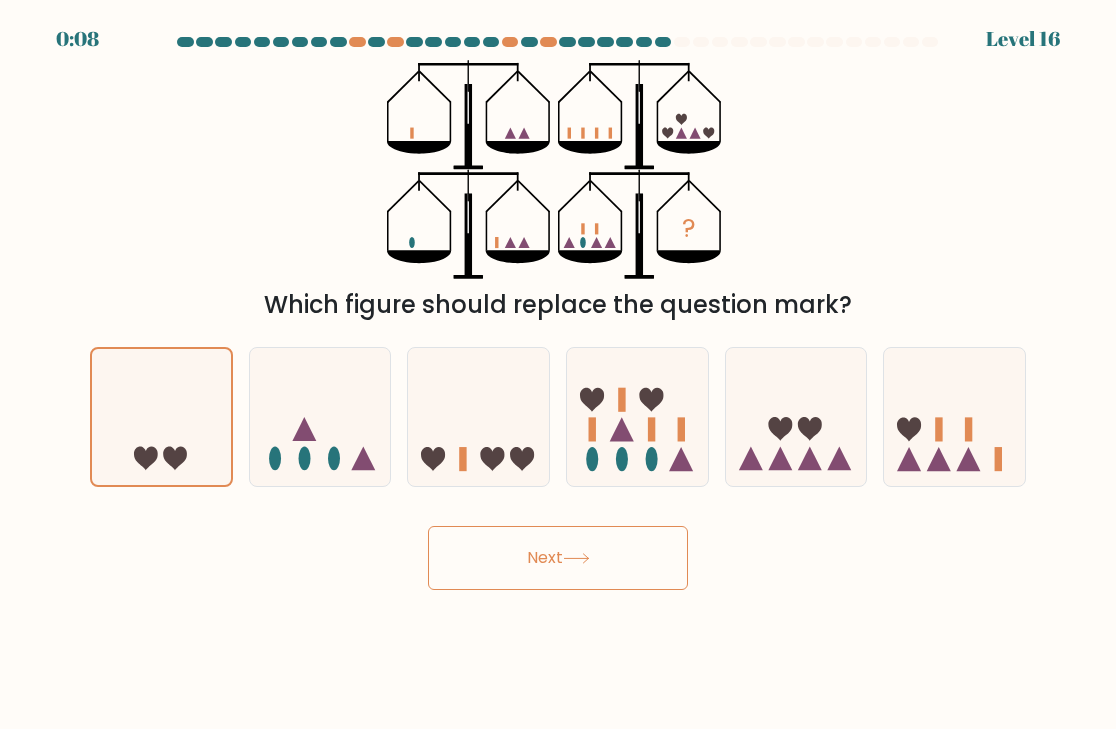 click on "Next" at bounding box center [558, 558] 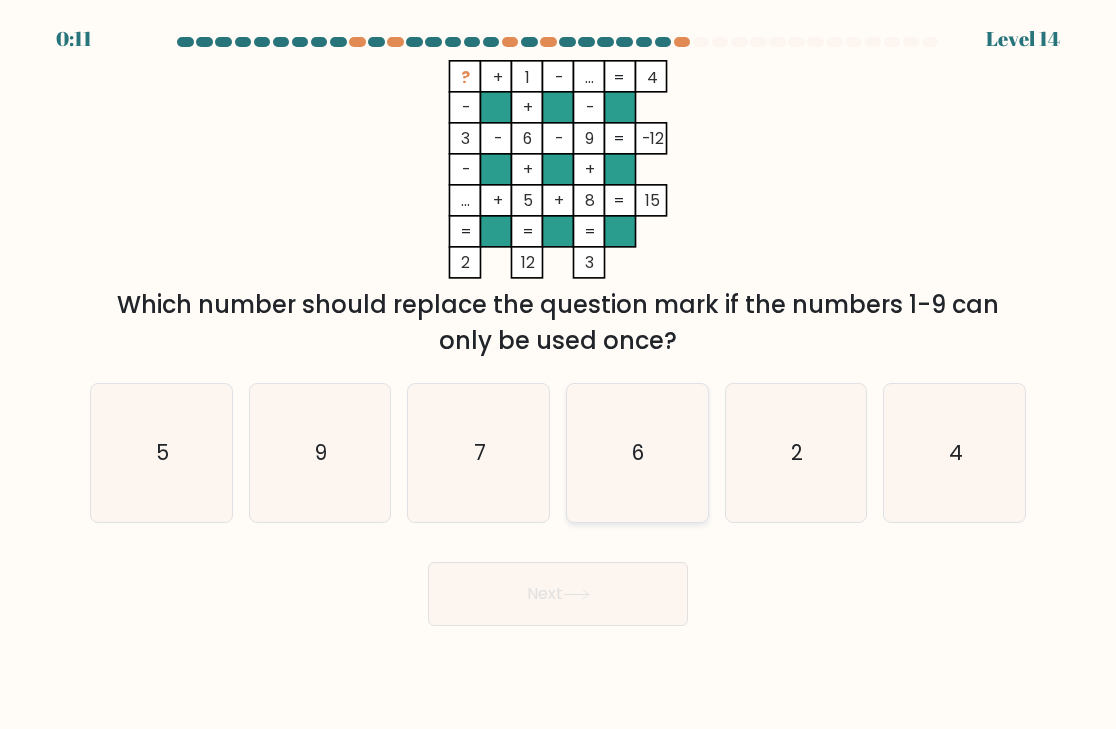 click on "6" 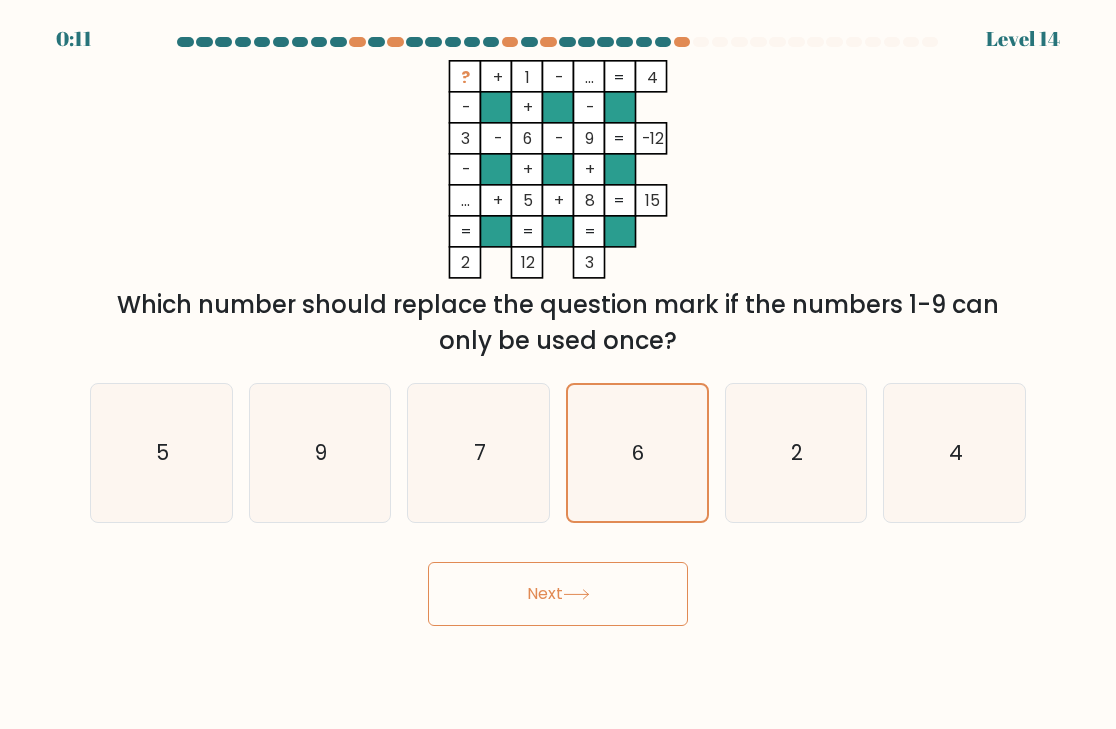 click on "Next" at bounding box center [558, 594] 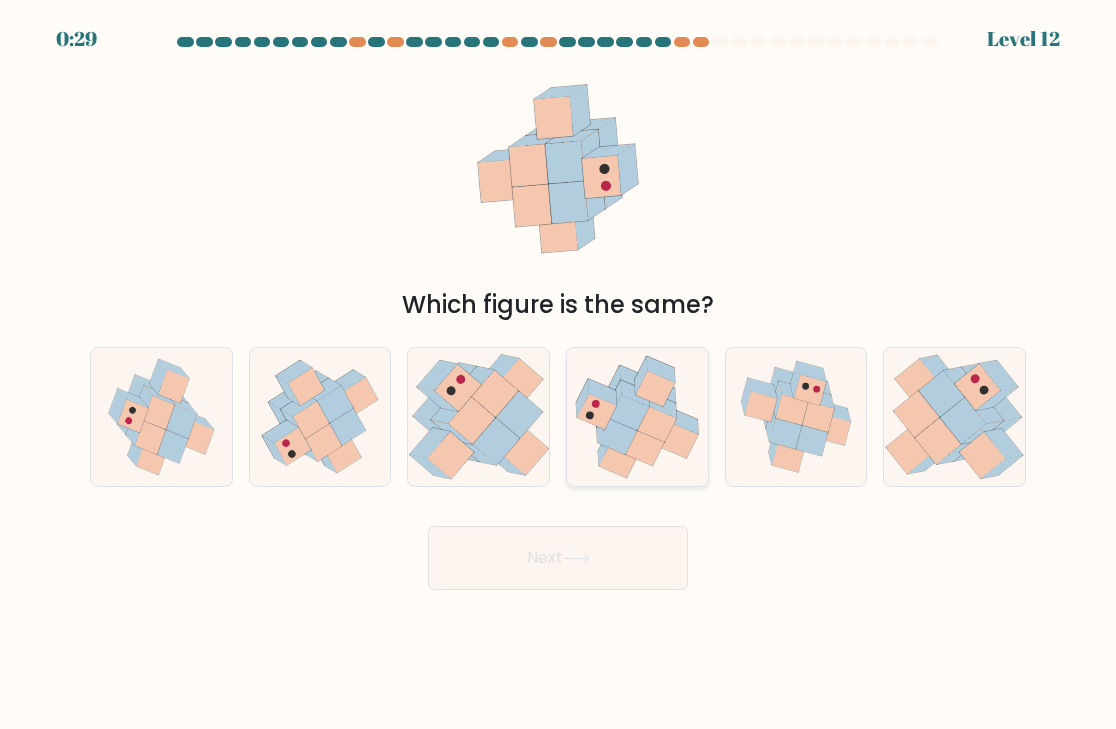 click 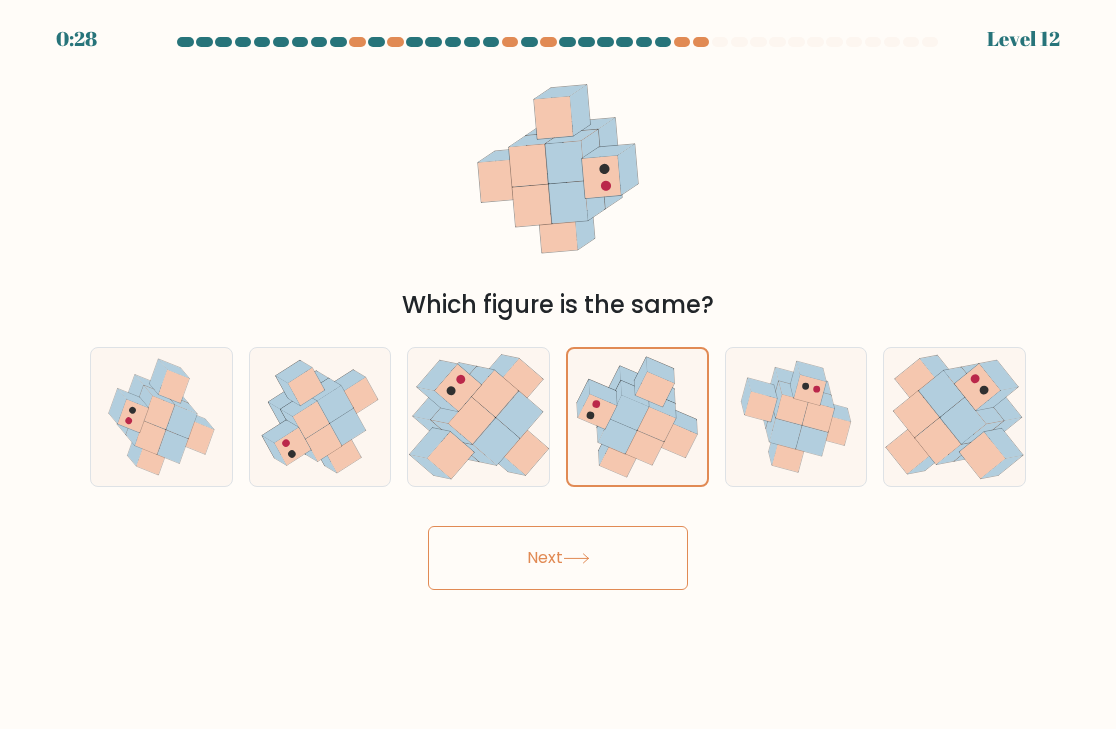click on "Next" at bounding box center (558, 558) 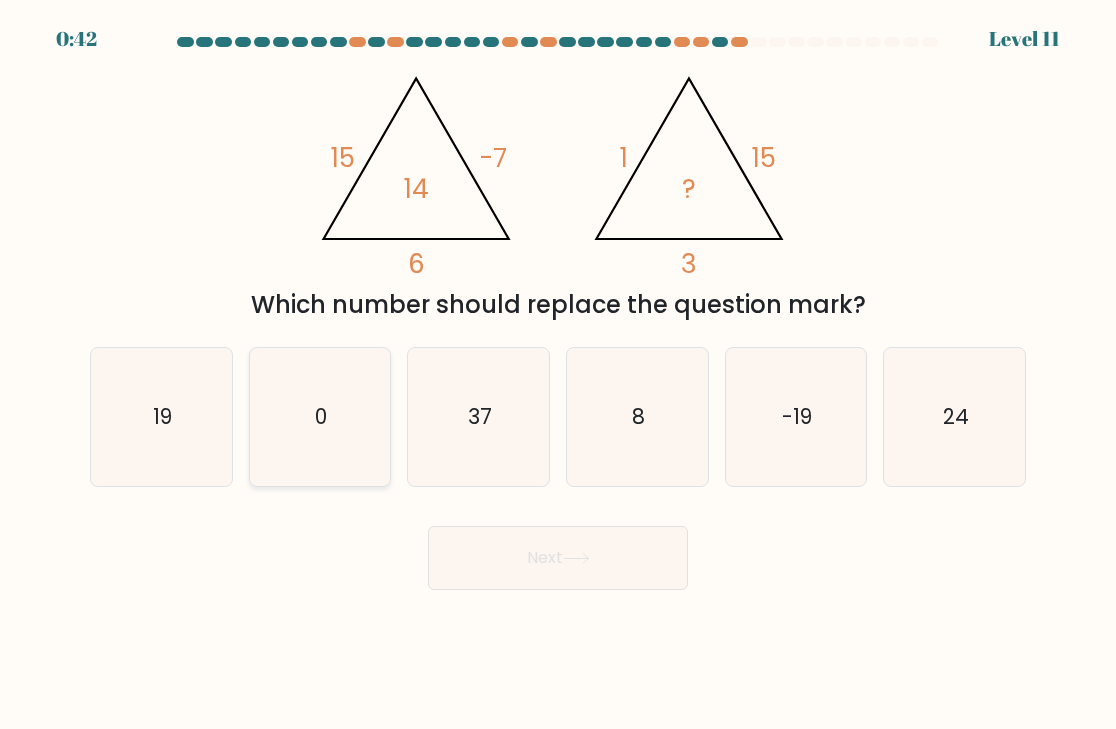 scroll, scrollTop: 0, scrollLeft: 0, axis: both 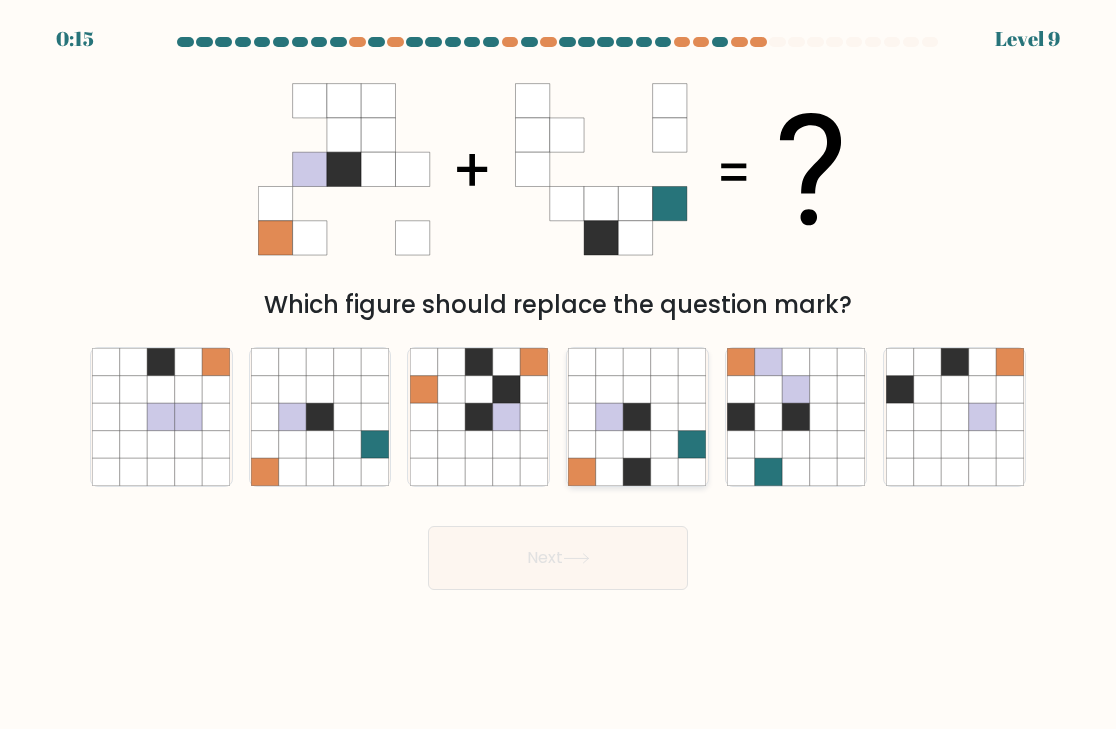 click 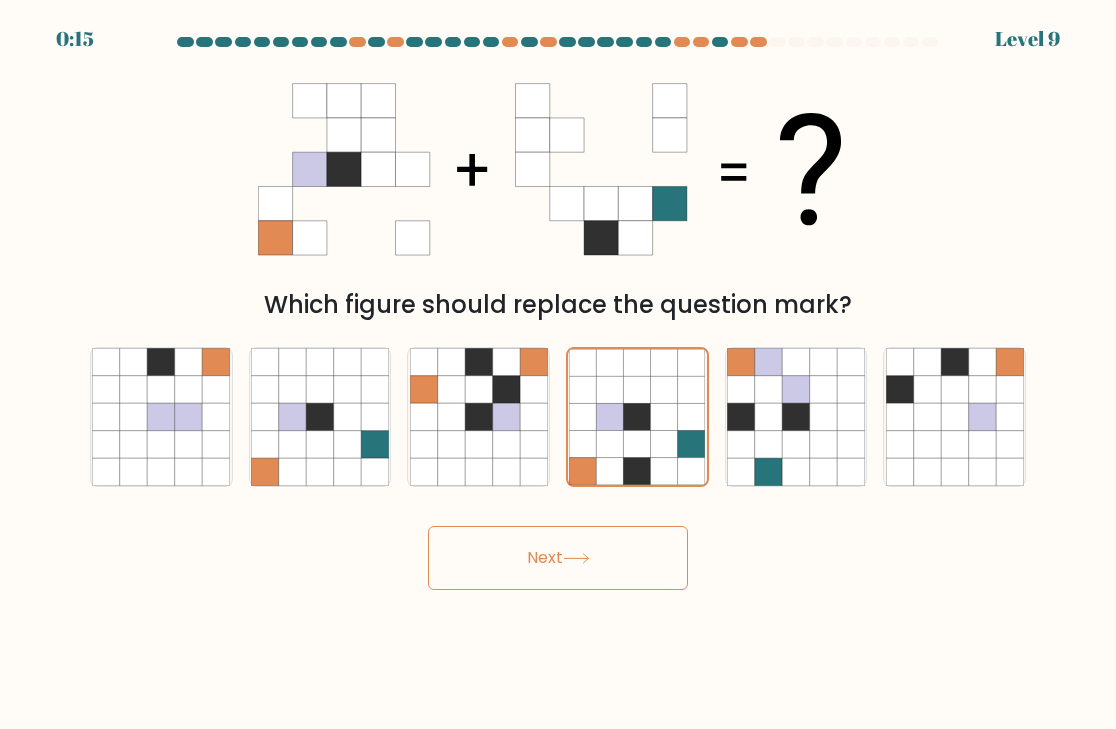click on "Next" at bounding box center (558, 558) 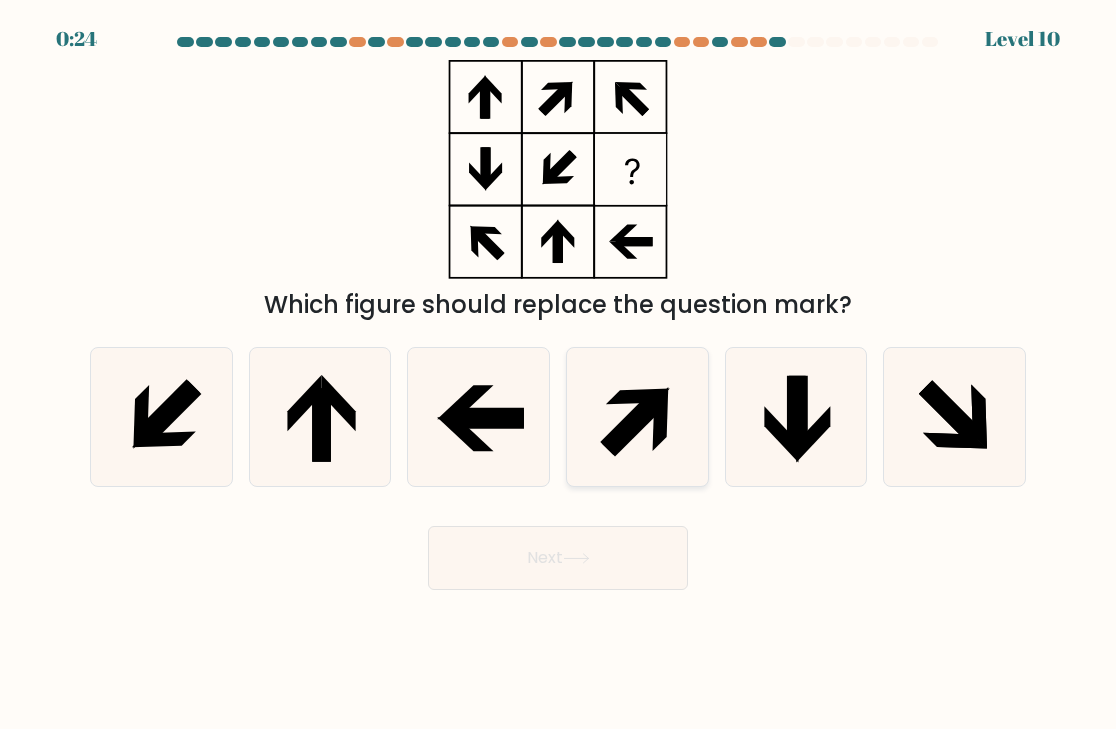 click 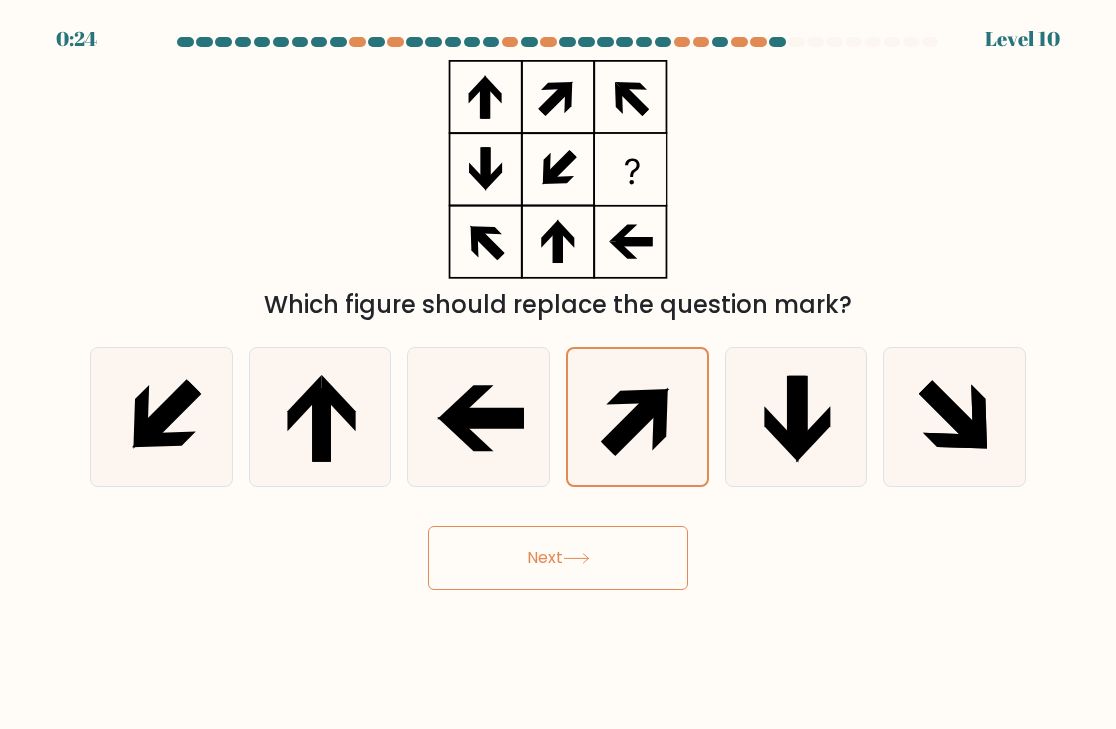 click on "Next" at bounding box center [558, 550] 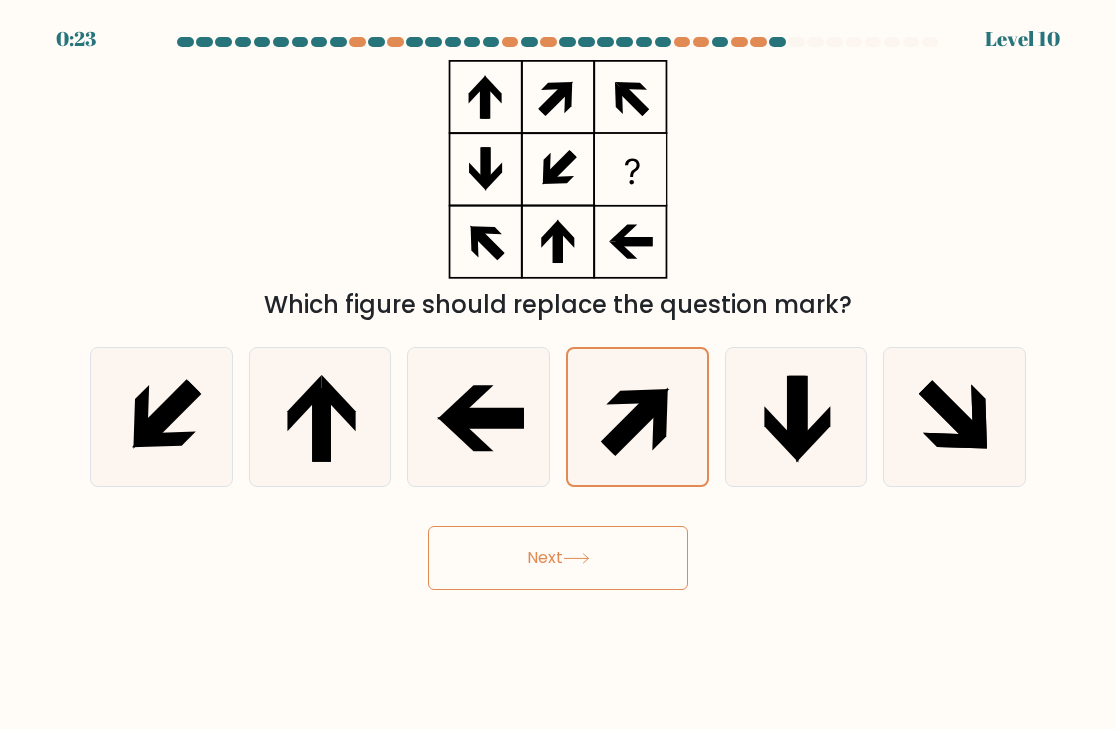 click on "Next" at bounding box center (558, 558) 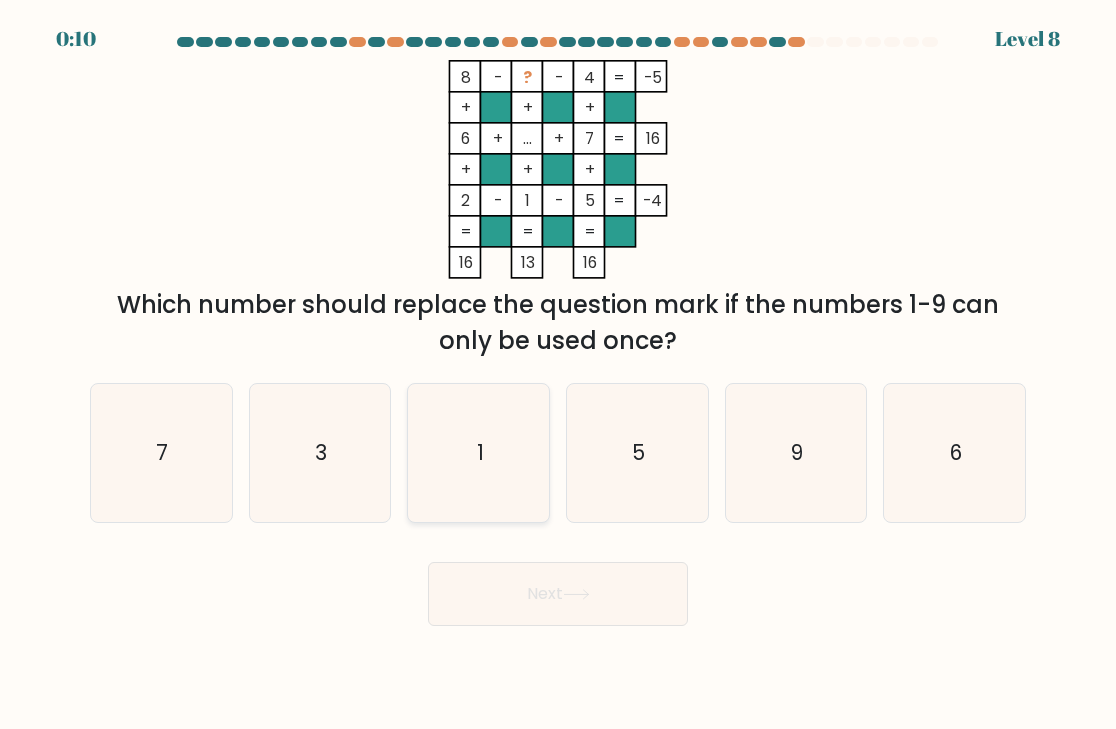 click on "1" 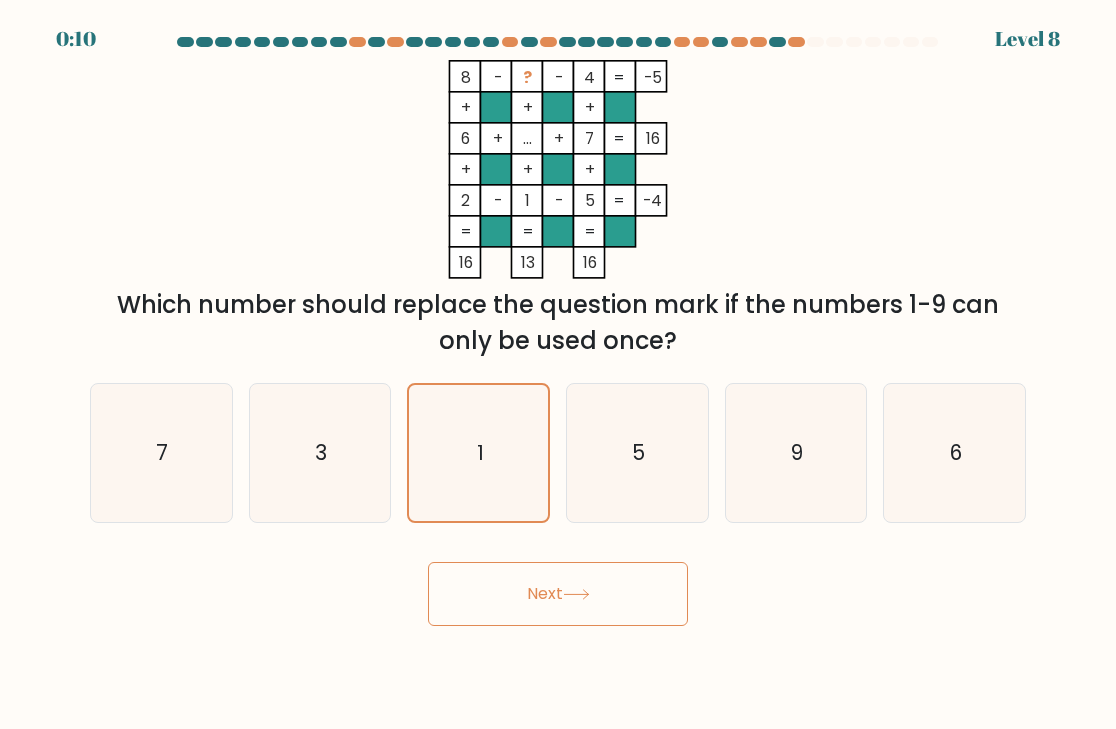 click on "Next" at bounding box center (558, 594) 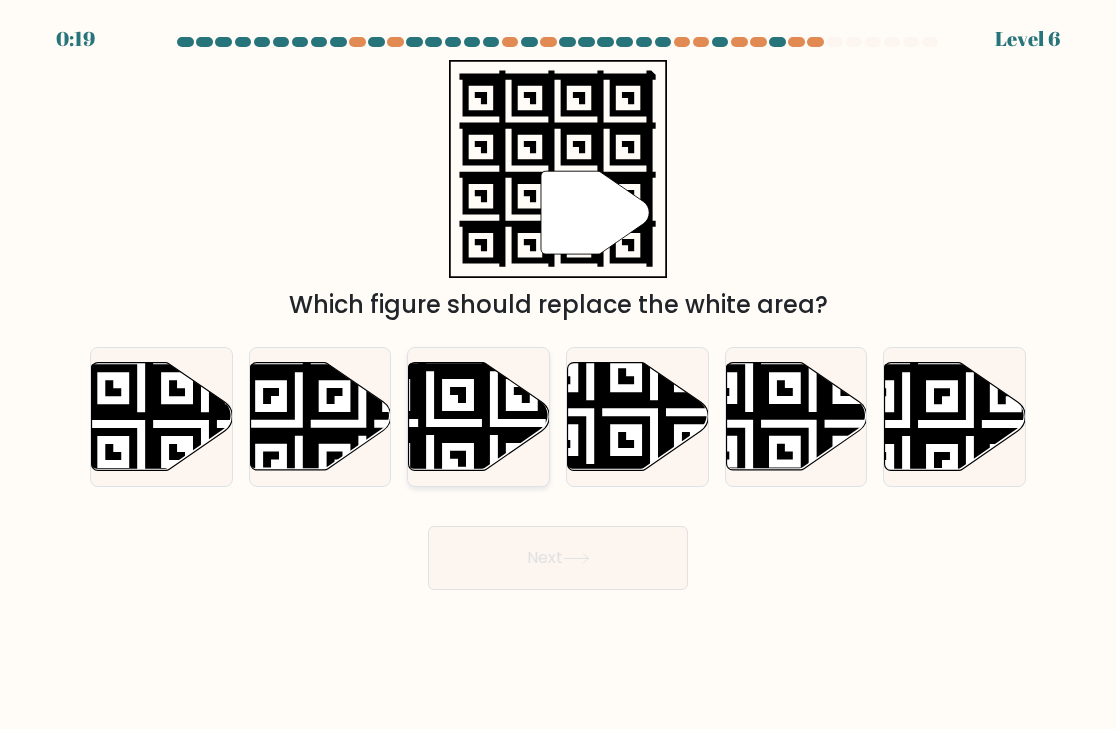 click 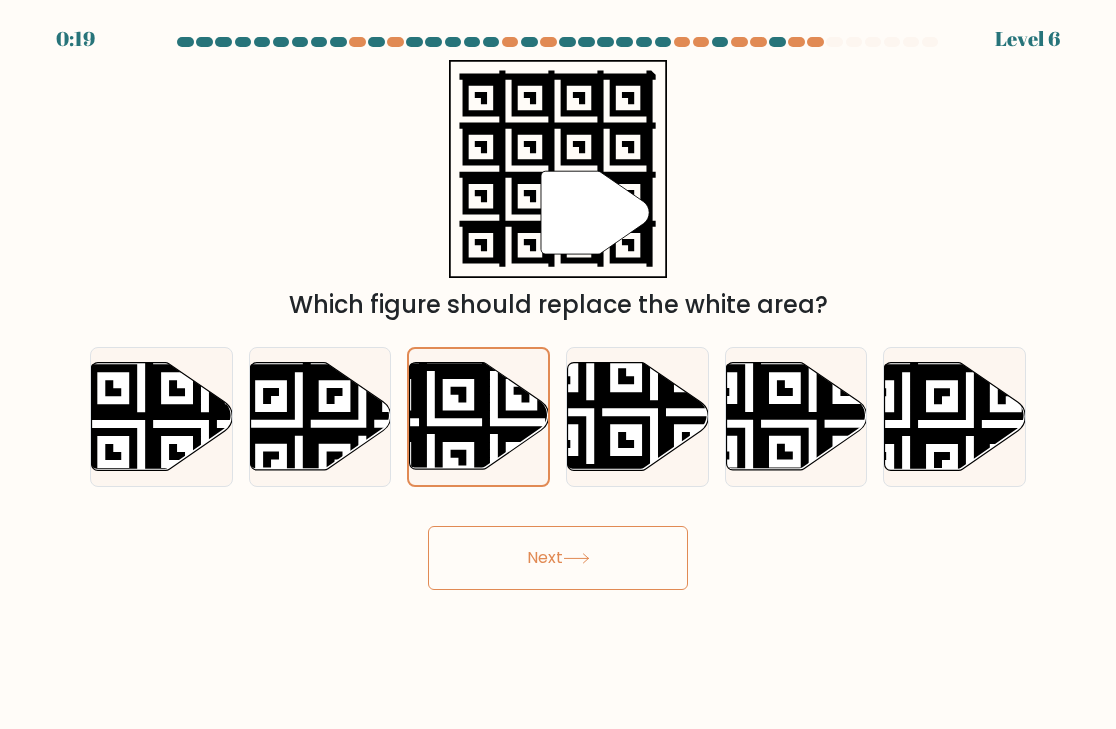 click on "Next" at bounding box center [558, 558] 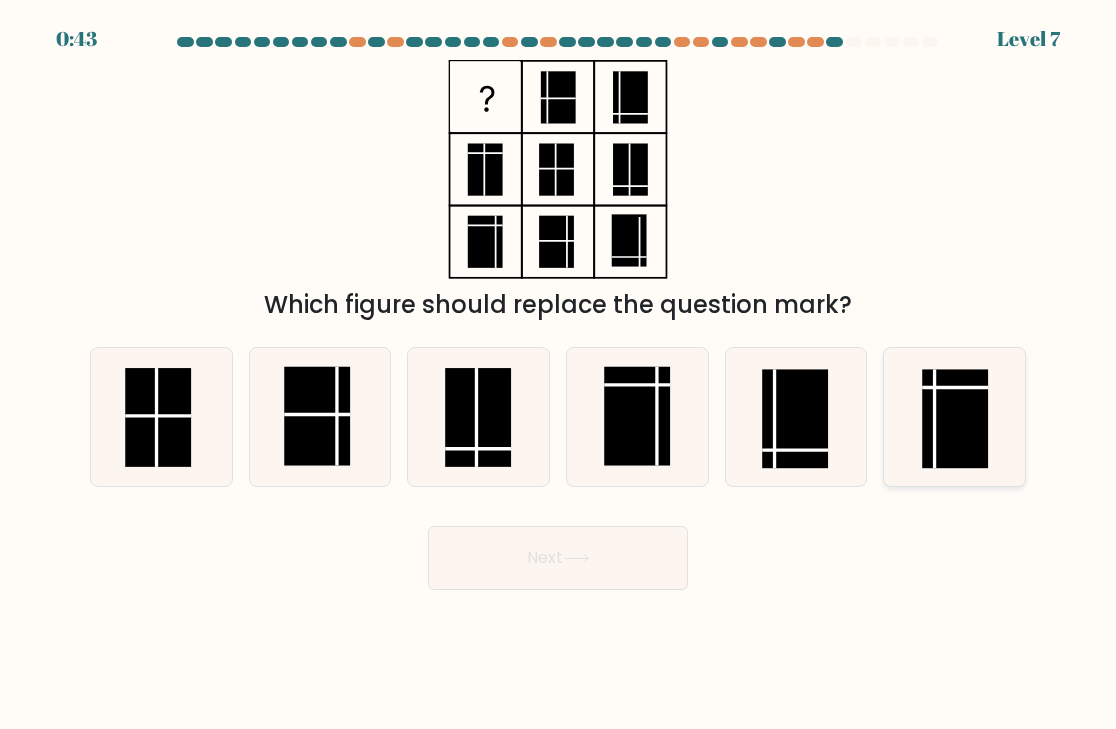 click 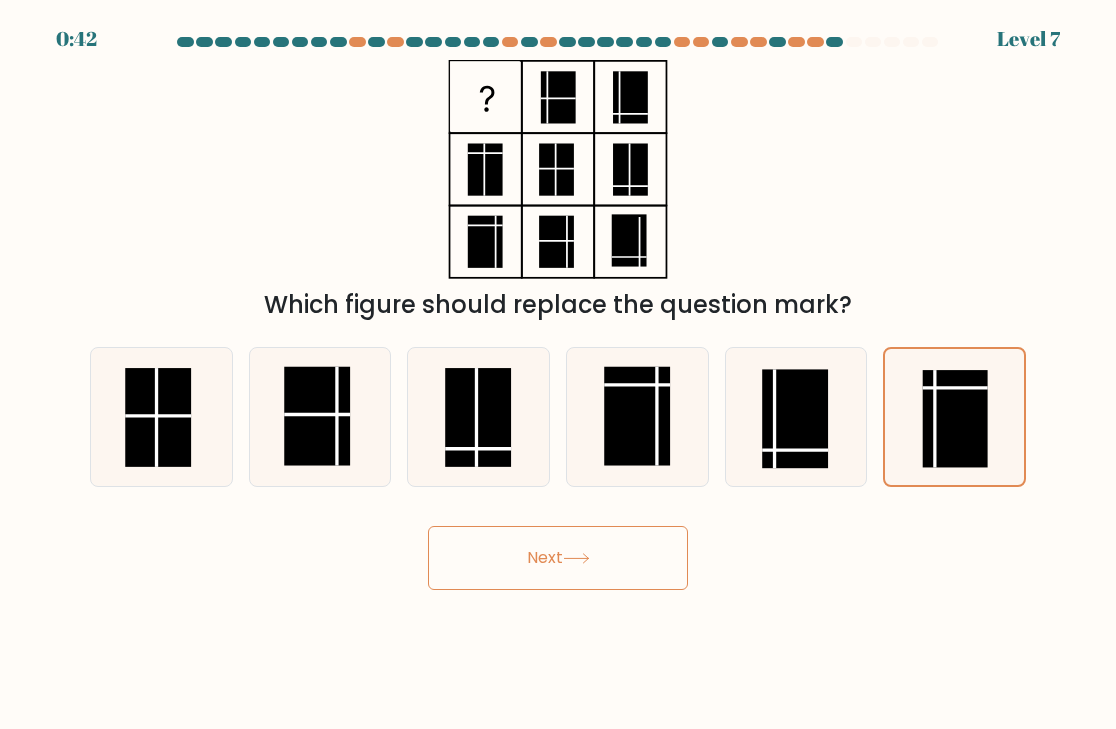 click on "Next" at bounding box center (558, 558) 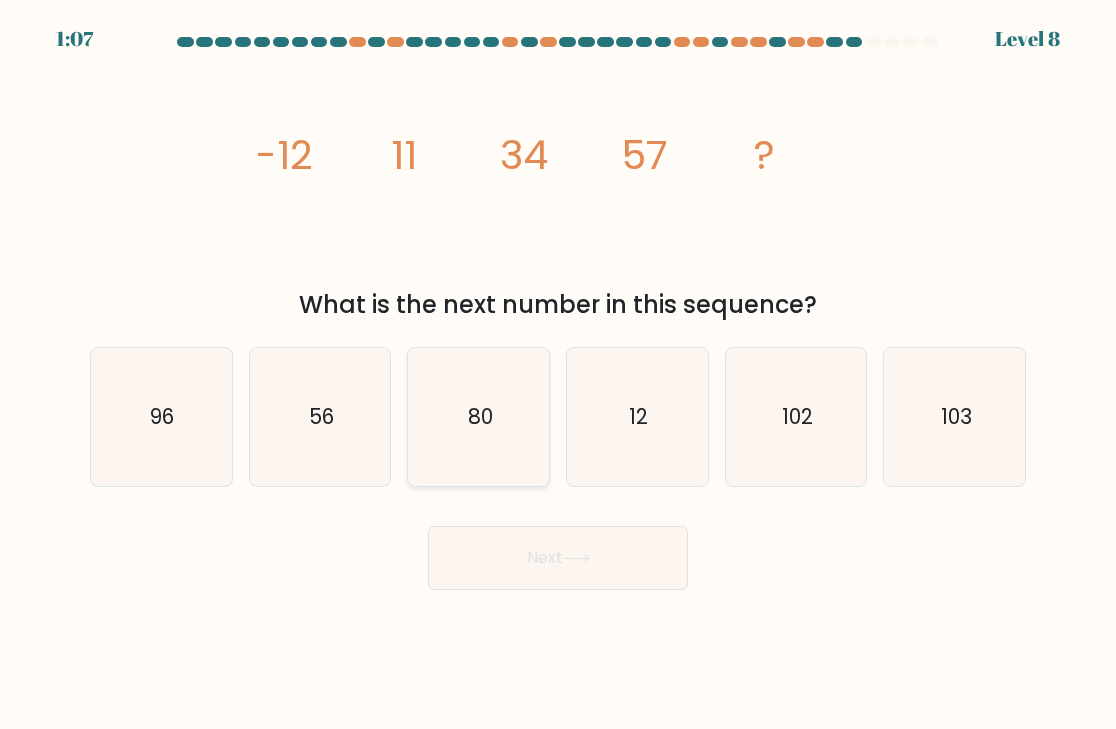 click on "80" 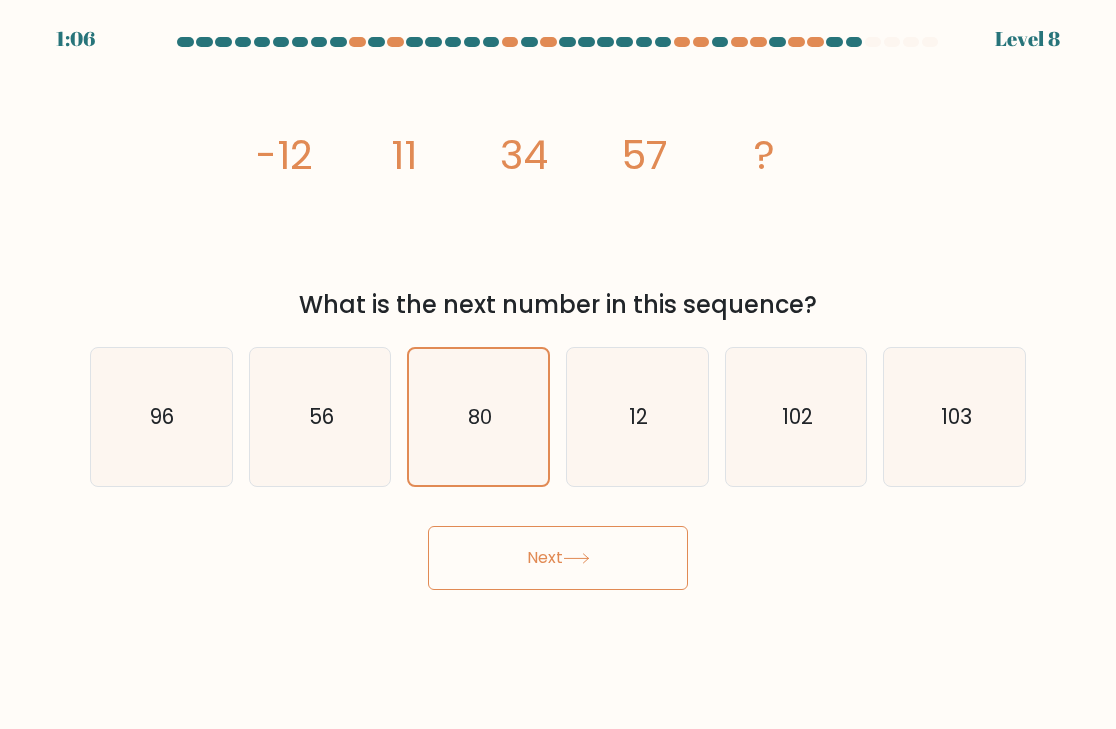 click on "Next" at bounding box center (558, 558) 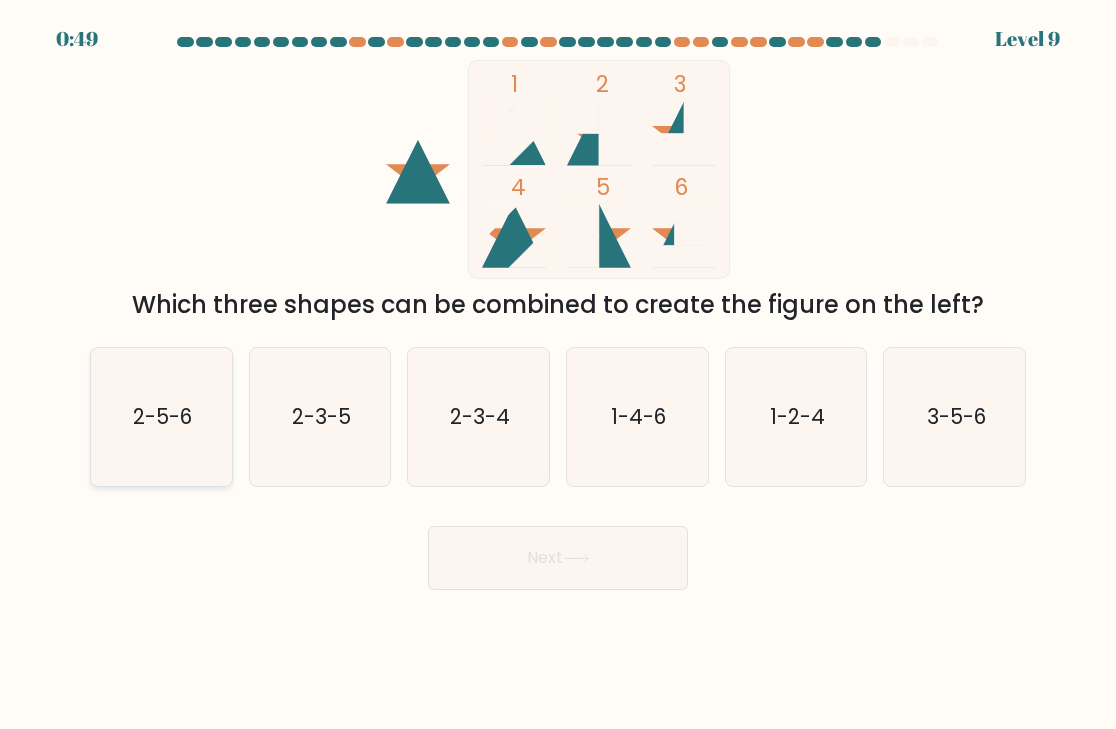 click on "2-5-6" 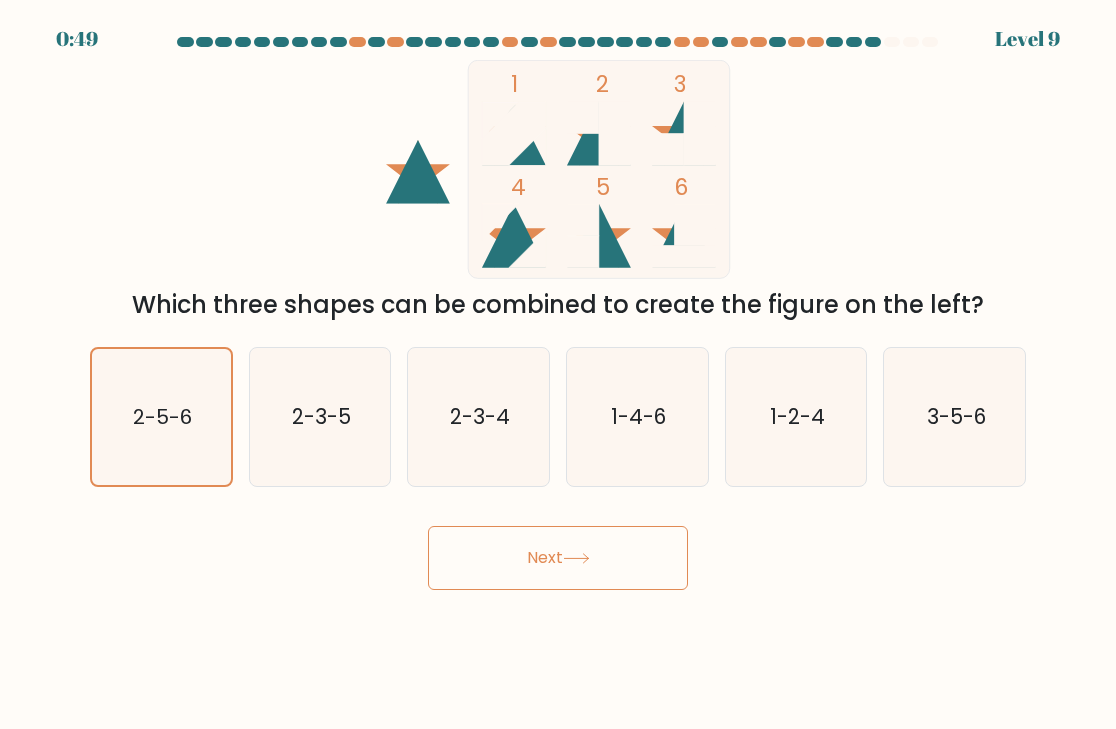 click on "Next" at bounding box center (558, 558) 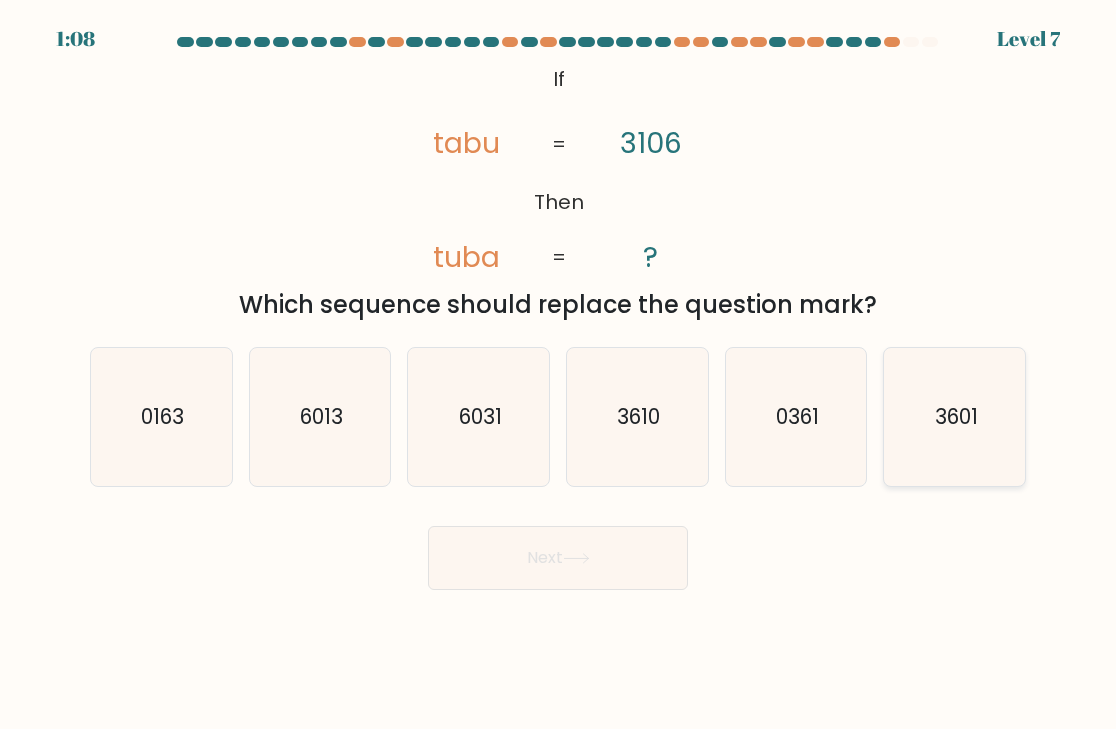 click on "3601" 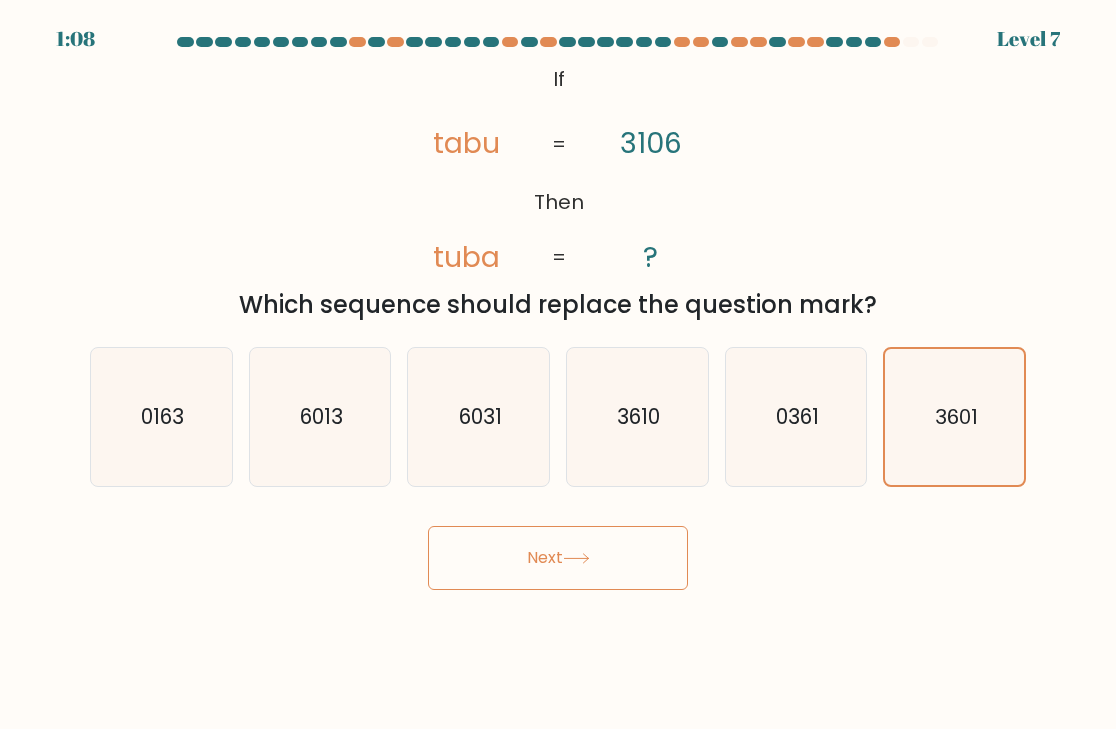 click on "Next" at bounding box center (558, 558) 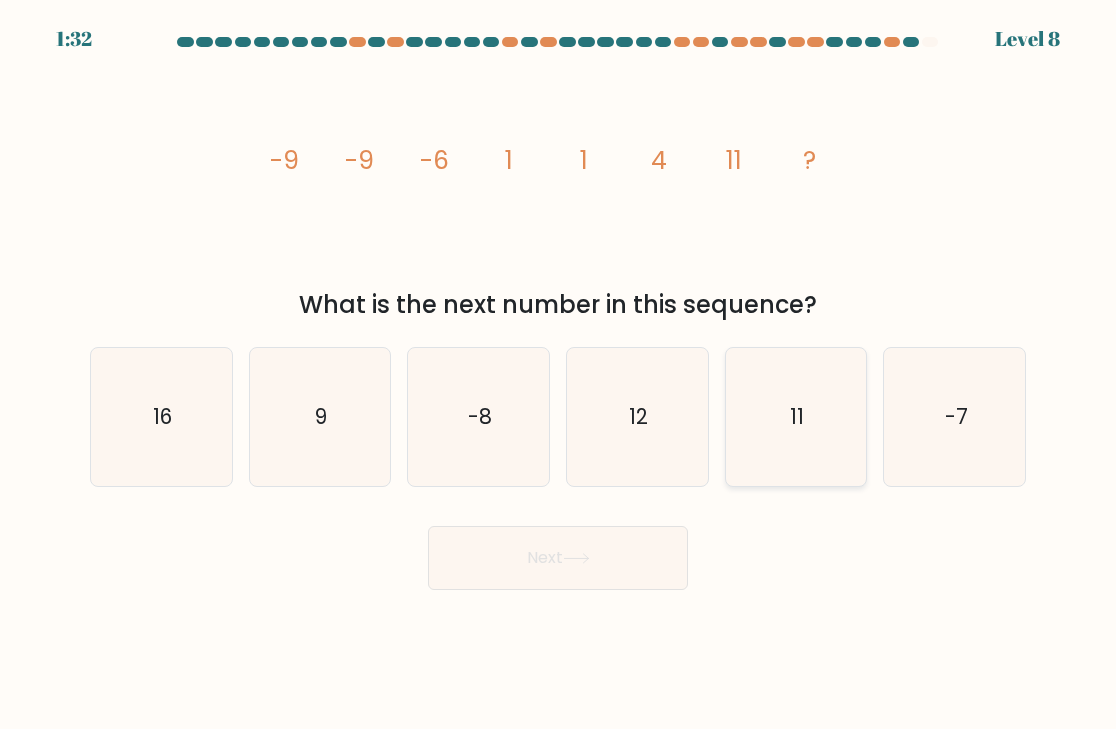 click on "11" 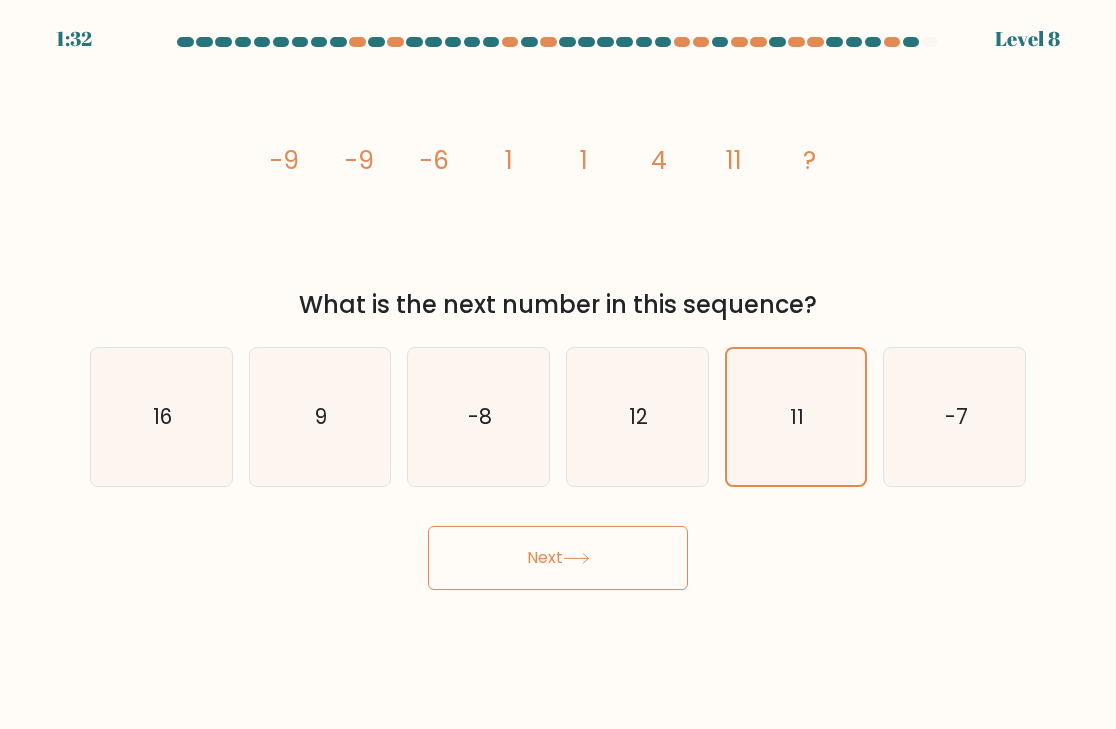 click on "Next" at bounding box center [558, 558] 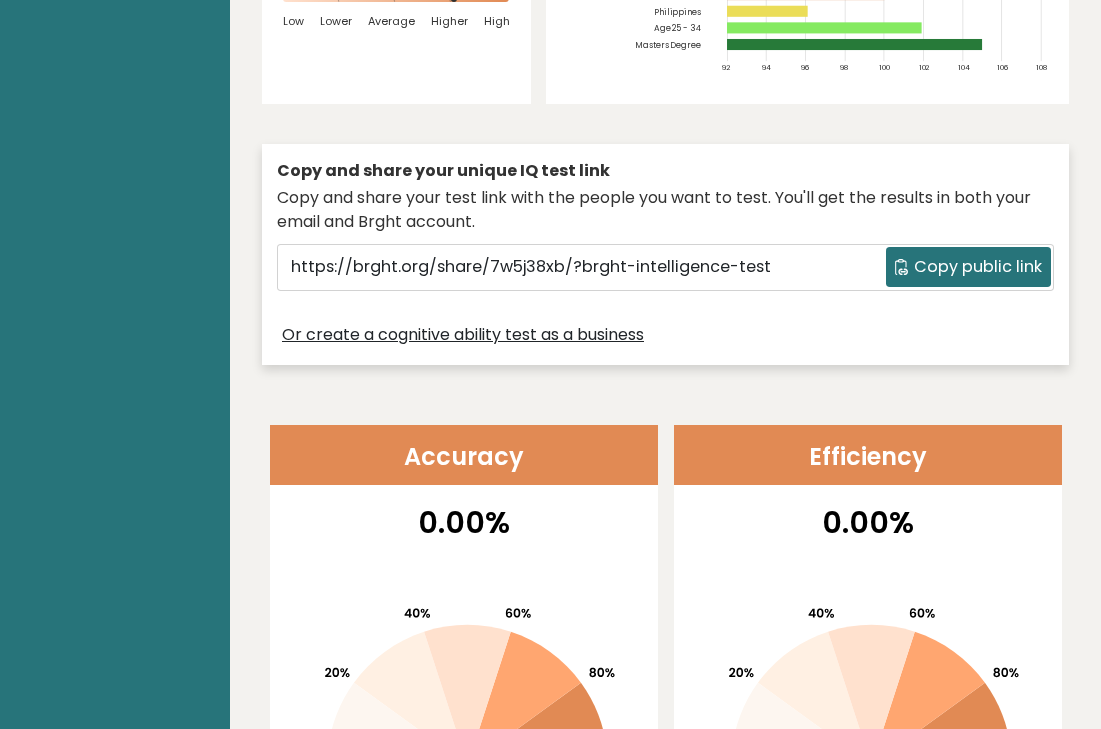 scroll, scrollTop: 0, scrollLeft: 0, axis: both 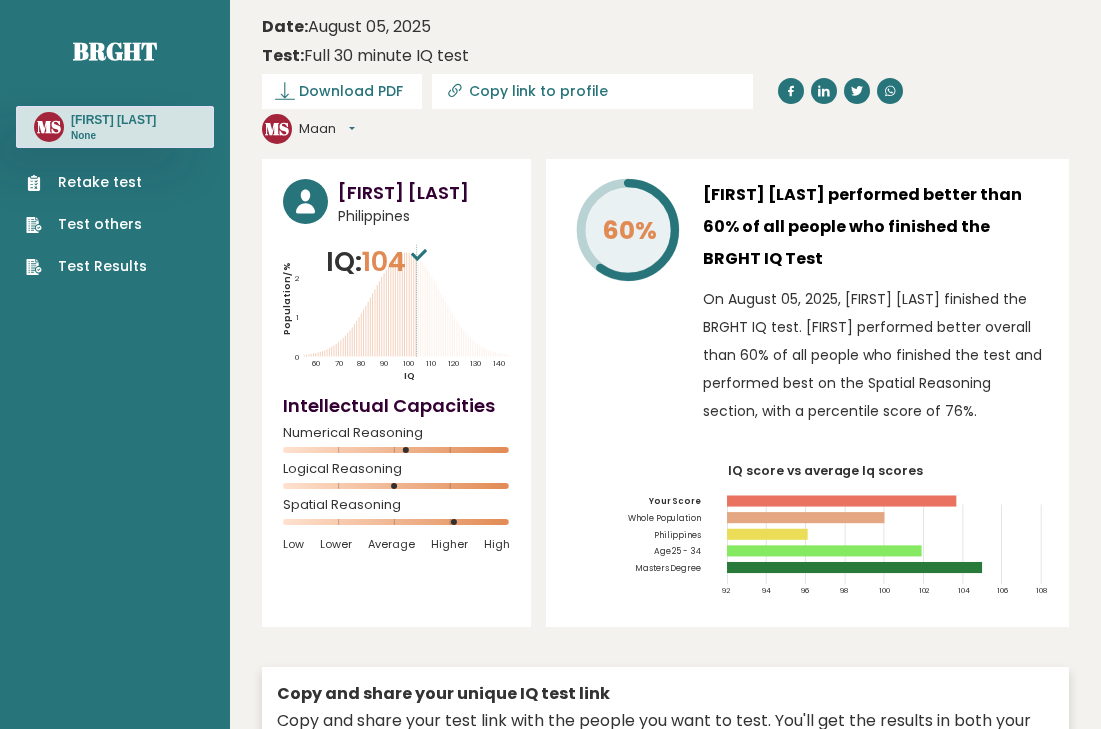 click on "104" at bounding box center (397, 261) 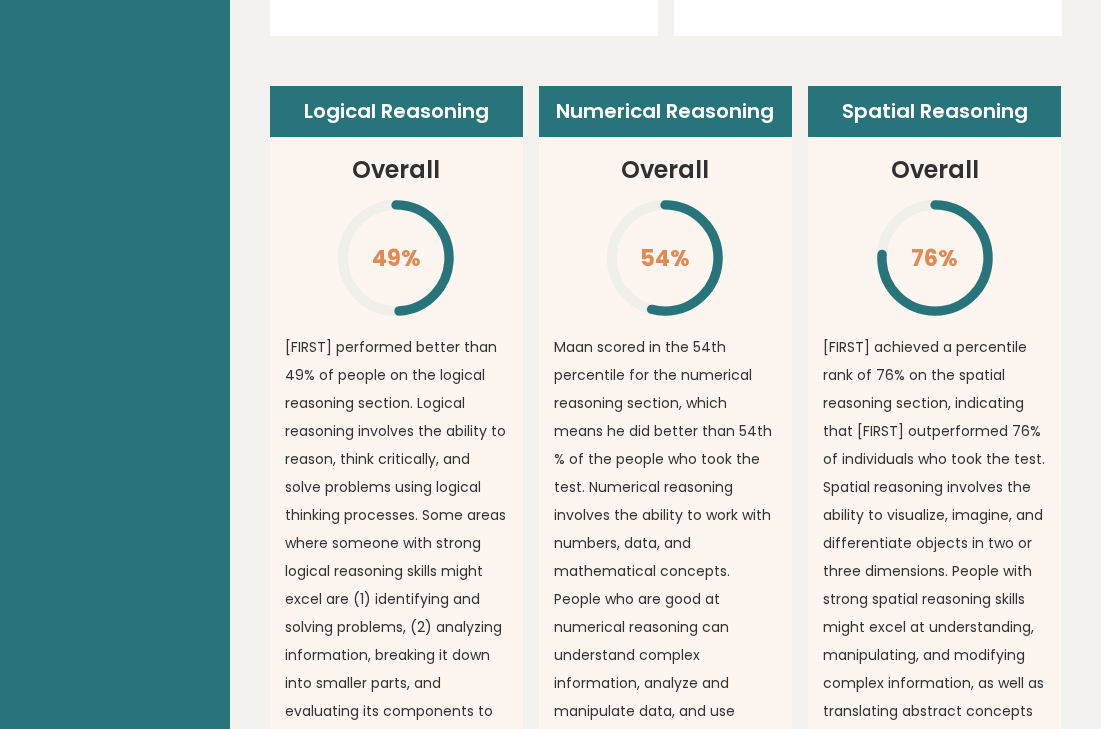 scroll, scrollTop: 1483, scrollLeft: 0, axis: vertical 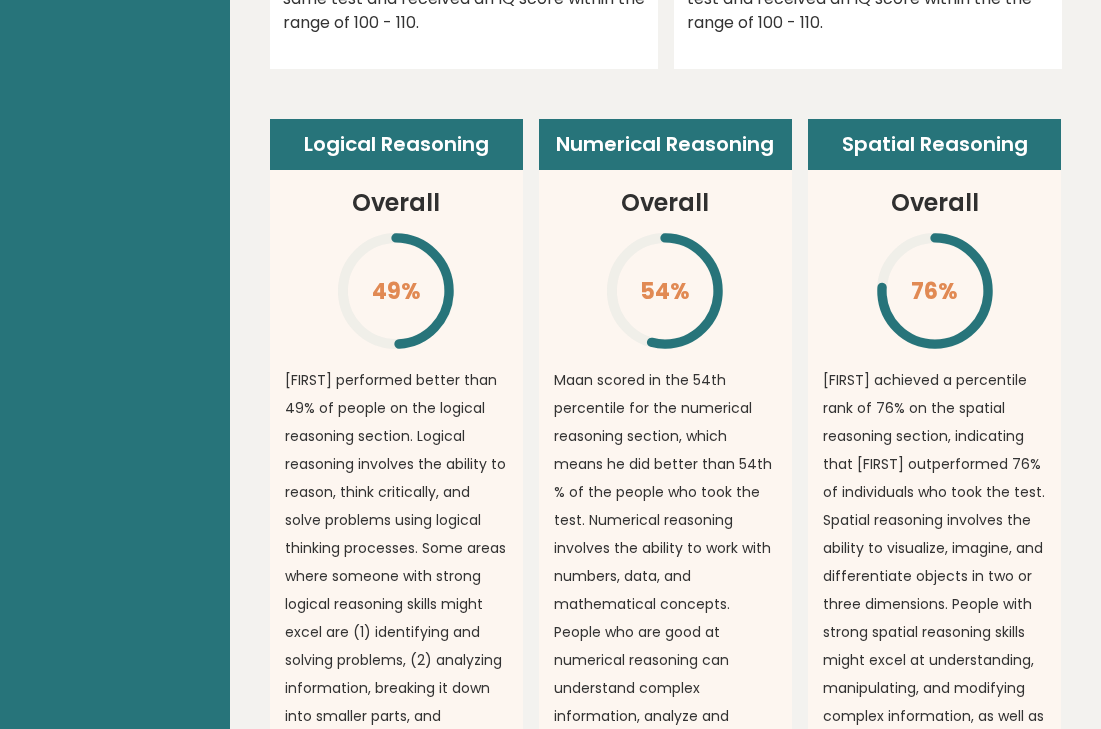 click on "\" 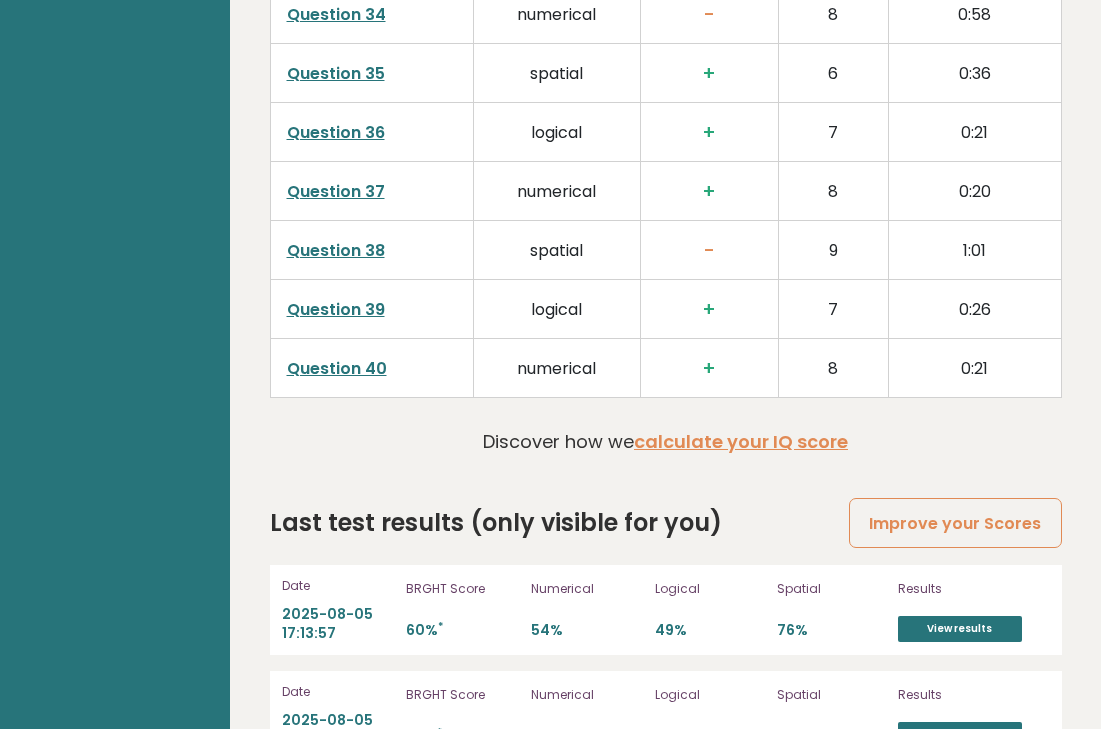 scroll, scrollTop: 5198, scrollLeft: 0, axis: vertical 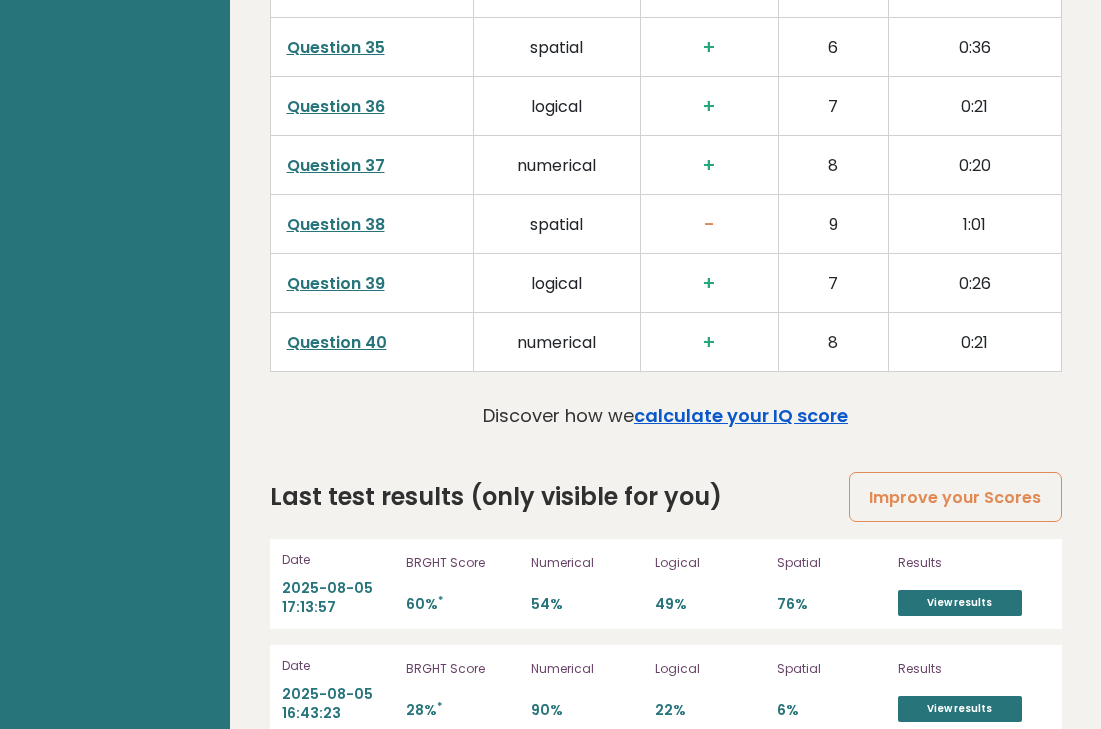 click on "calculate your IQ score" at bounding box center (741, 415) 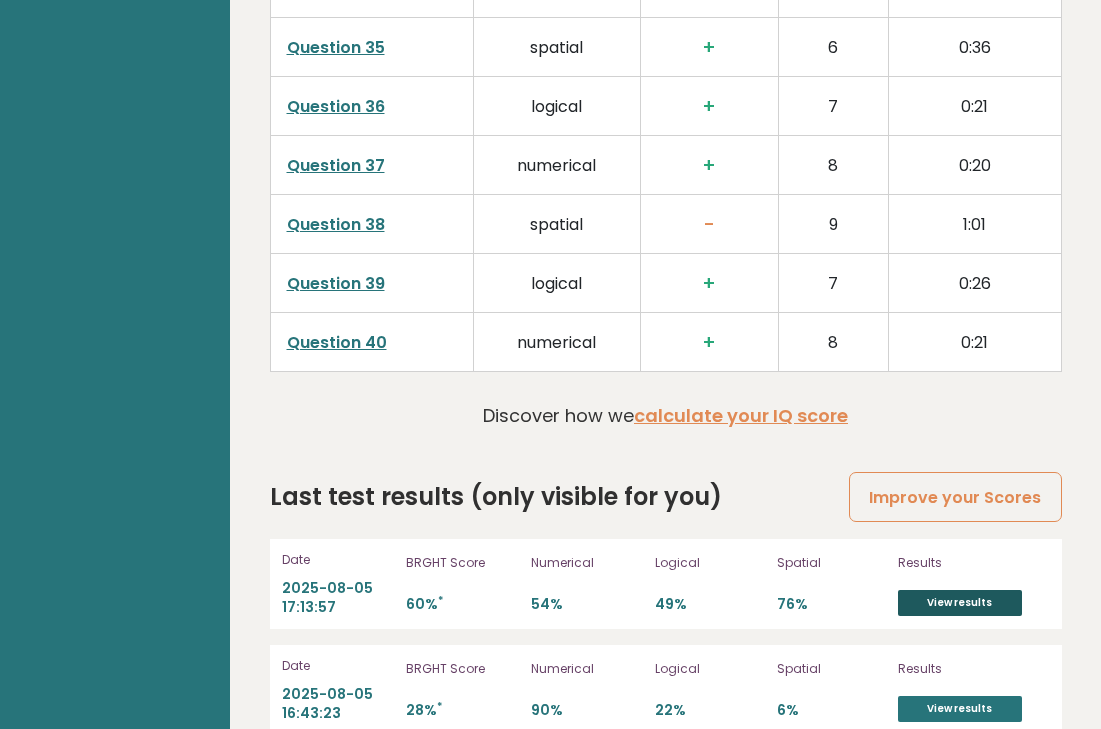 click on "View results" at bounding box center (960, 603) 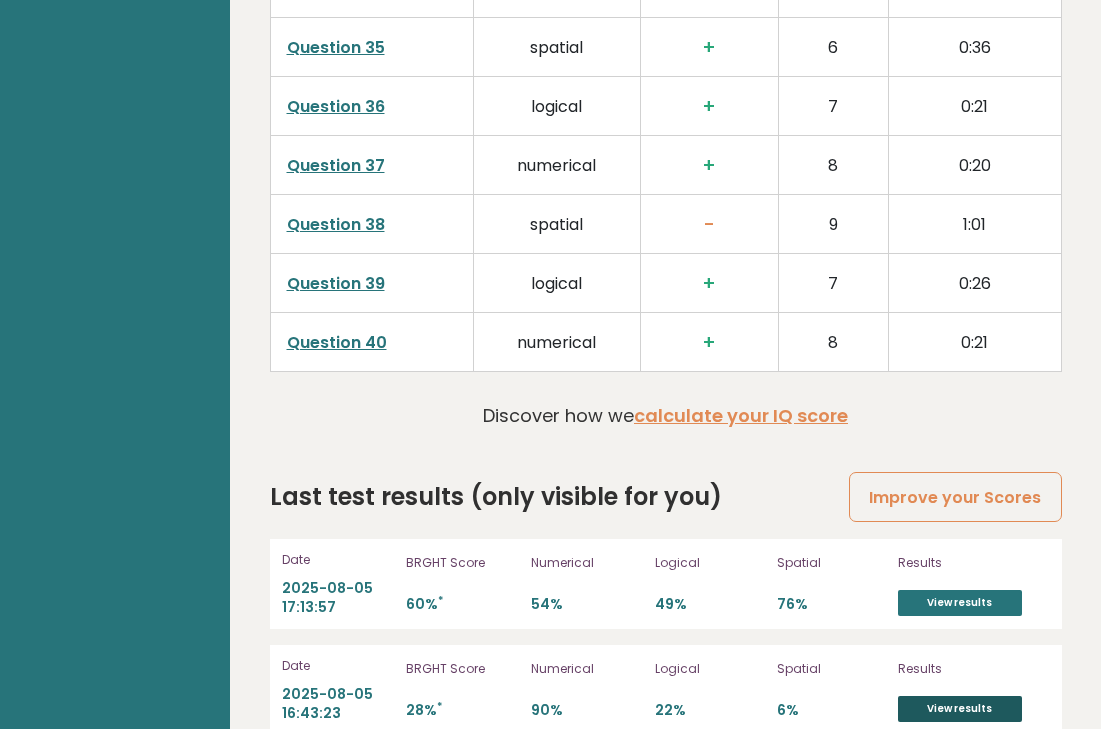 click on "View results" at bounding box center (960, 709) 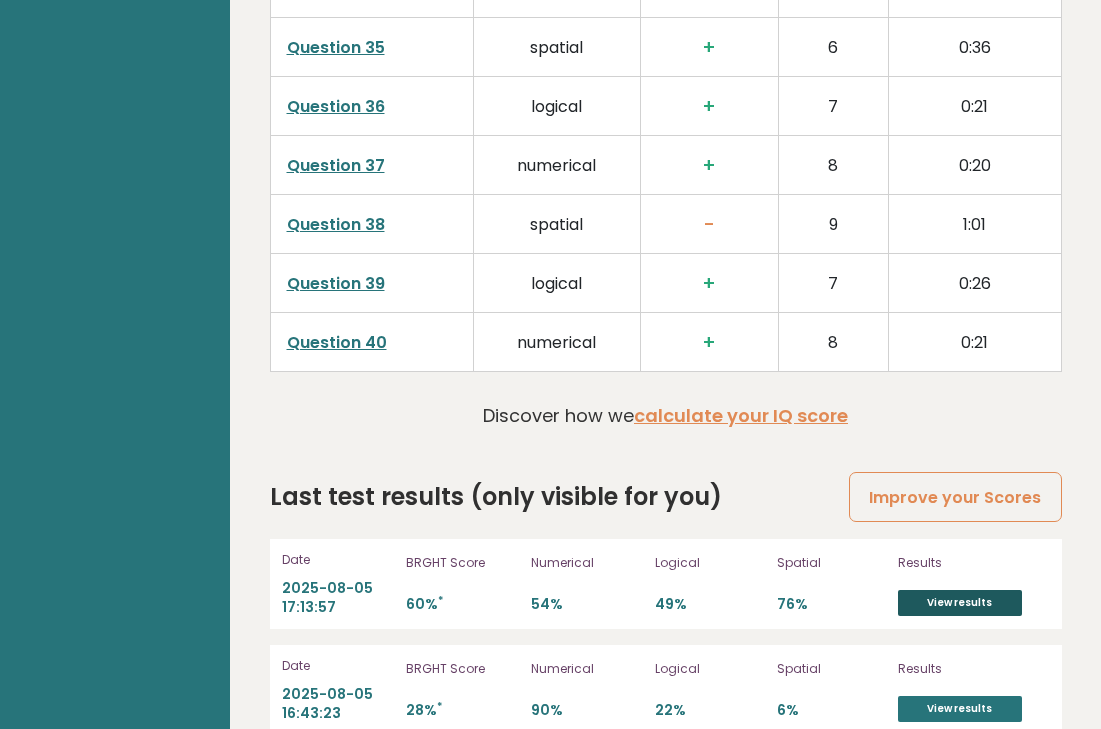 click on "View results" at bounding box center (960, 603) 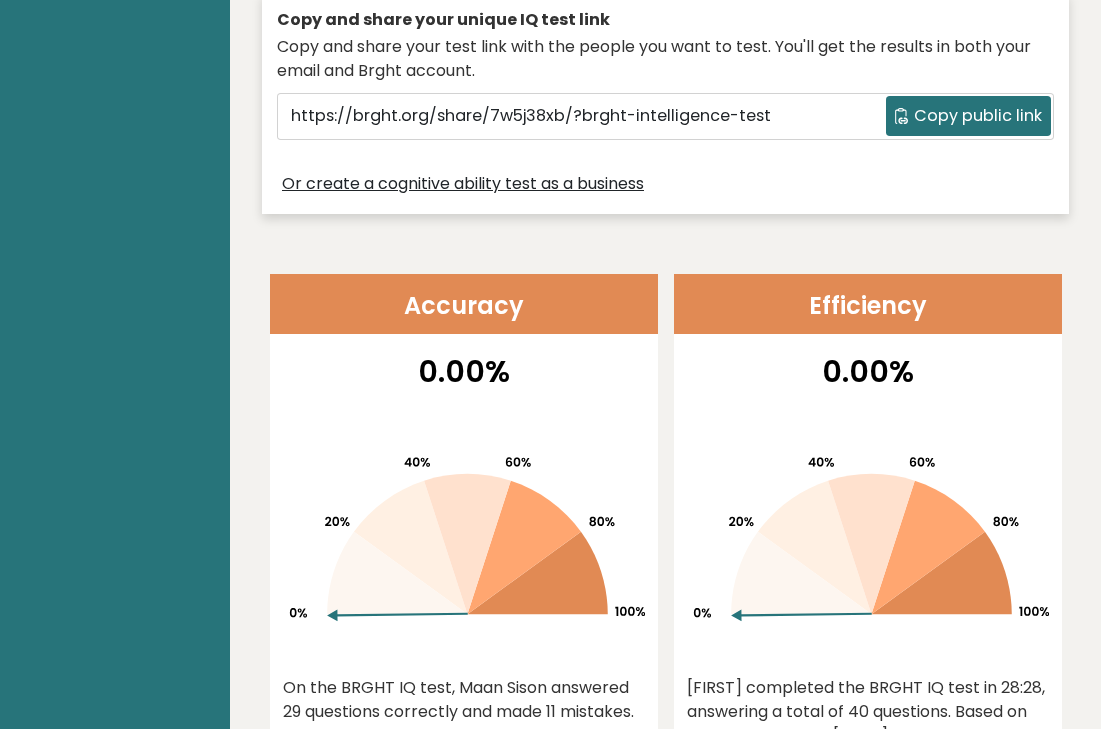 scroll, scrollTop: 439, scrollLeft: 0, axis: vertical 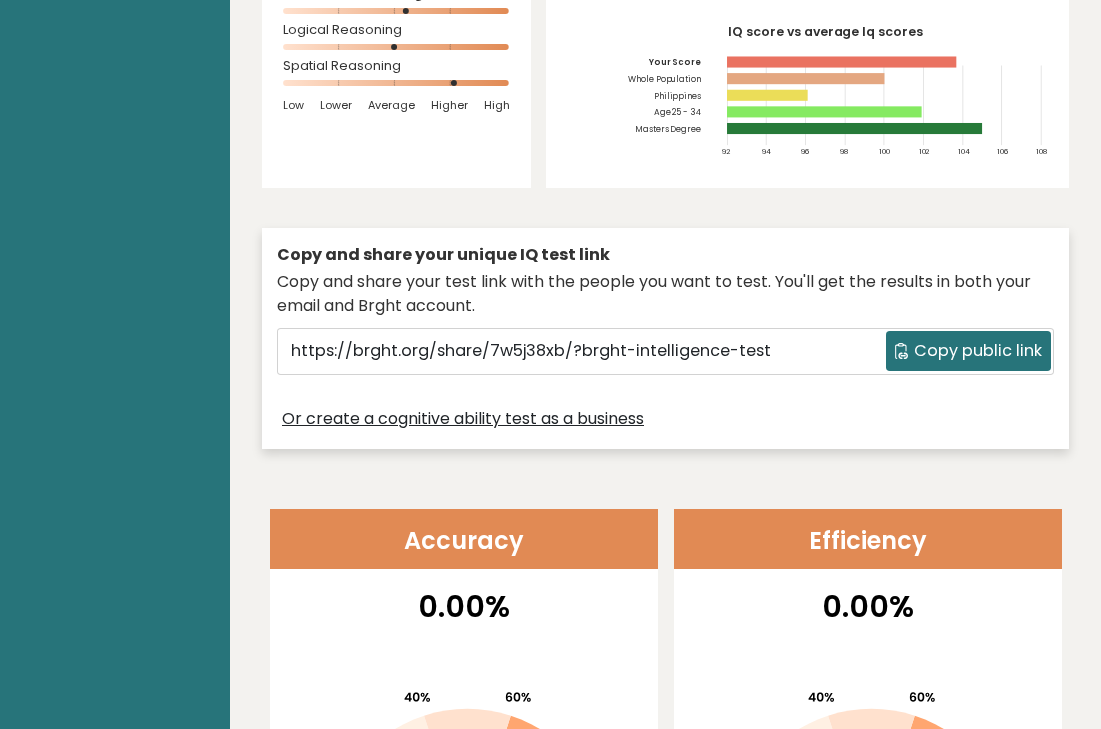 click on "Copy public link" at bounding box center (978, 351) 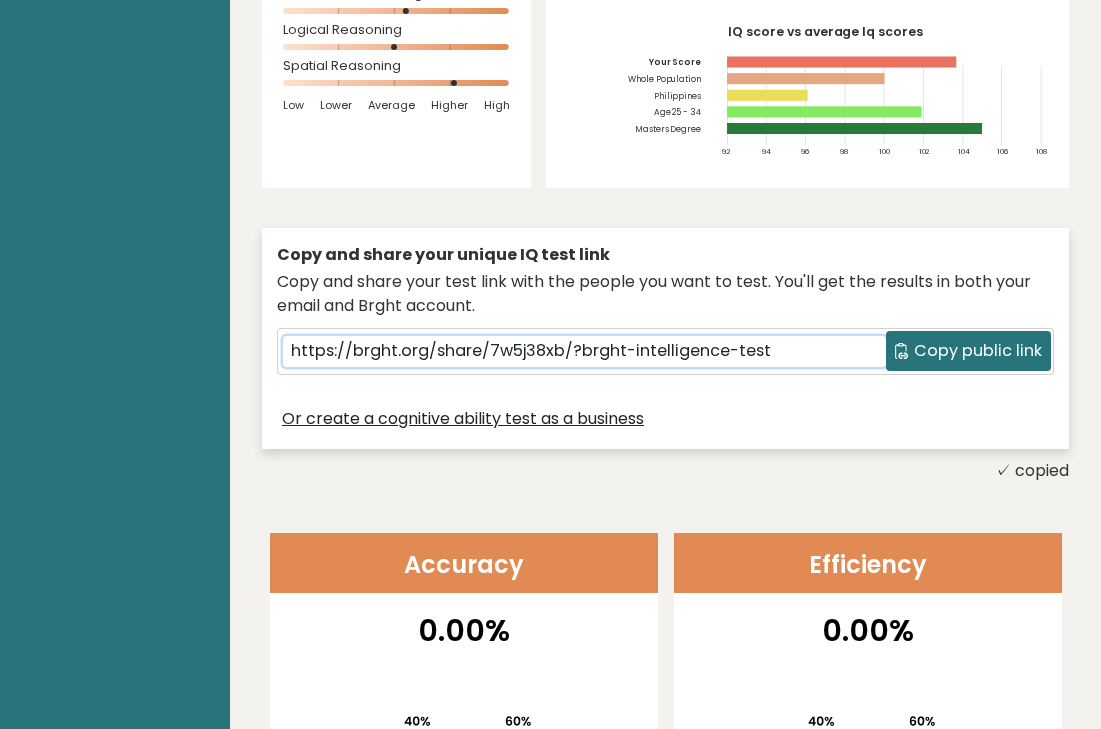scroll, scrollTop: 76, scrollLeft: 0, axis: vertical 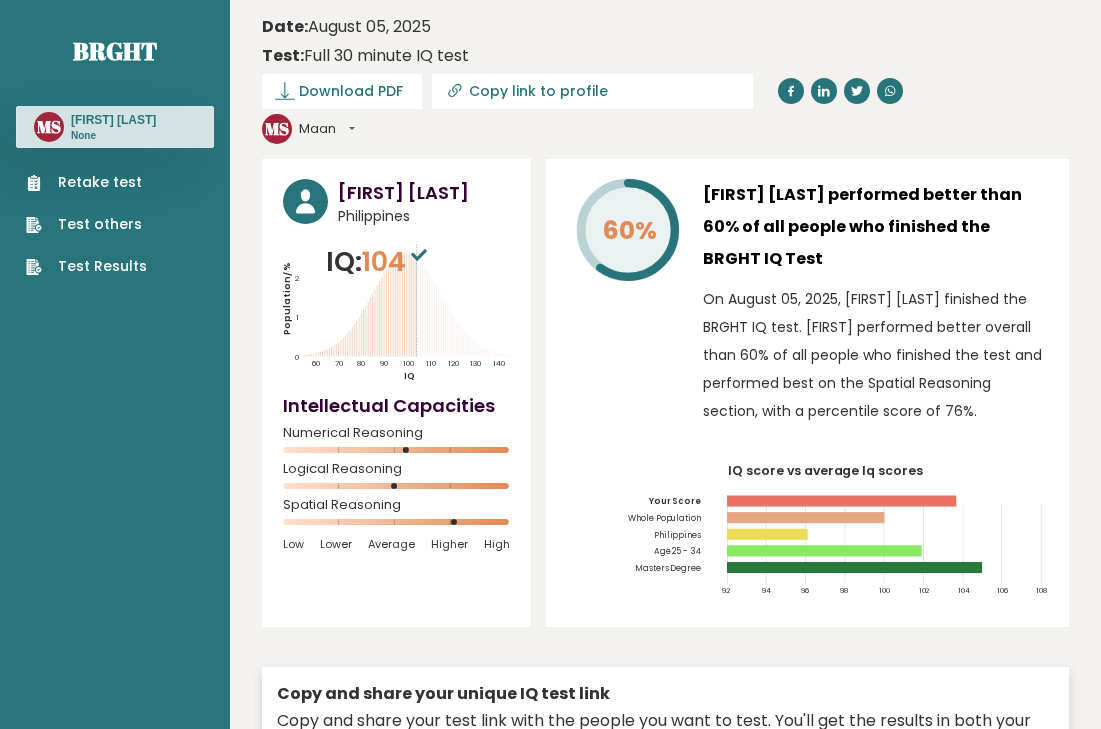 click 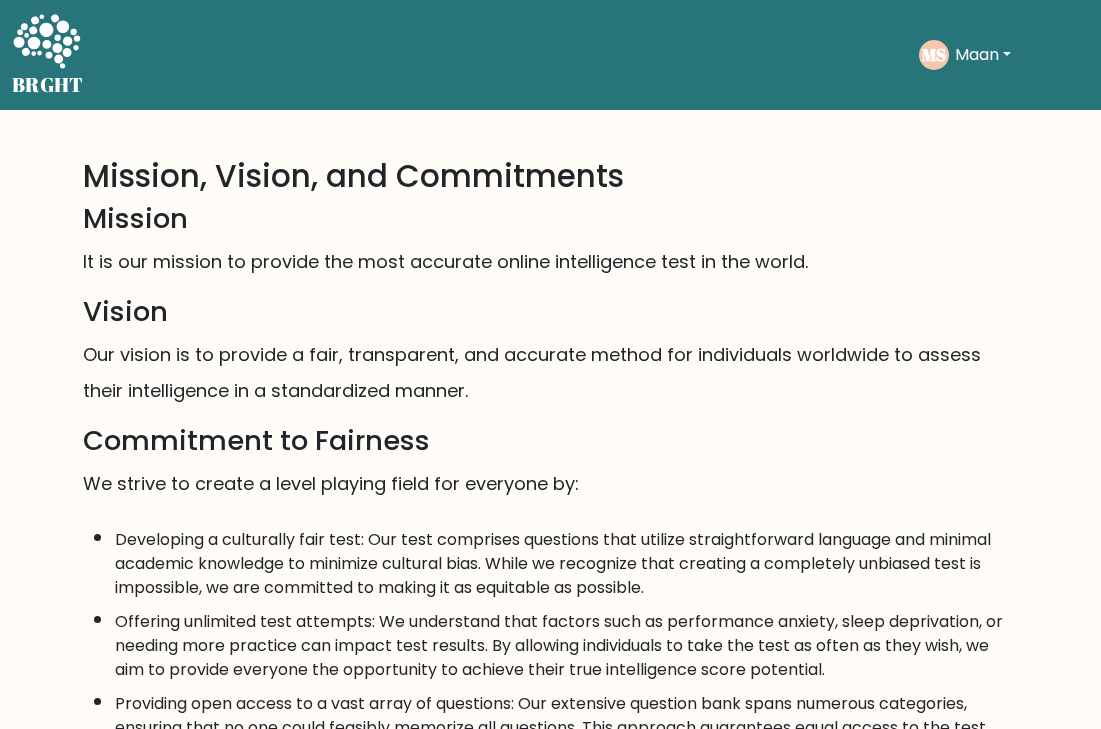 scroll, scrollTop: 1147, scrollLeft: 0, axis: vertical 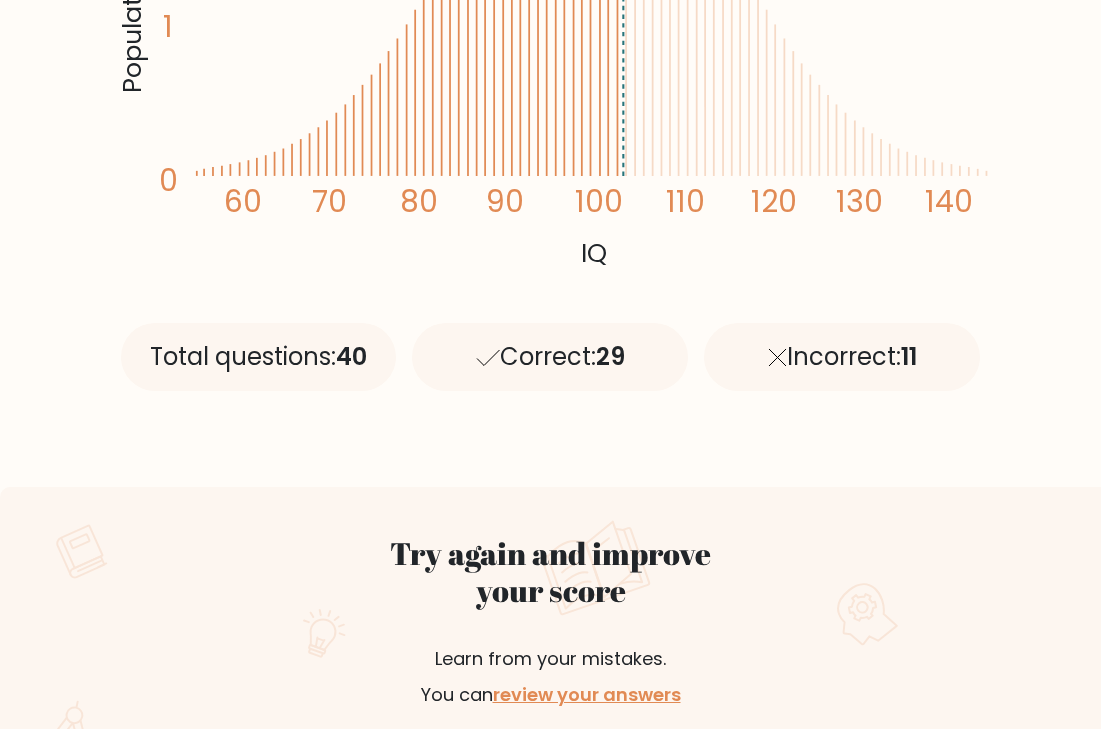 click on "Correct:  29" at bounding box center (550, 357) 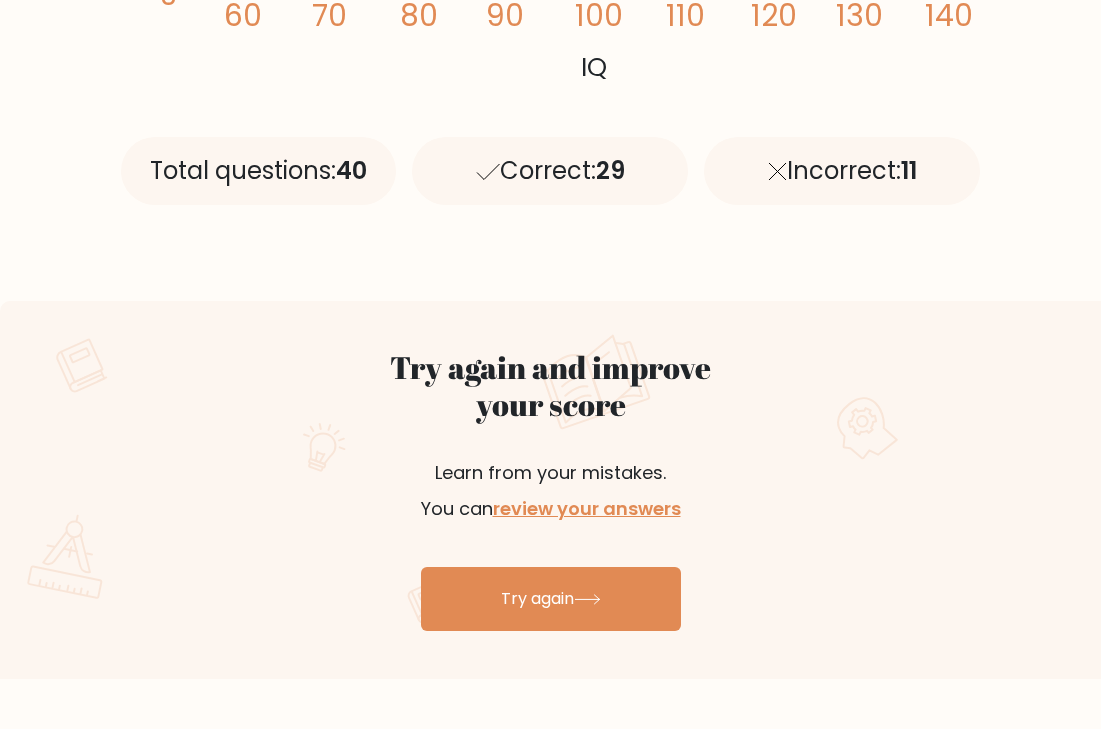 scroll, scrollTop: 838, scrollLeft: 0, axis: vertical 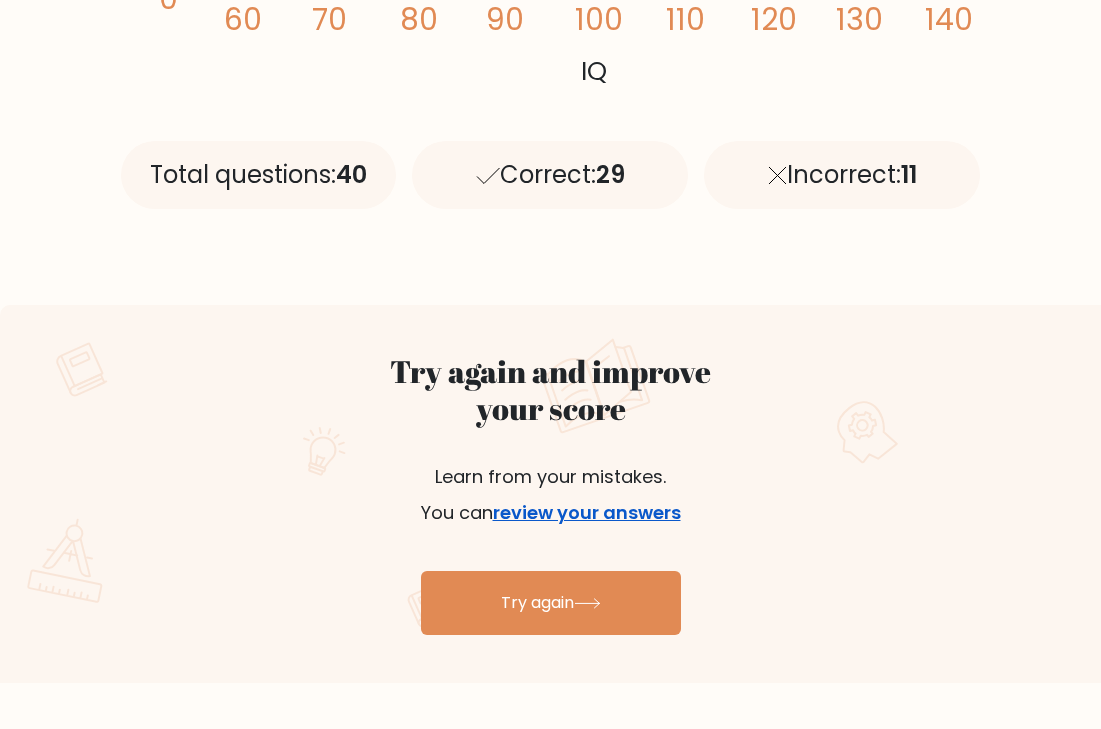 click on "review your answers" at bounding box center (587, 512) 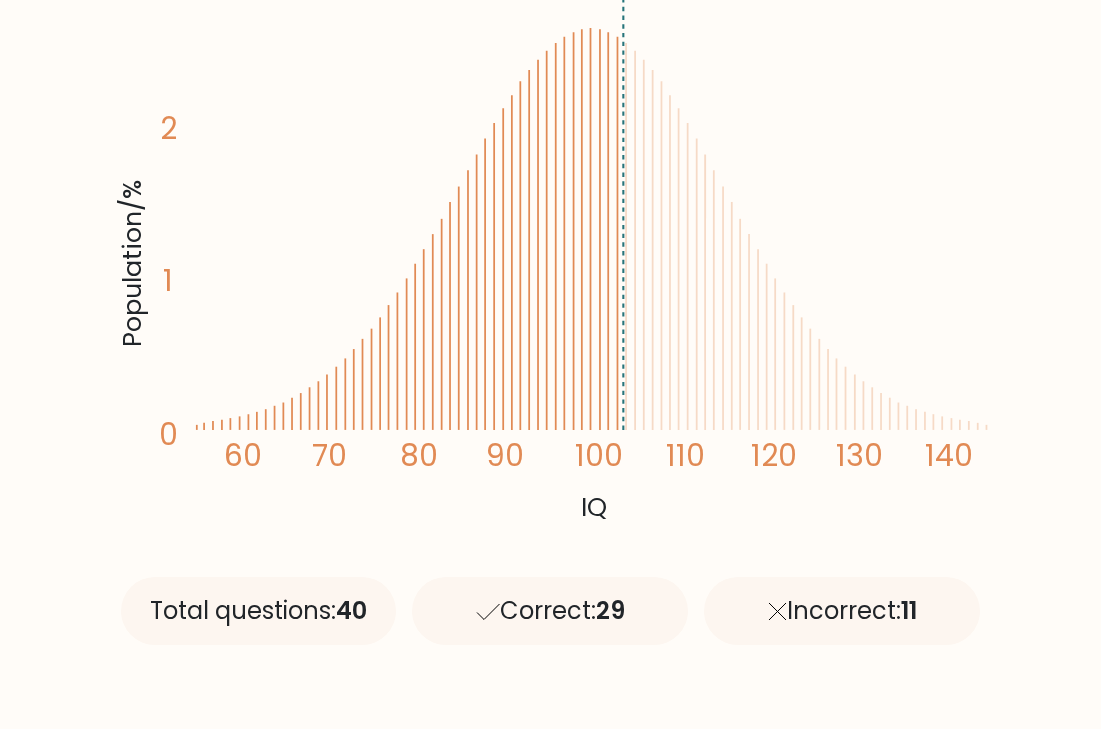 scroll, scrollTop: 634, scrollLeft: 0, axis: vertical 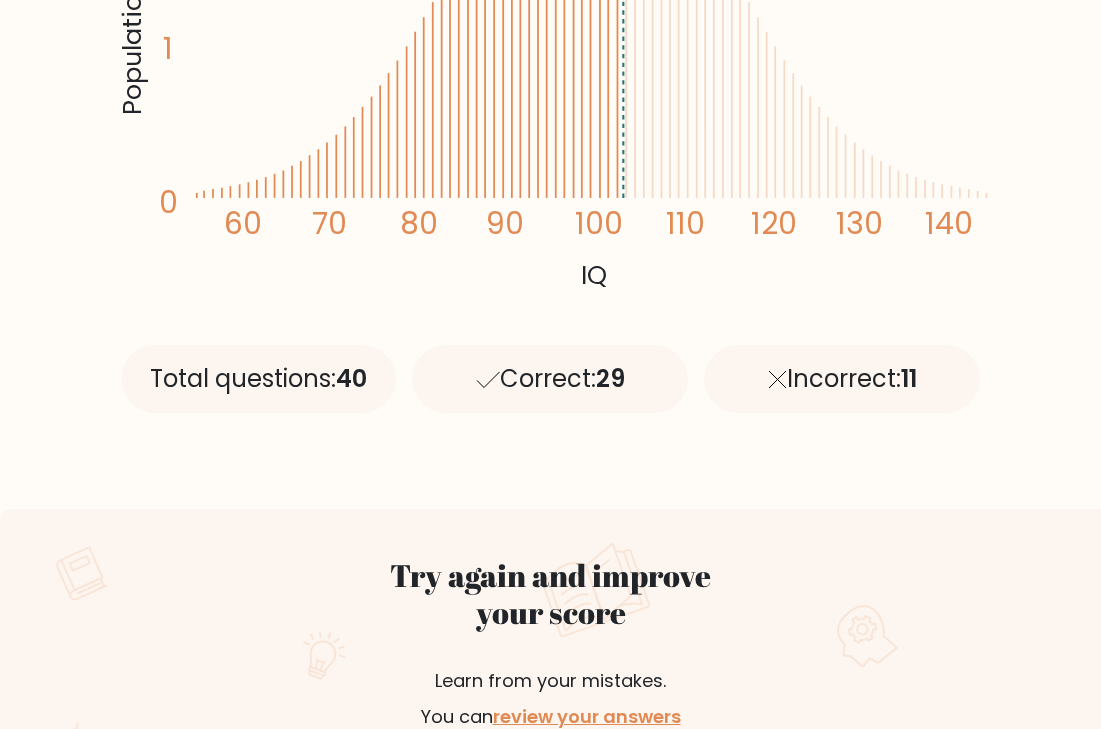 drag, startPoint x: 580, startPoint y: 390, endPoint x: 618, endPoint y: 383, distance: 38.63936 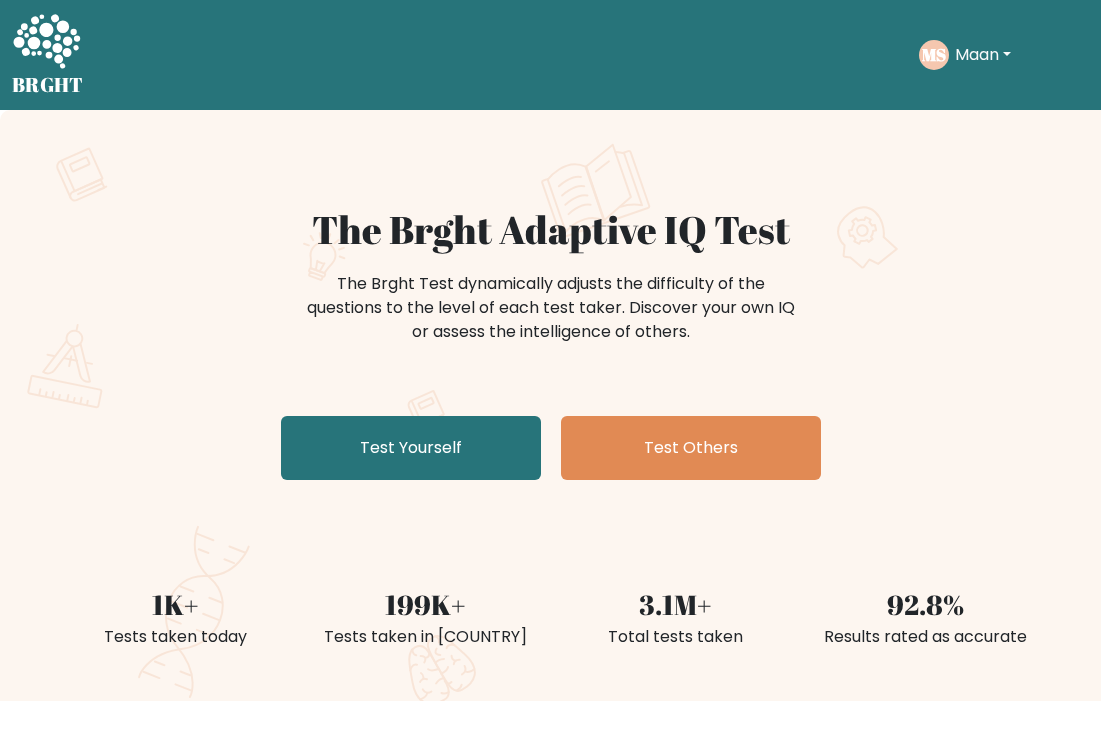 scroll, scrollTop: 0, scrollLeft: 0, axis: both 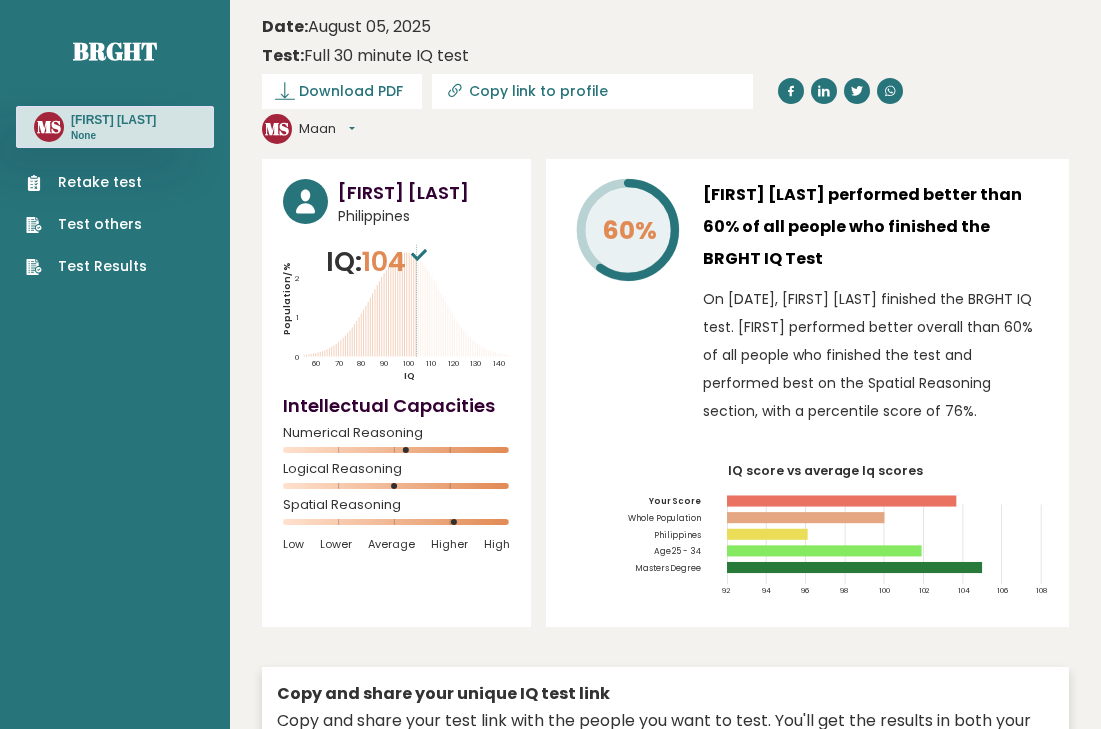 click at bounding box center [419, 254] 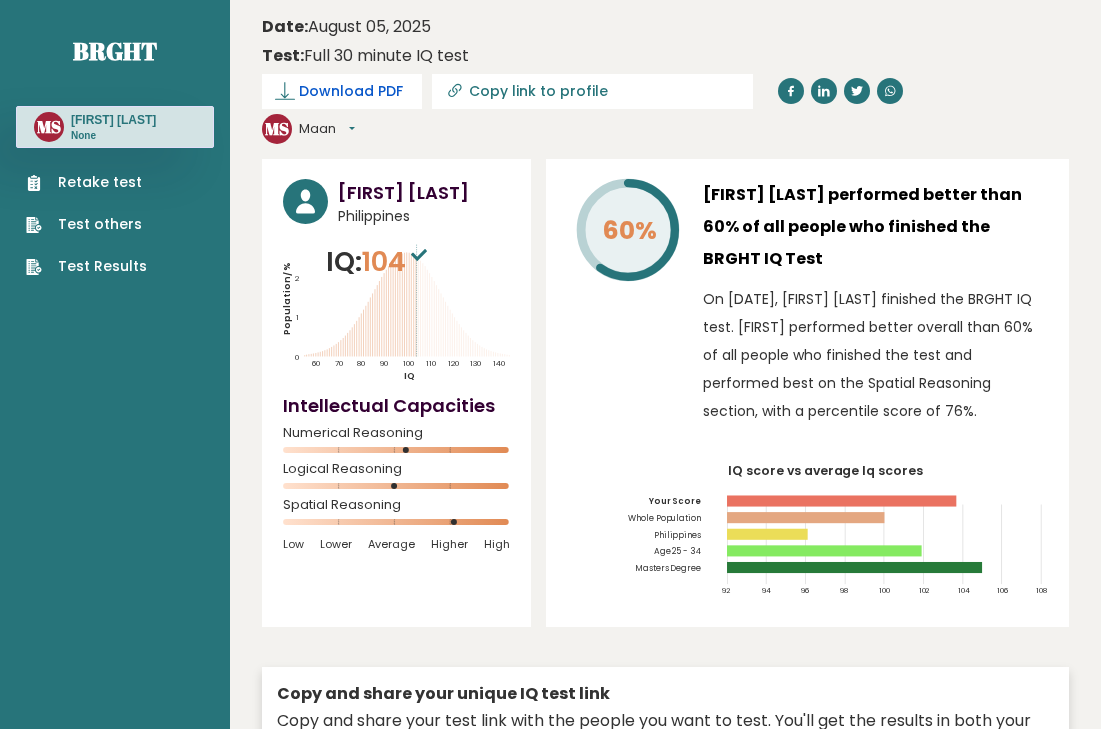 click on "Download PDF" at bounding box center (351, 91) 